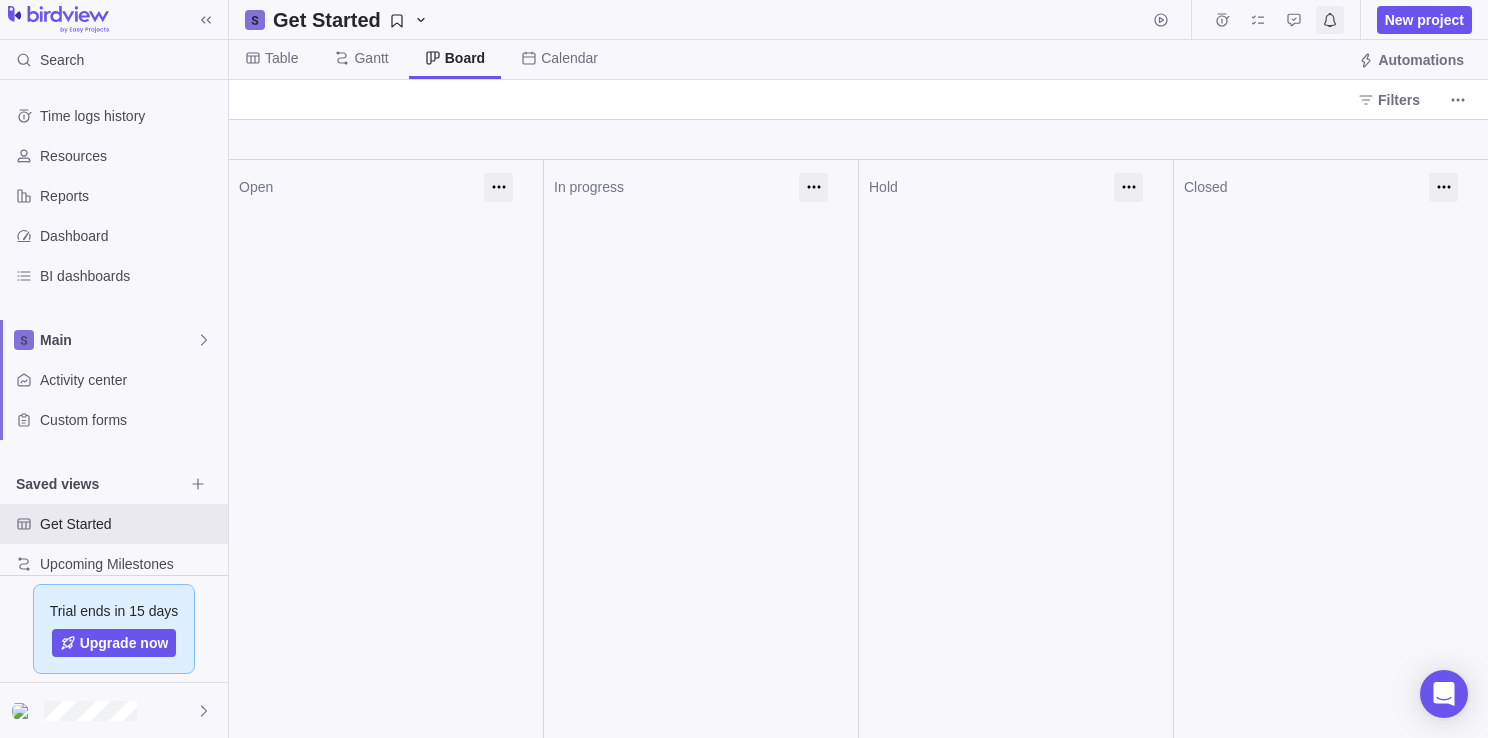 scroll, scrollTop: 0, scrollLeft: 0, axis: both 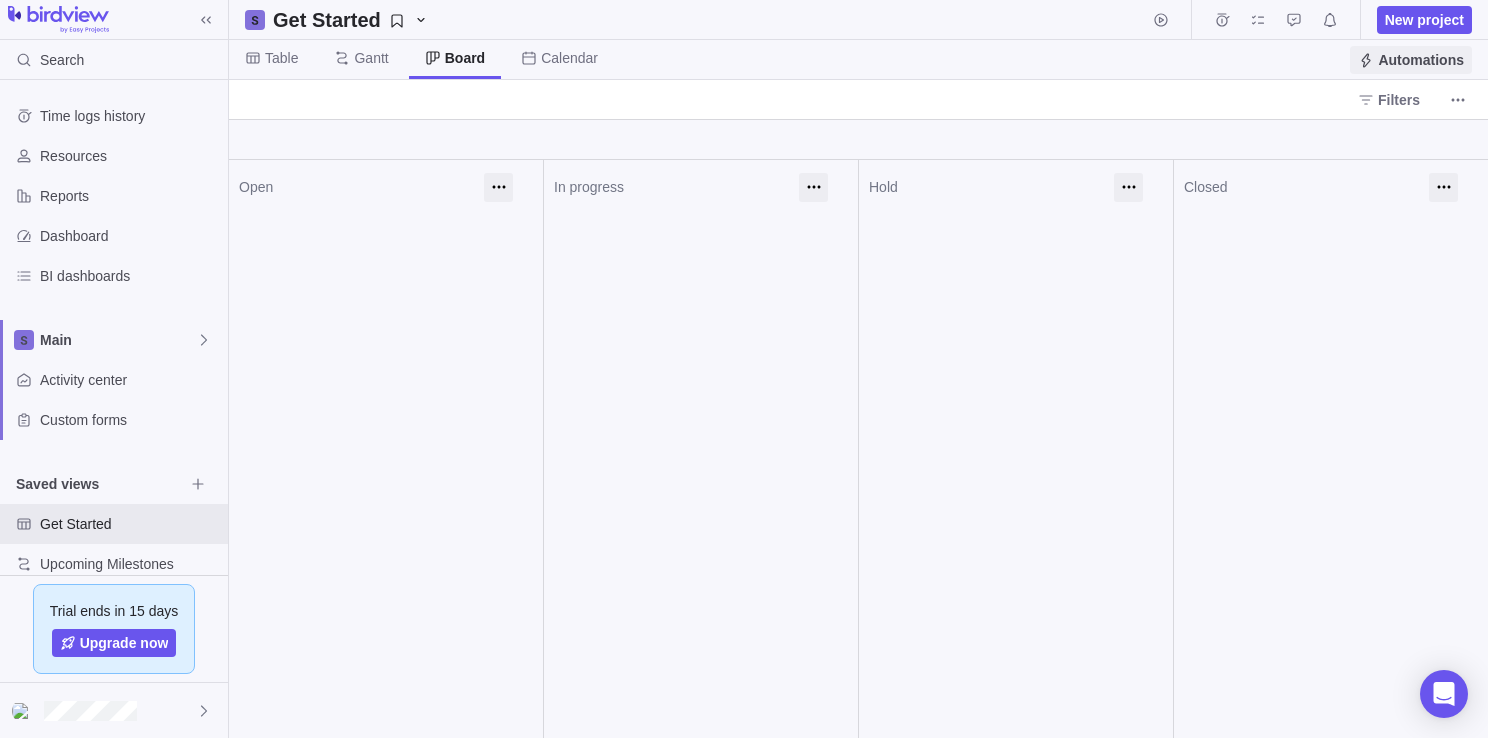 click on "Automations" at bounding box center [1421, 60] 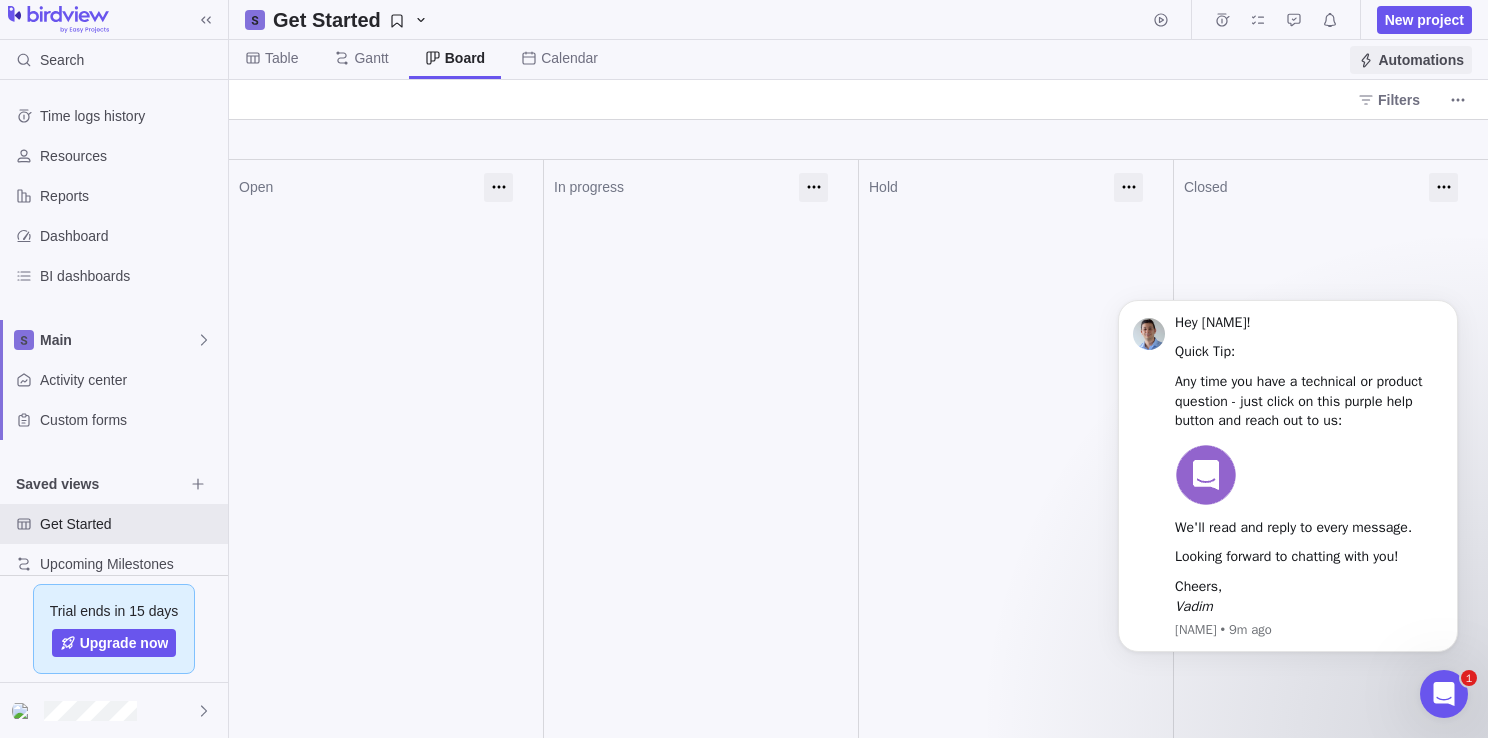 scroll, scrollTop: 0, scrollLeft: 0, axis: both 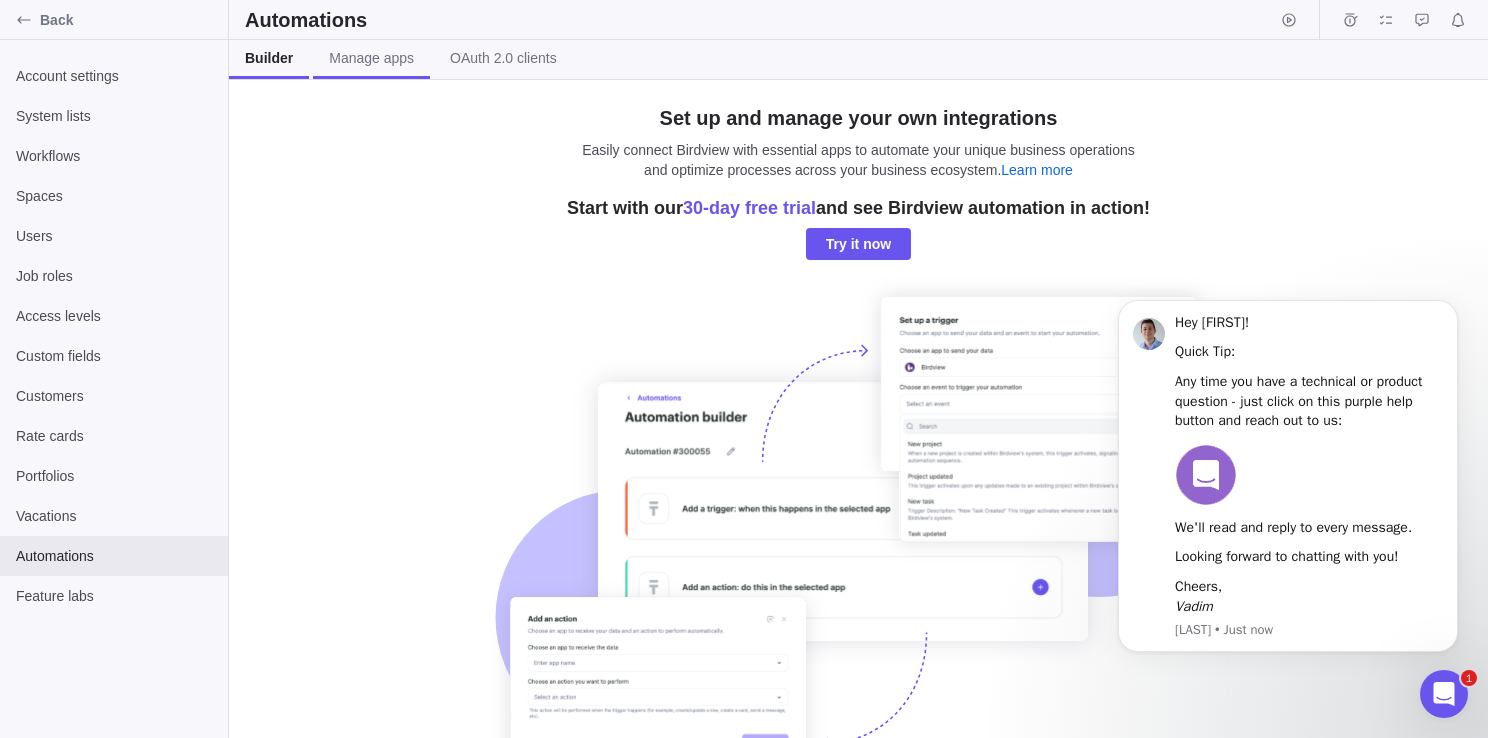 click on "Manage apps" at bounding box center (371, 58) 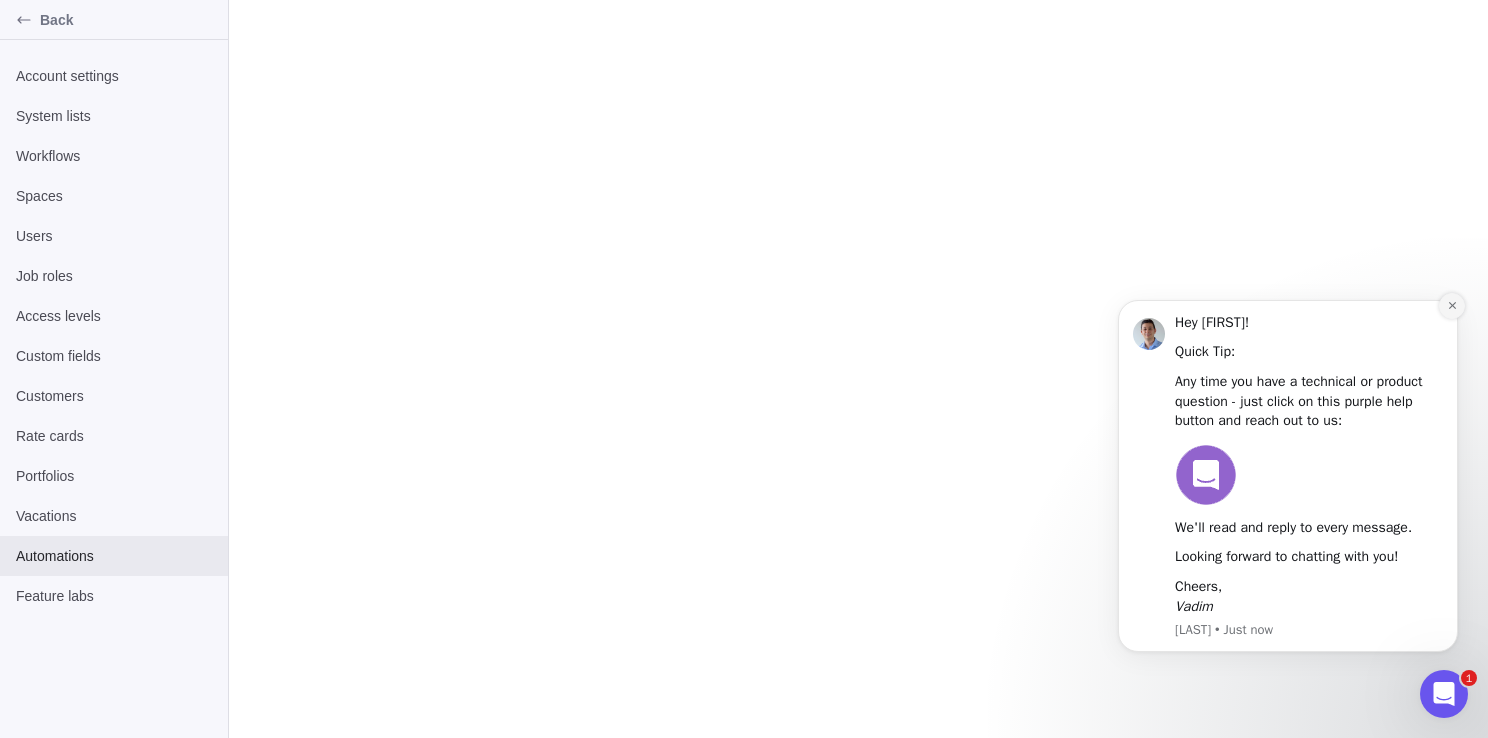 click 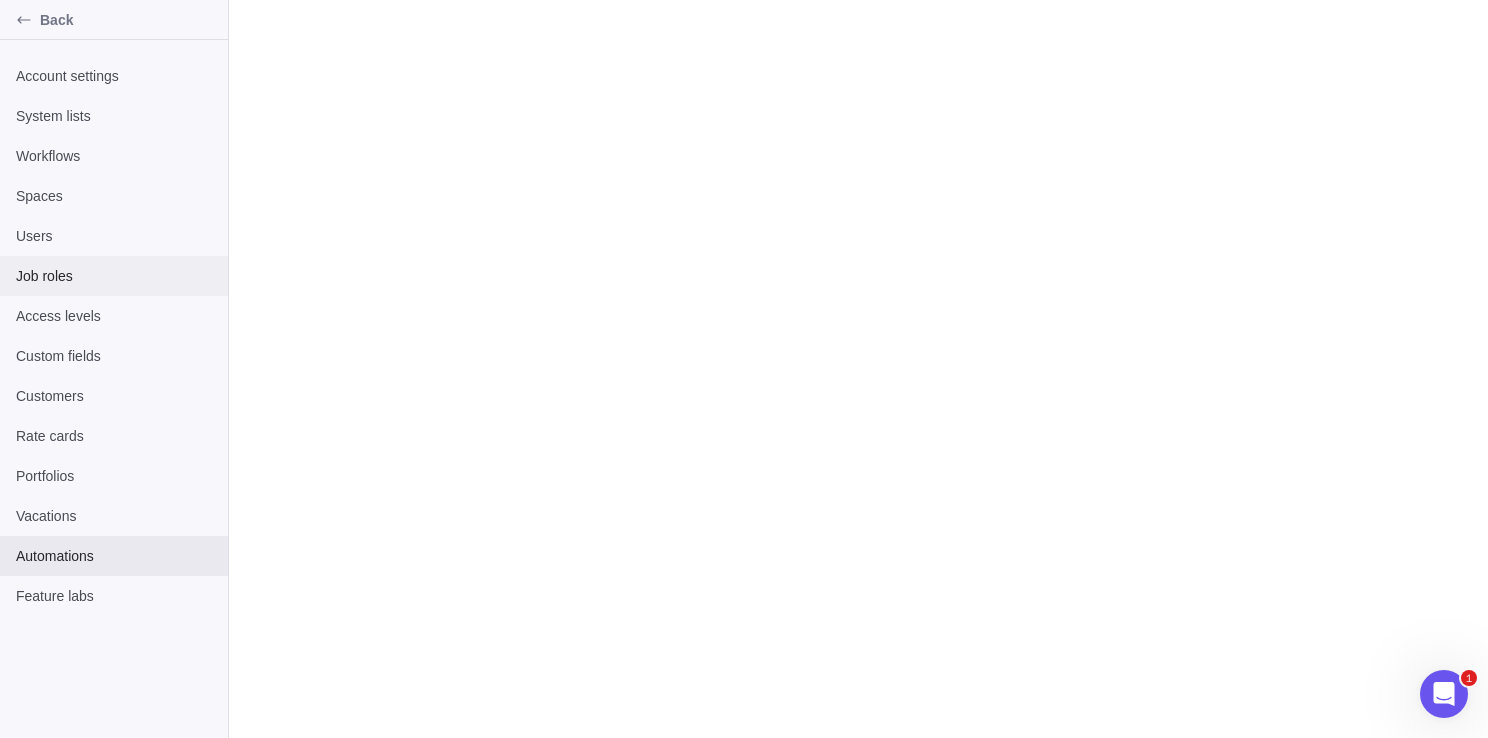 click on "Job roles" at bounding box center [114, 276] 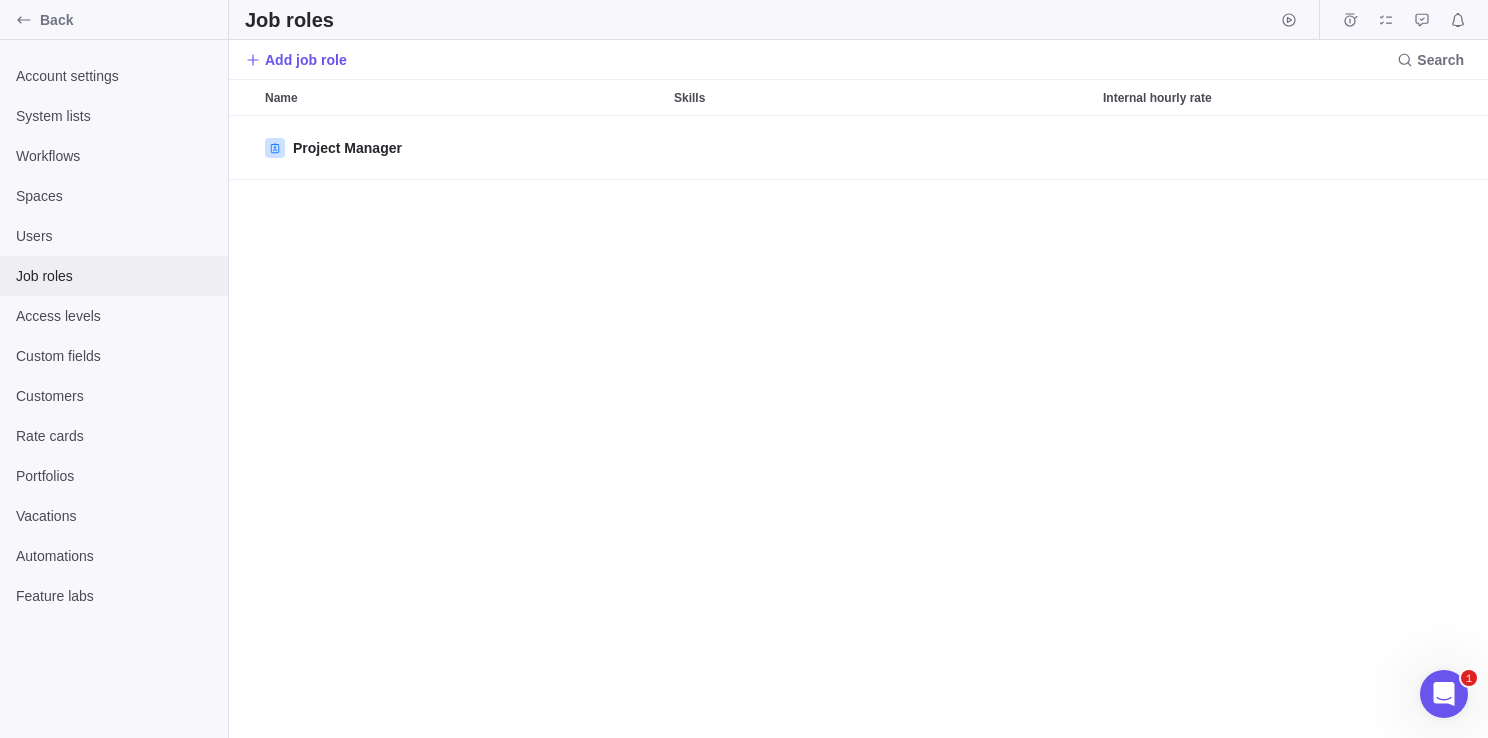 scroll, scrollTop: 16, scrollLeft: 16, axis: both 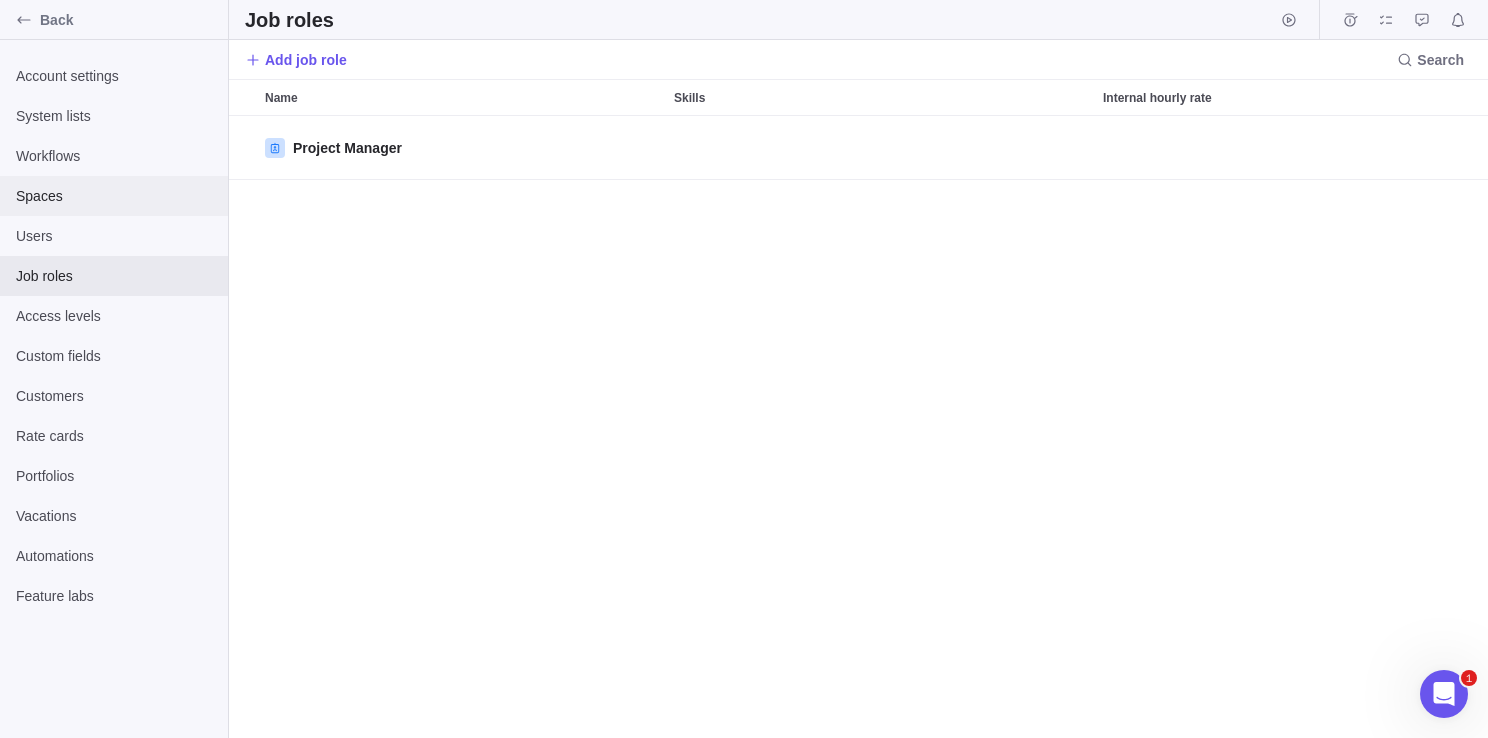 click on "Spaces" at bounding box center (114, 196) 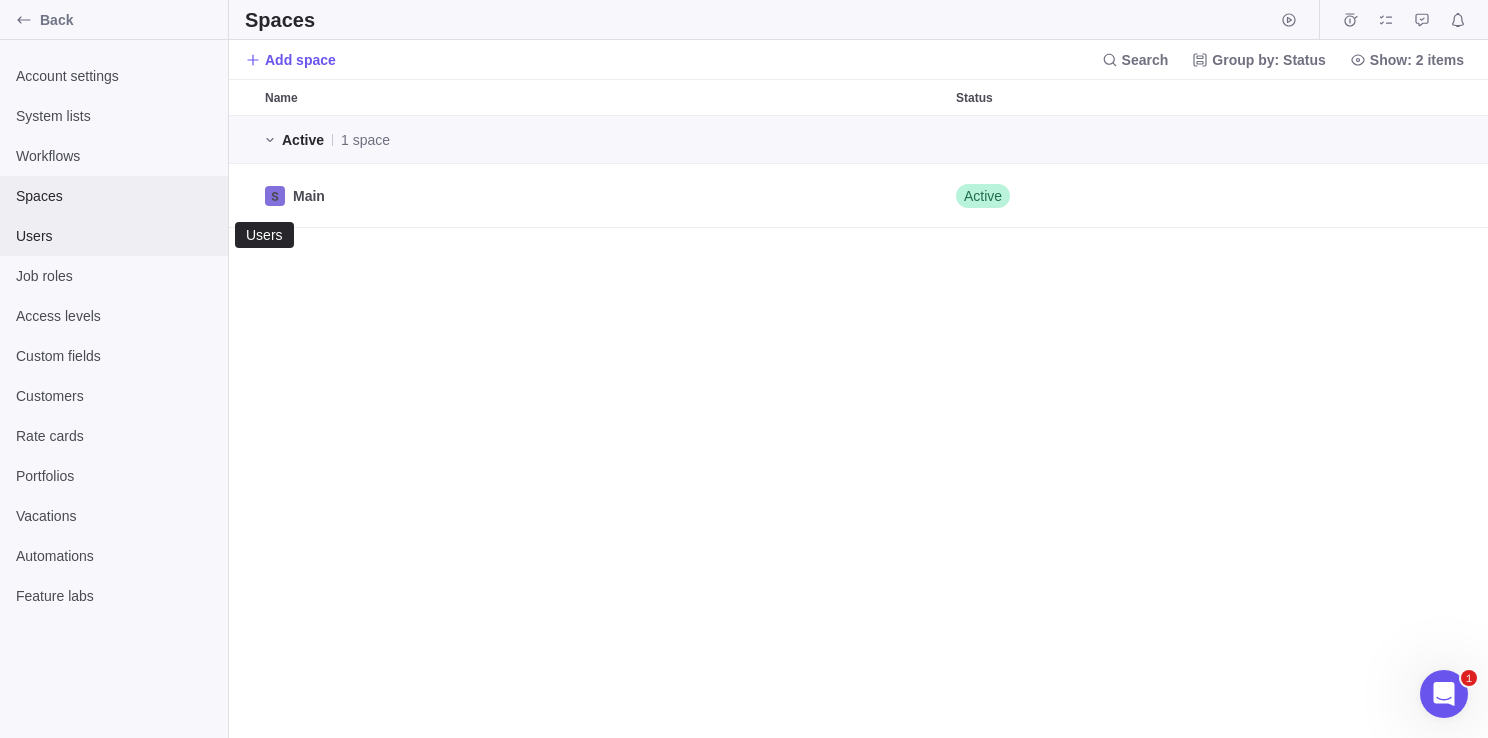 scroll, scrollTop: 16, scrollLeft: 16, axis: both 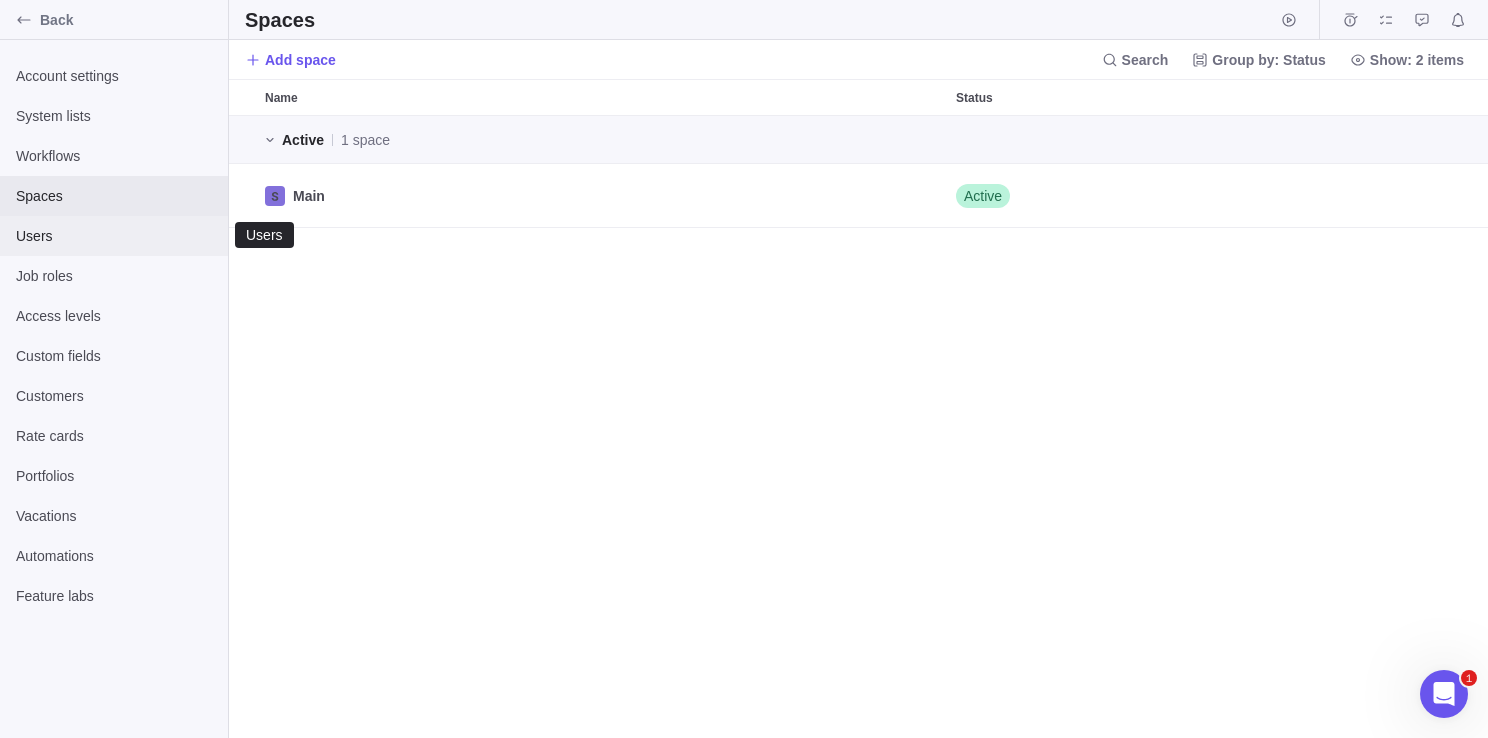 click on "Users" at bounding box center (114, 236) 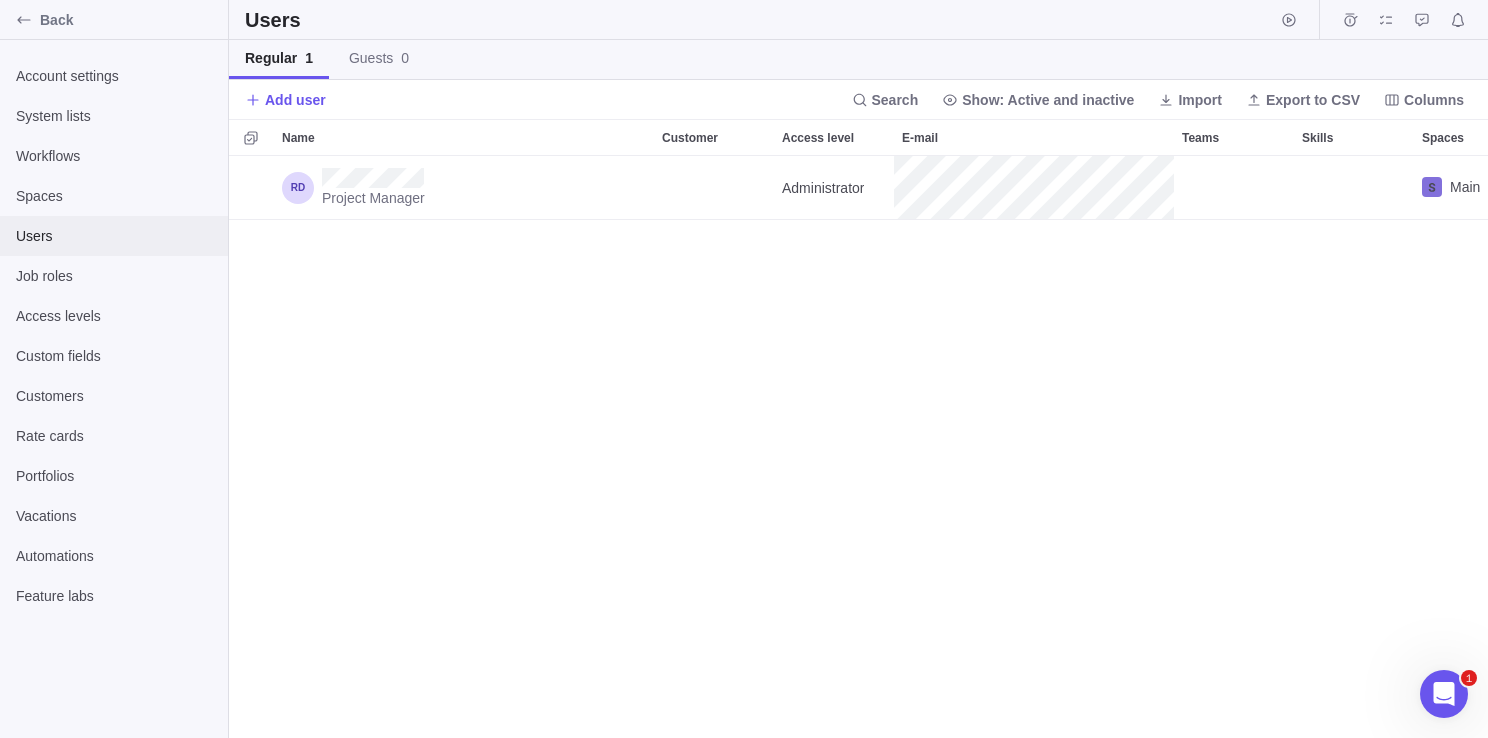 scroll, scrollTop: 16, scrollLeft: 16, axis: both 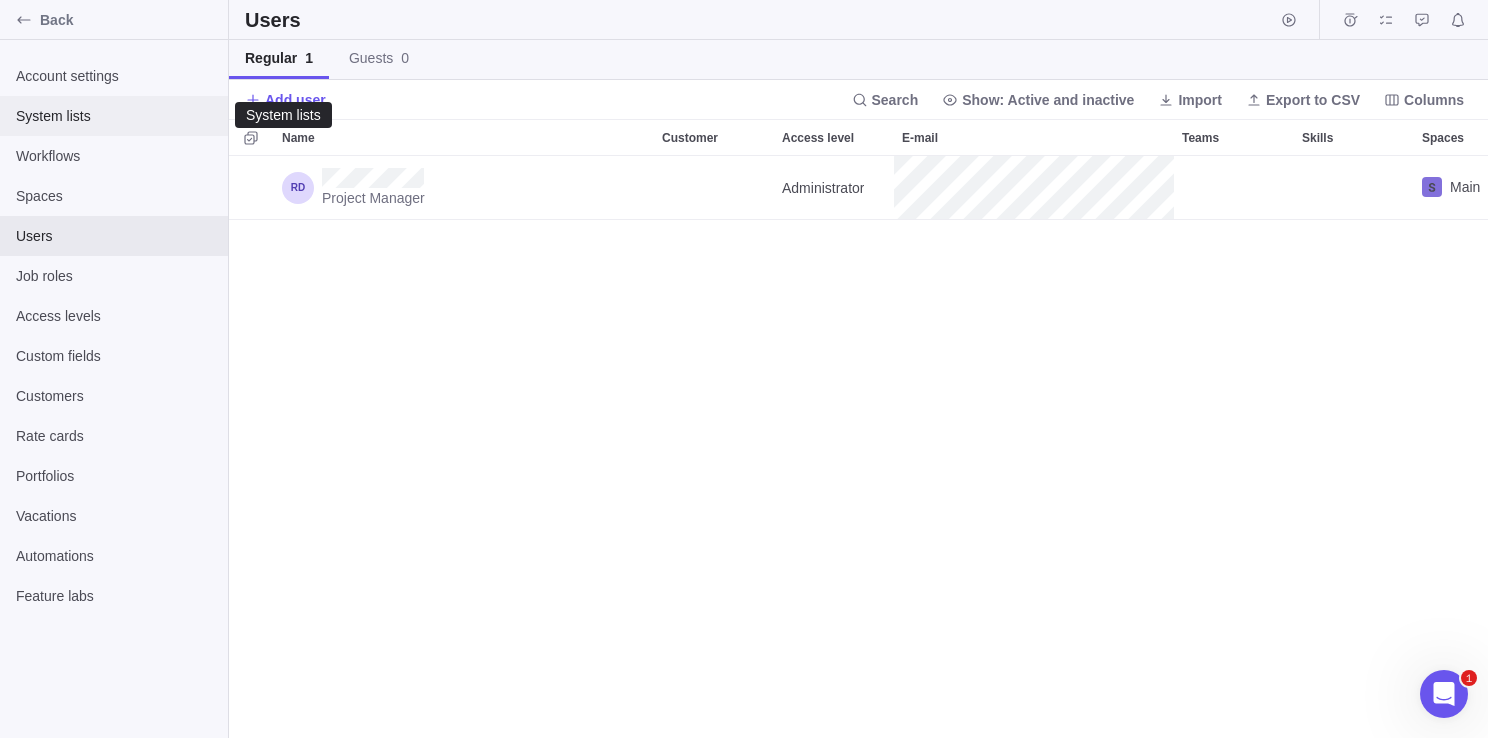 click on "System lists" at bounding box center (114, 116) 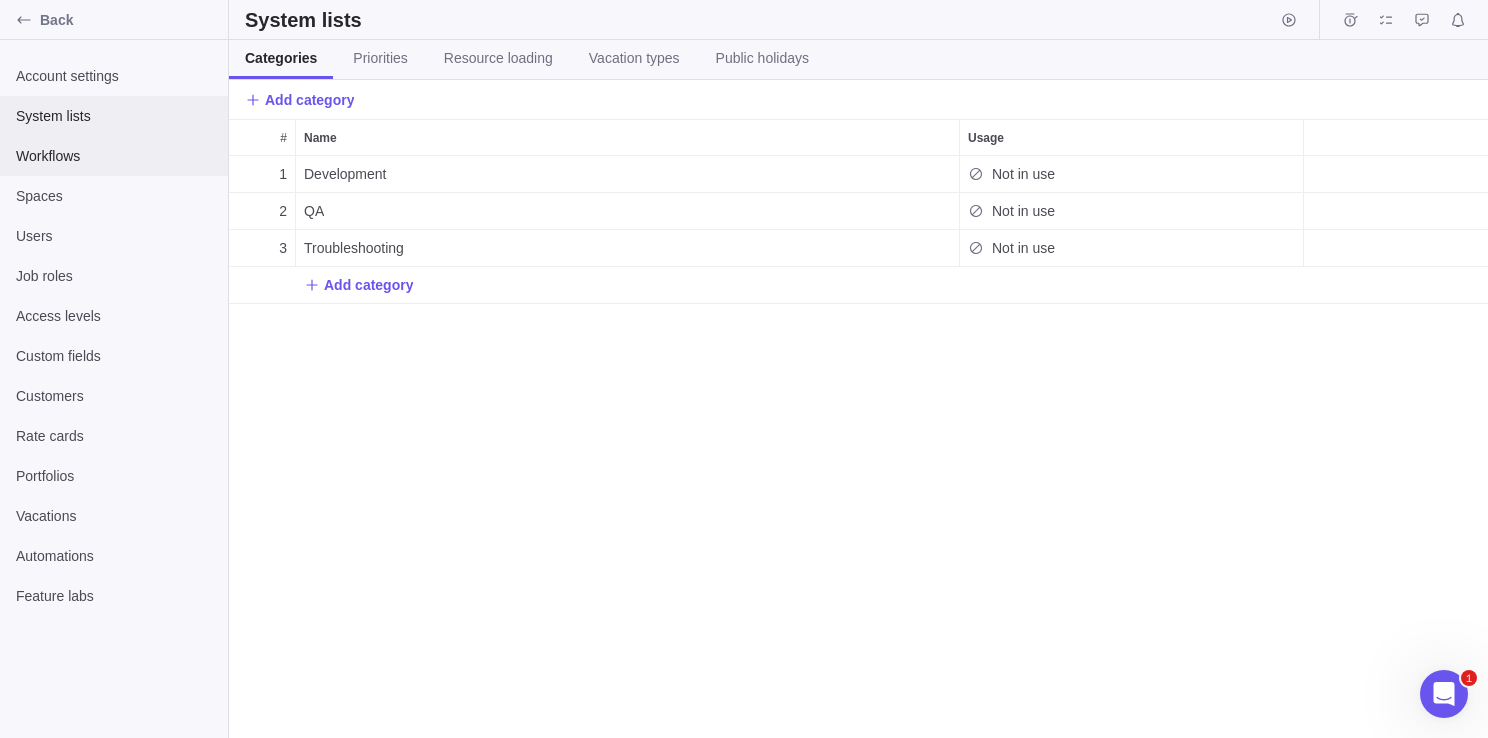 scroll, scrollTop: 16, scrollLeft: 16, axis: both 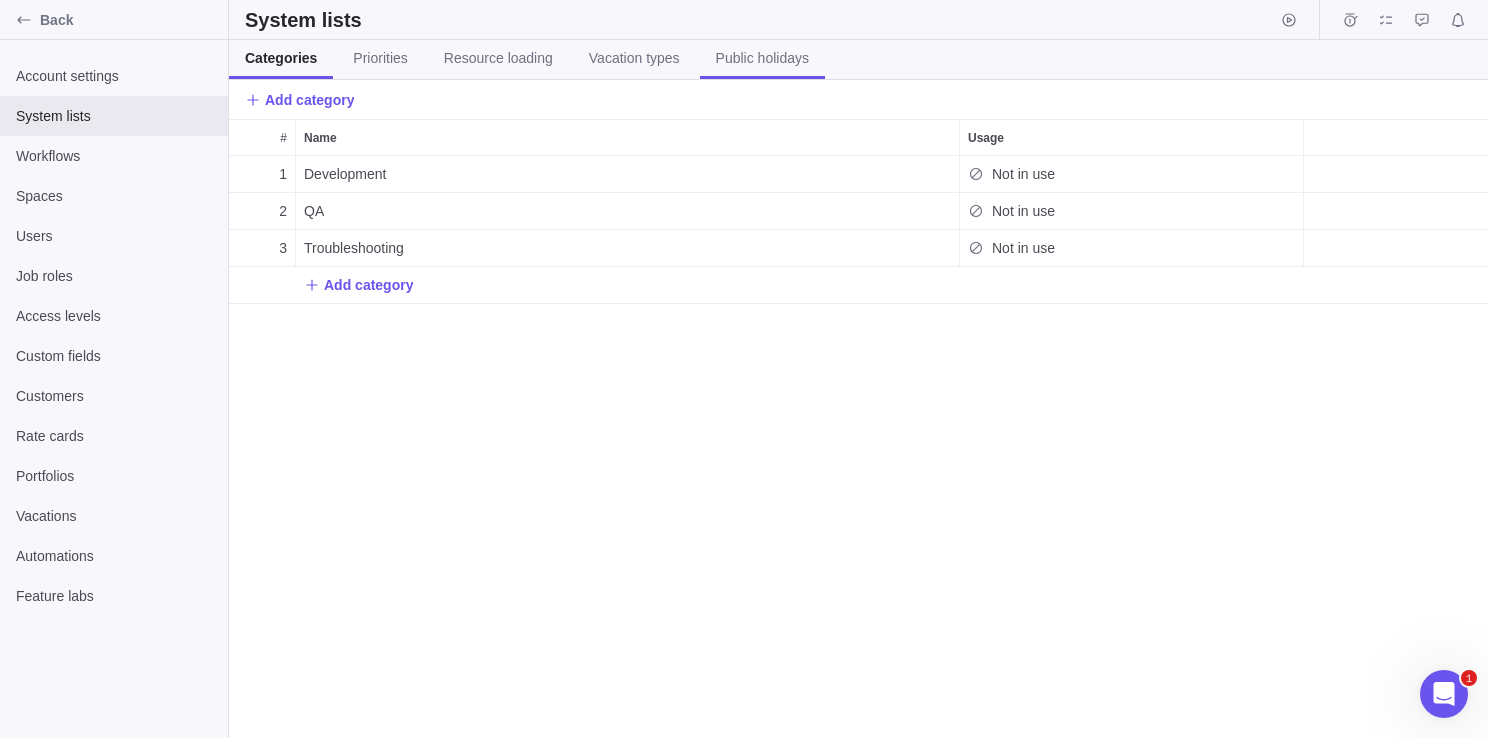 click on "Public holidays" at bounding box center [762, 58] 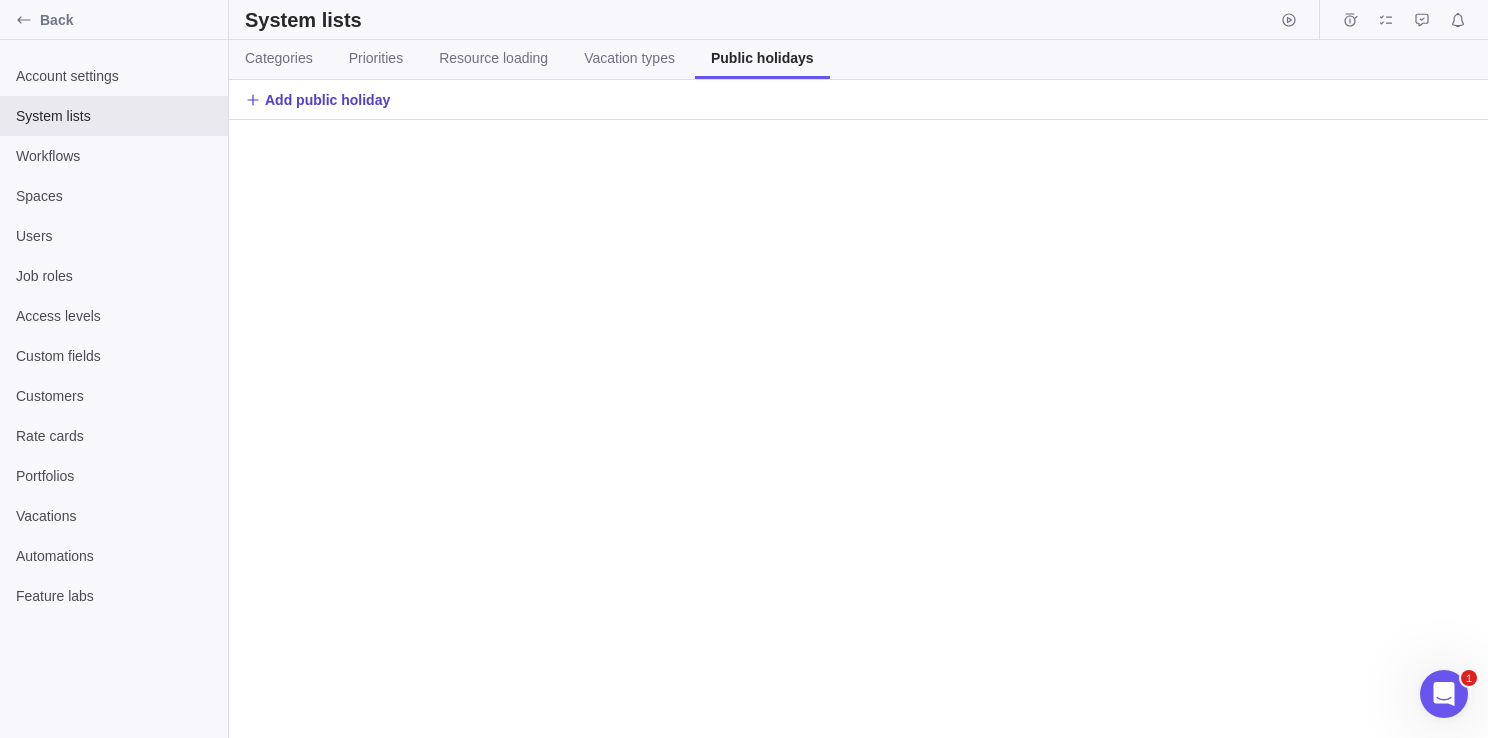 click on "Add public holiday" at bounding box center (327, 100) 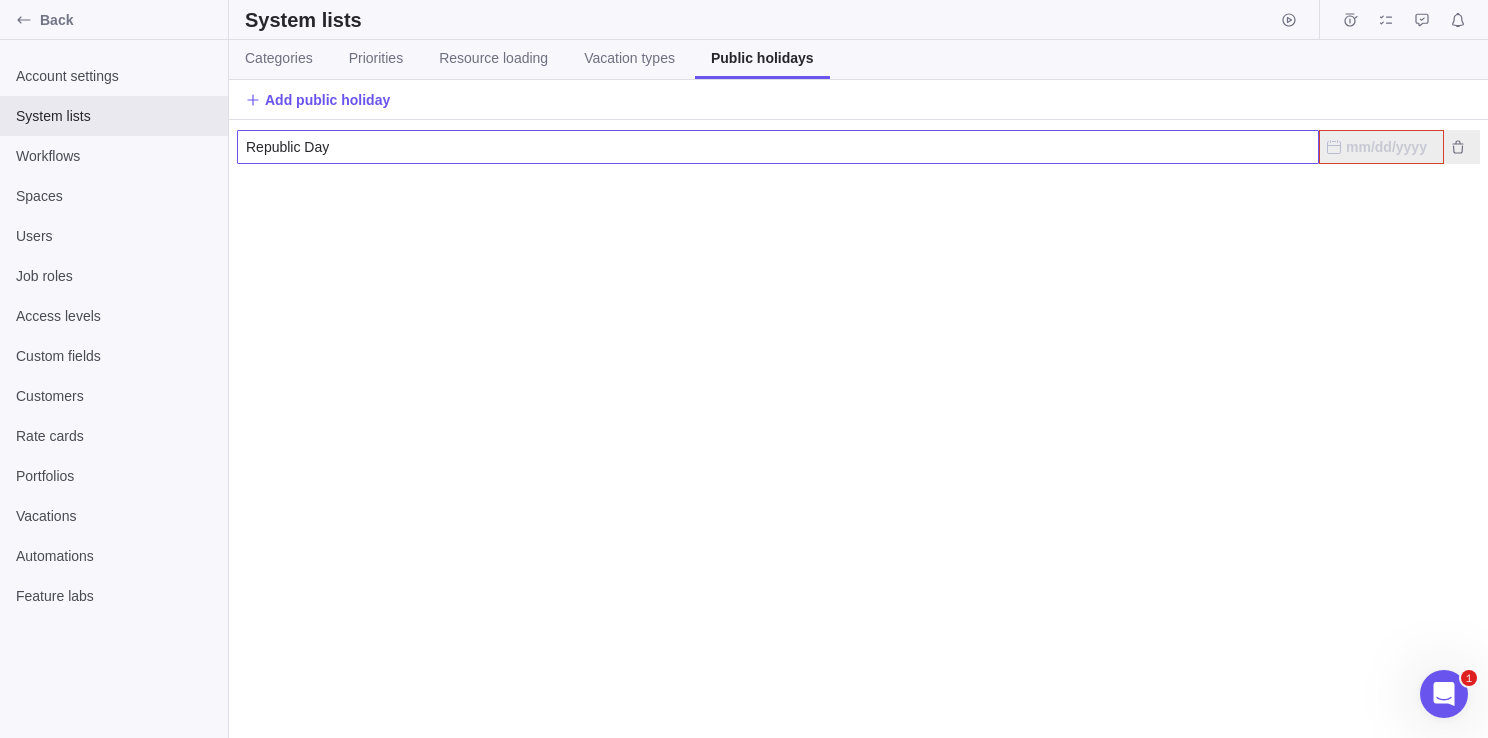 type on "Republic Day" 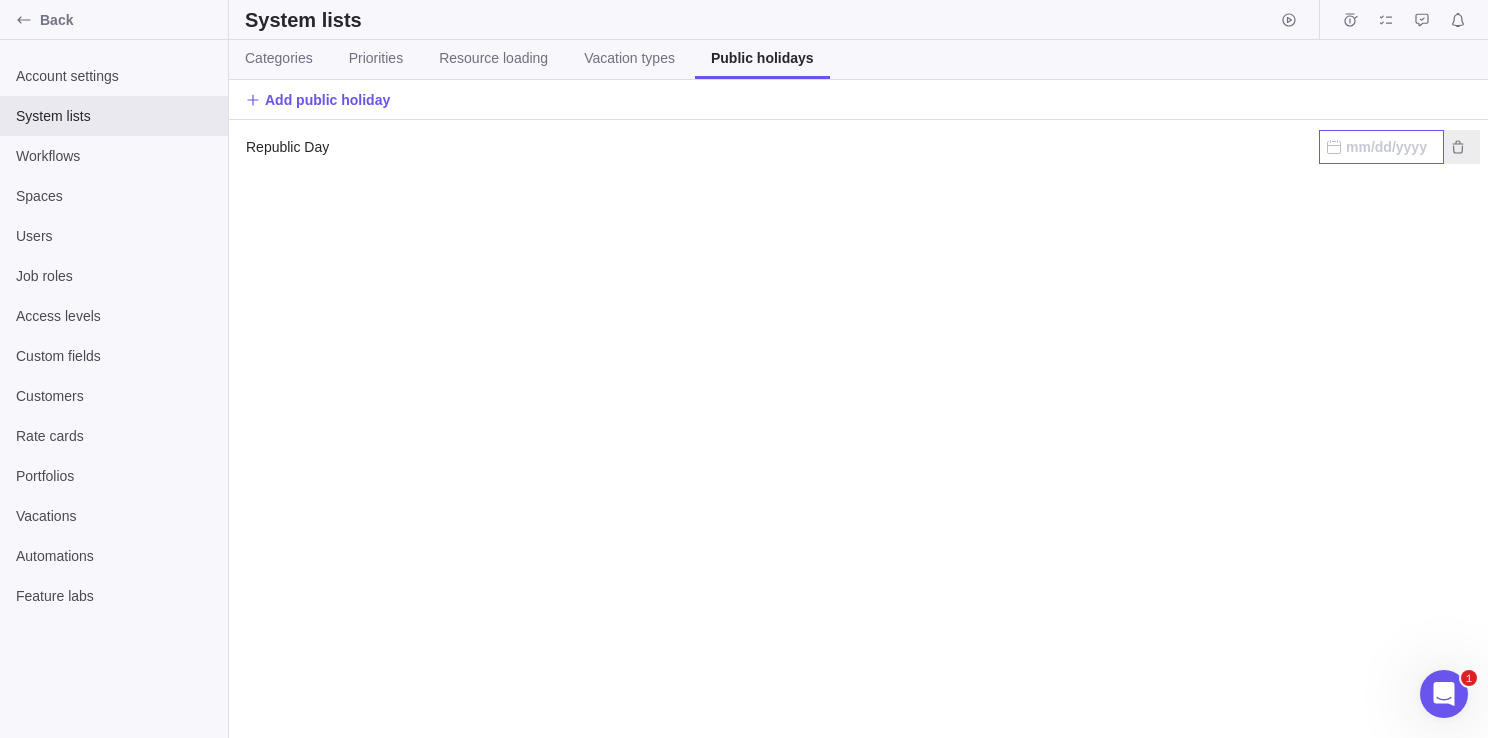 click at bounding box center [1381, 147] 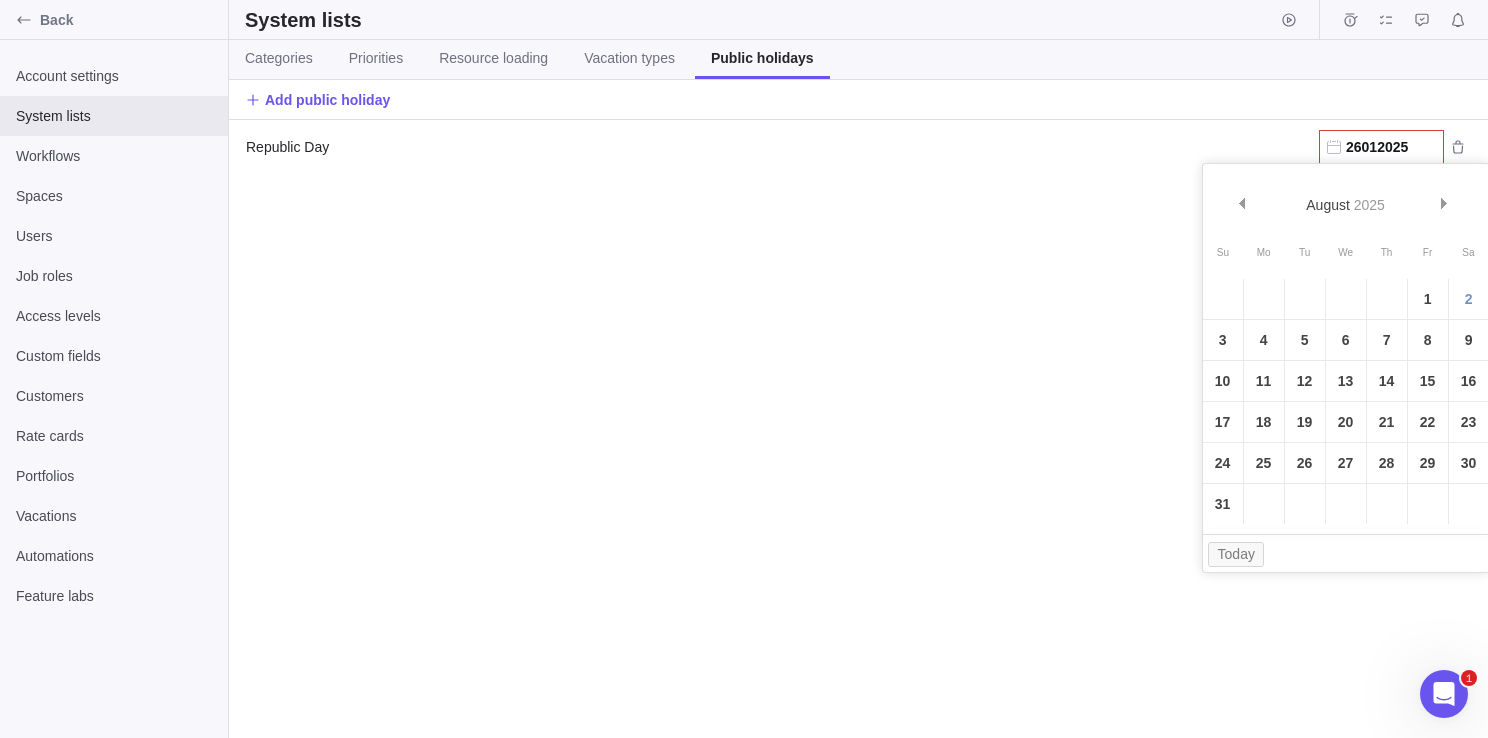 click on "Republic Day 26012025" at bounding box center [858, 429] 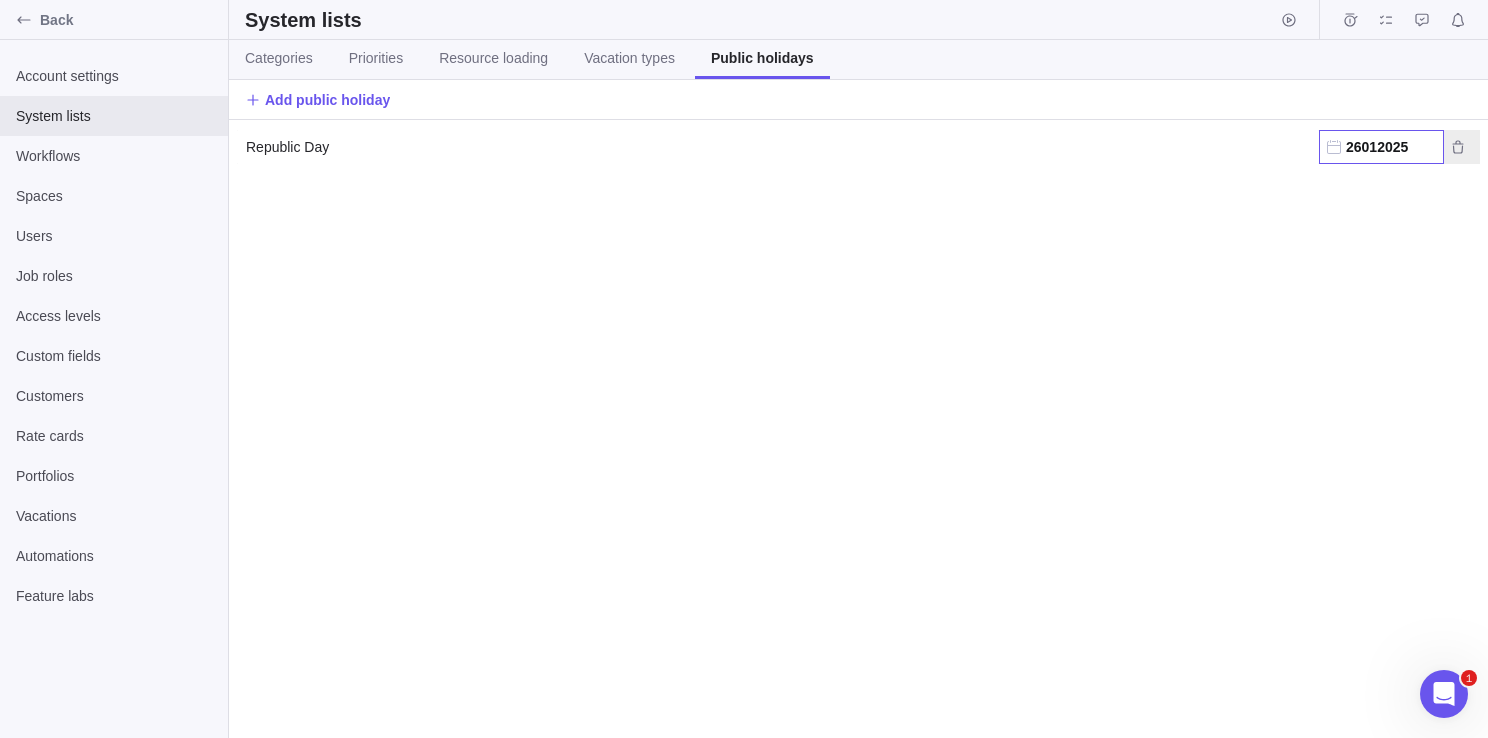 click on "26012025" at bounding box center [1381, 147] 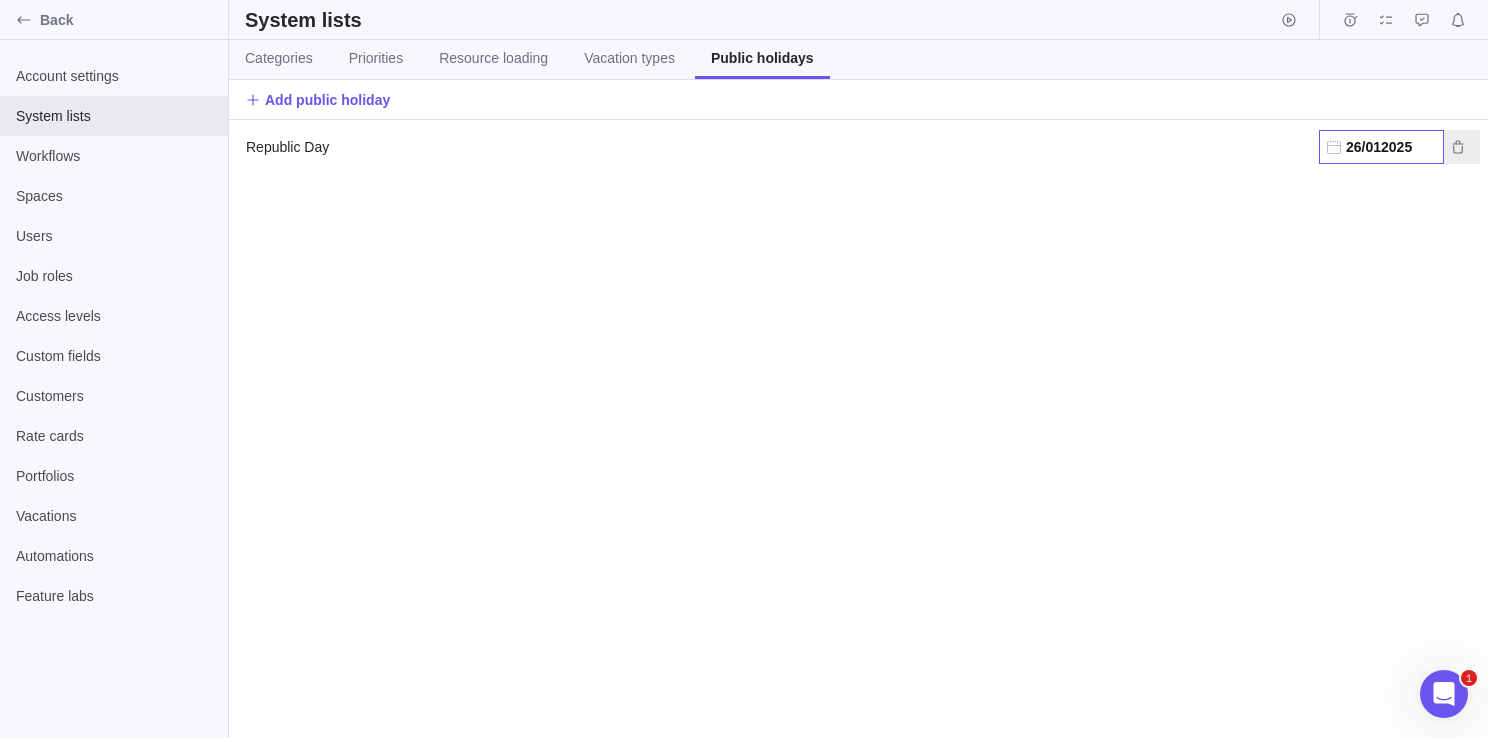 click on "26/012025" at bounding box center (1381, 147) 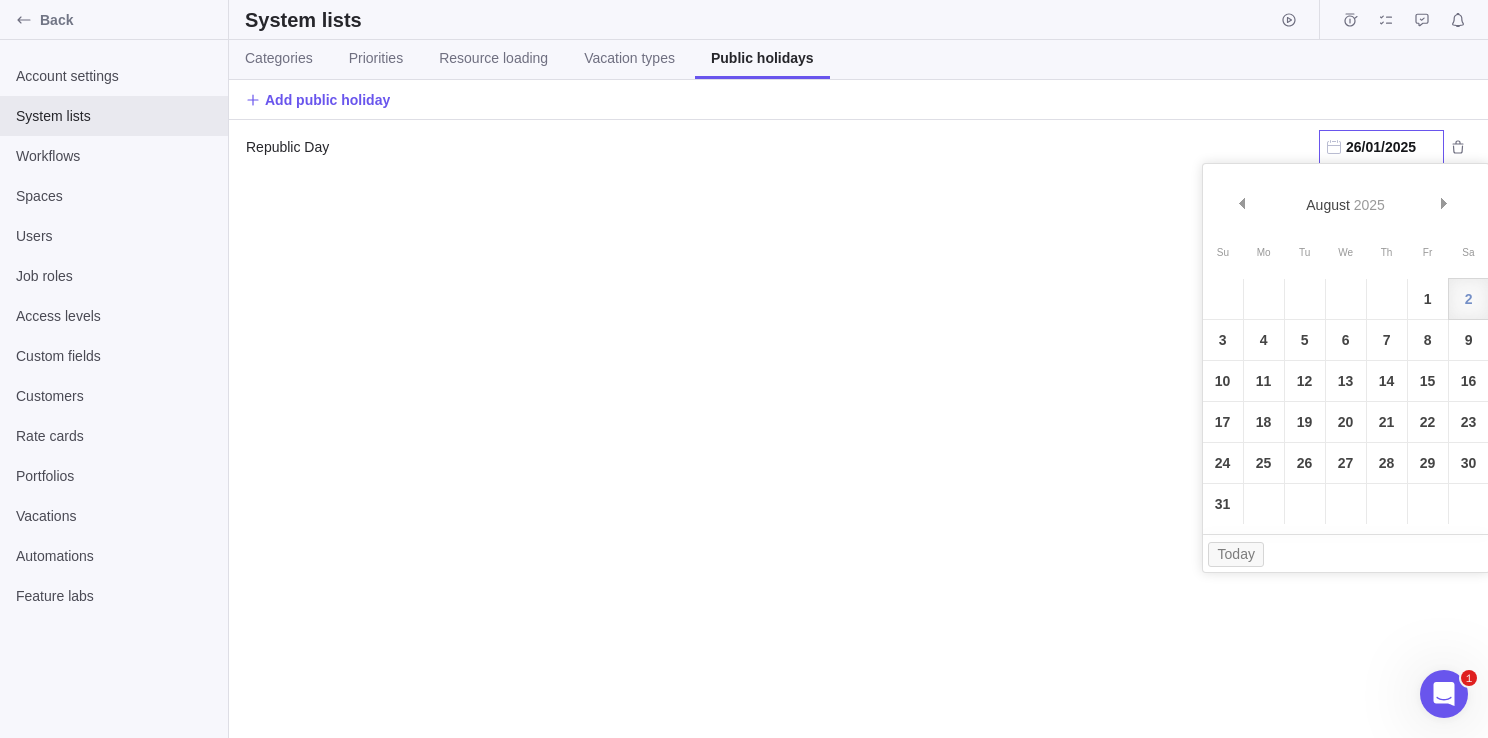 click on "August 2025" at bounding box center (1346, 190) 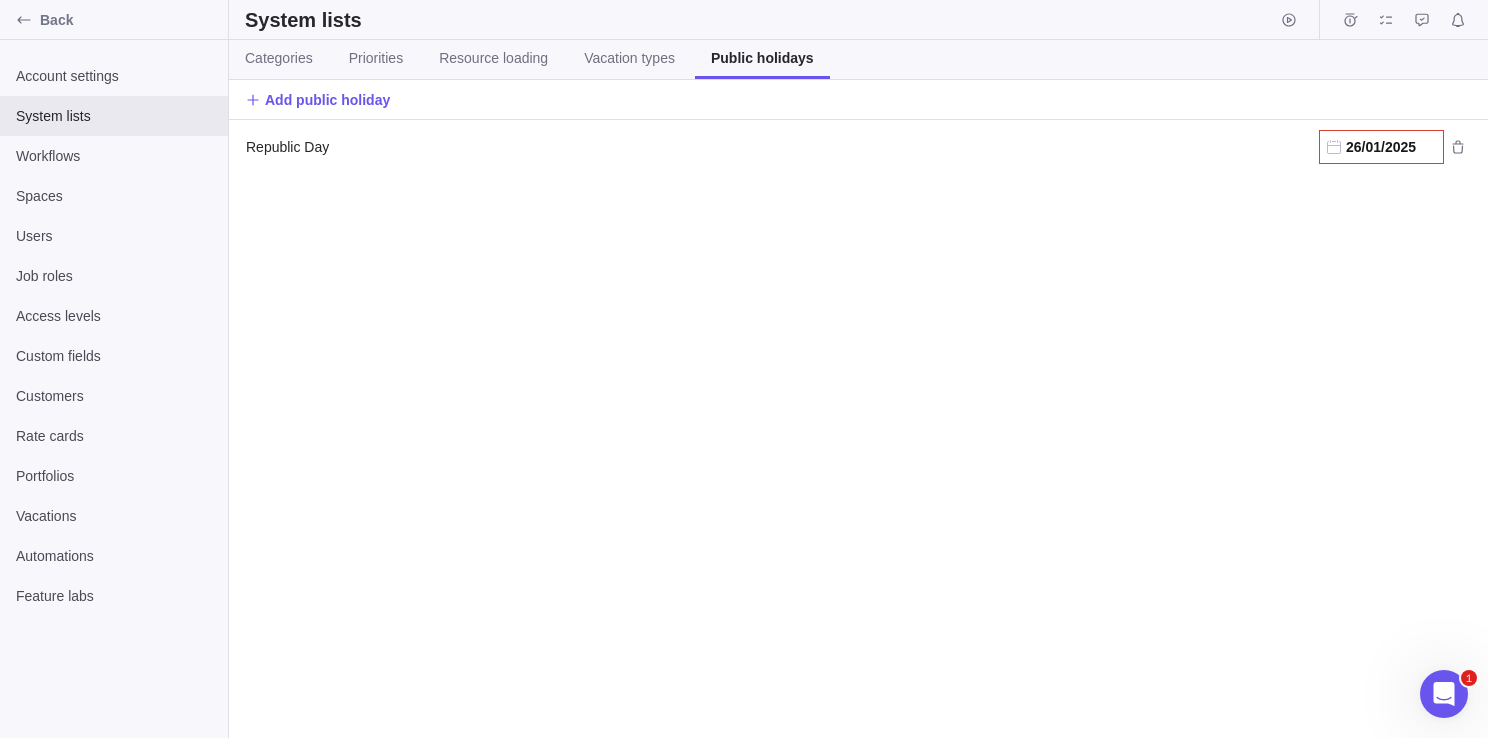 click on "Republic Day 26/01/2025" at bounding box center (858, 429) 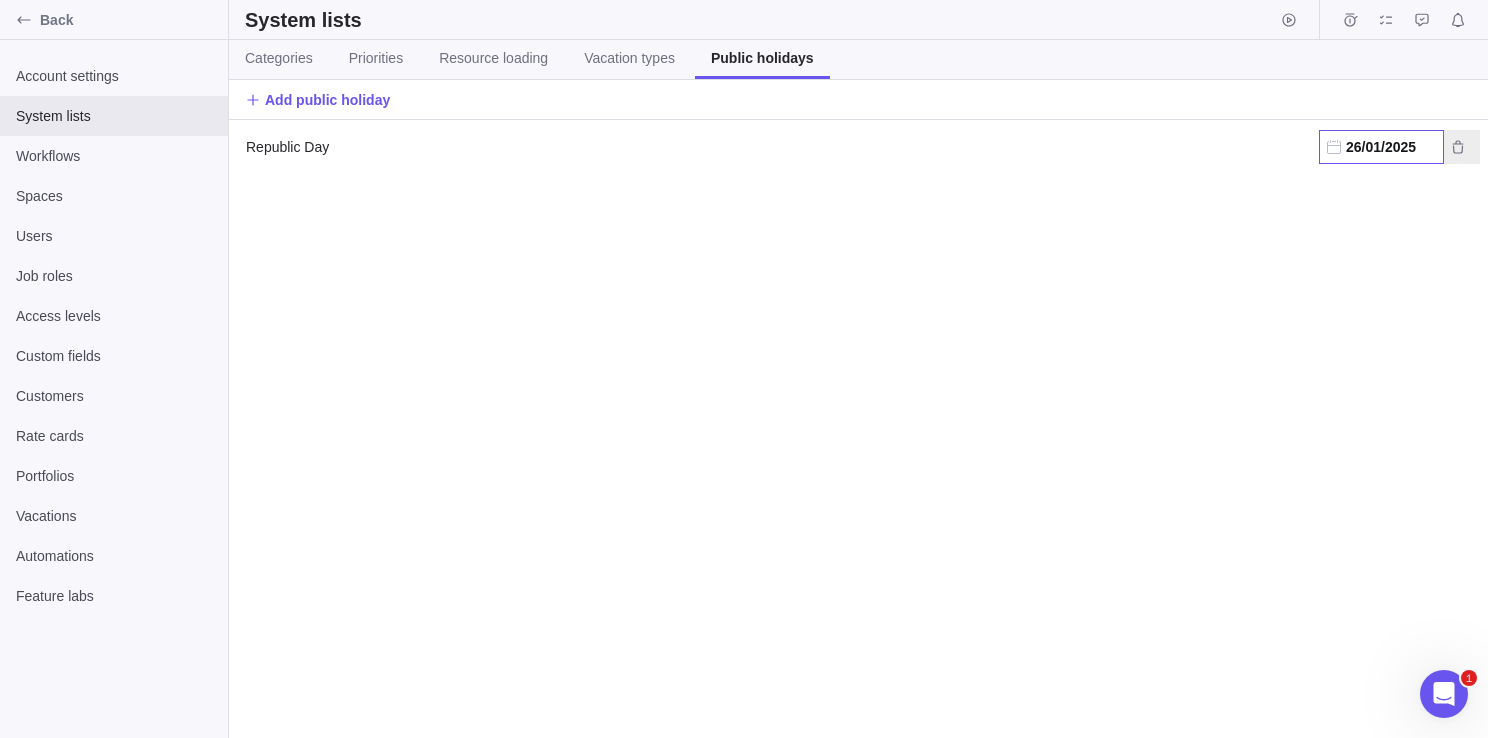 click on "26/01/2025" at bounding box center (1381, 147) 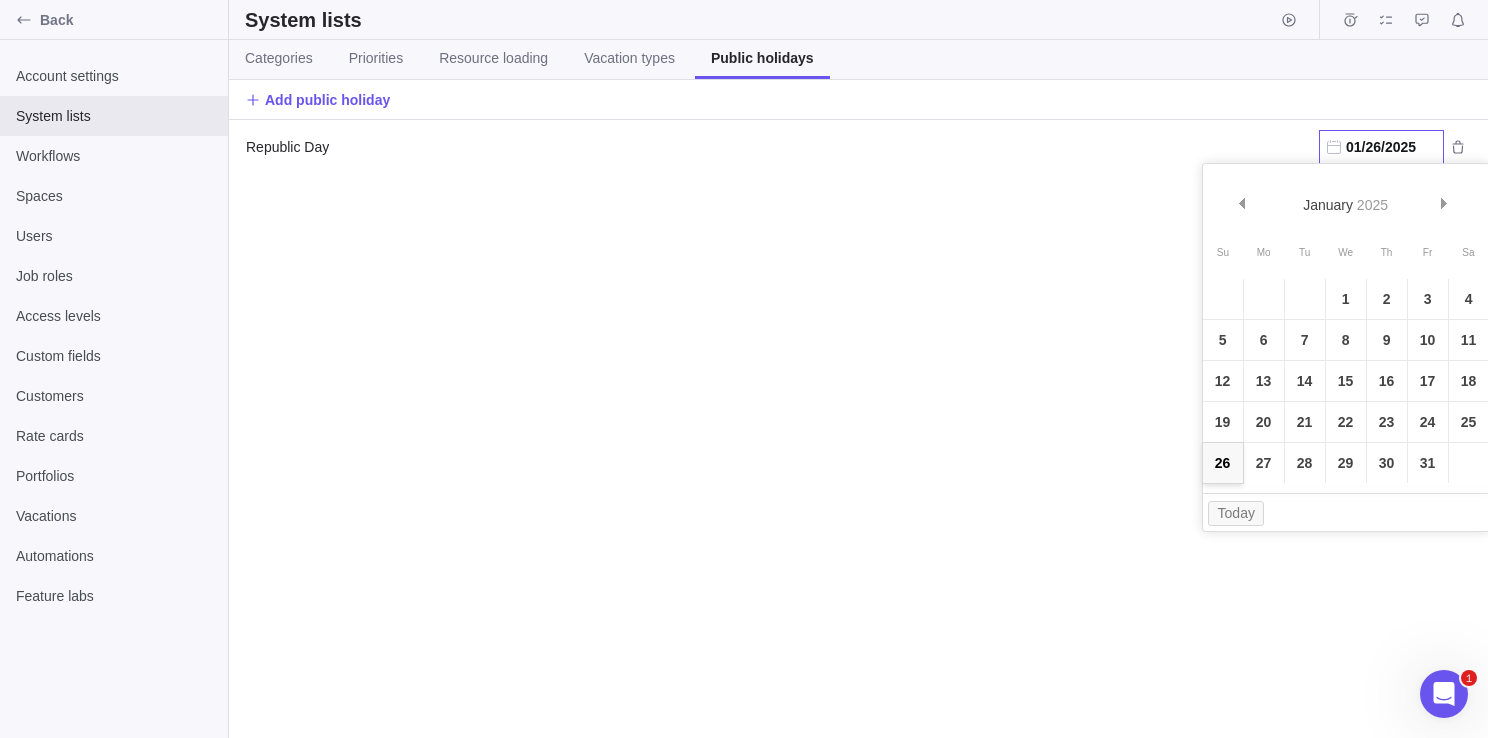 type on "01/26/2025" 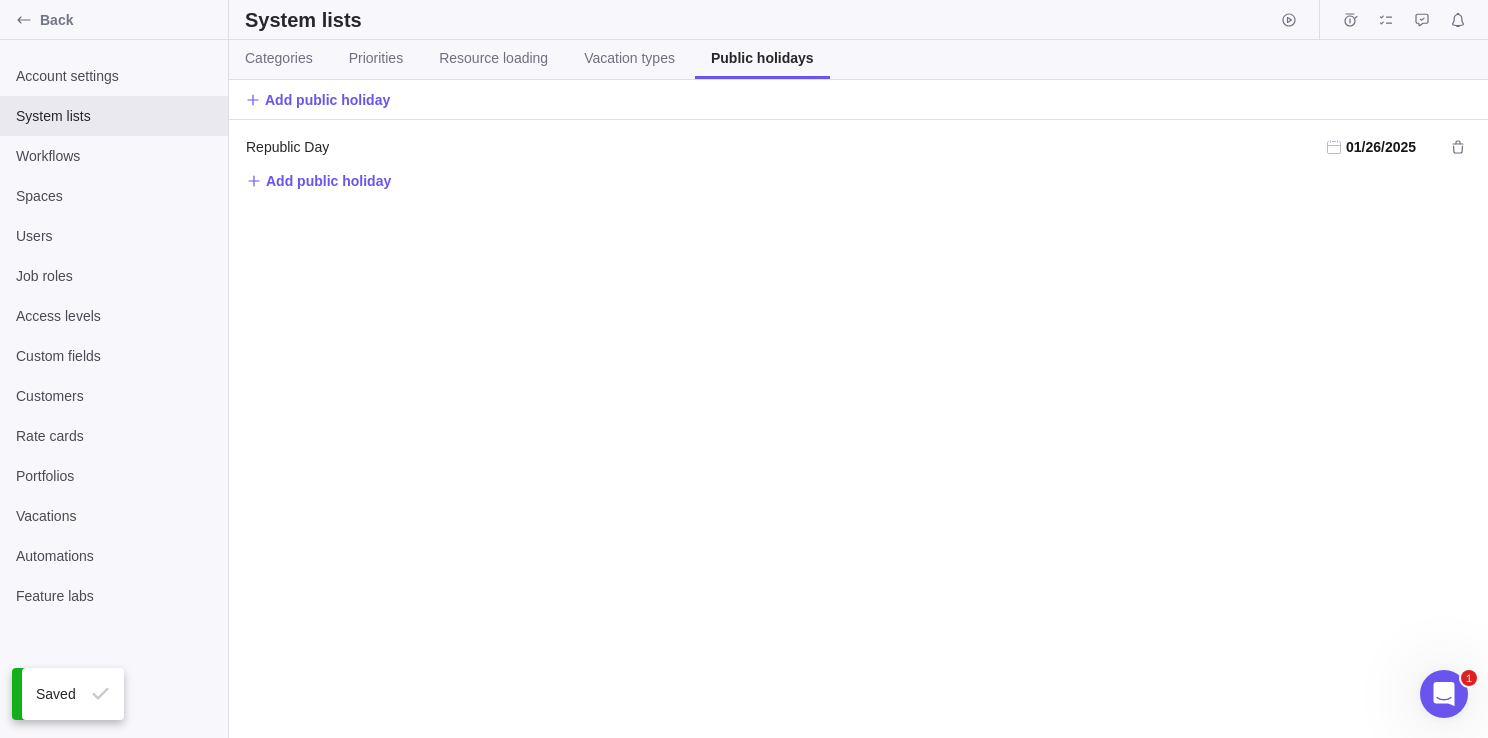click on "Republic Day Republic Day 01/26/2025 Add public holiday" at bounding box center (858, 429) 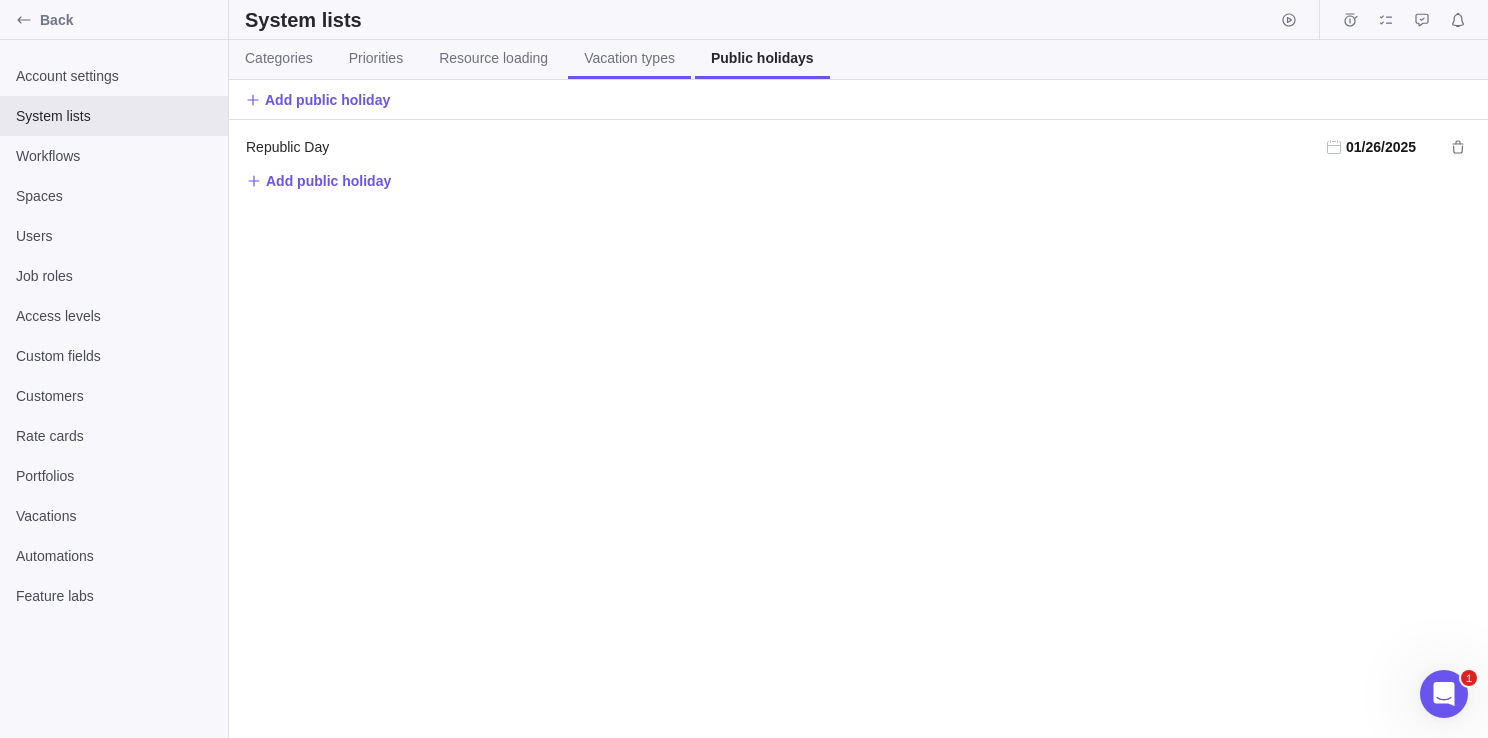 click on "Vacation types" at bounding box center (629, 58) 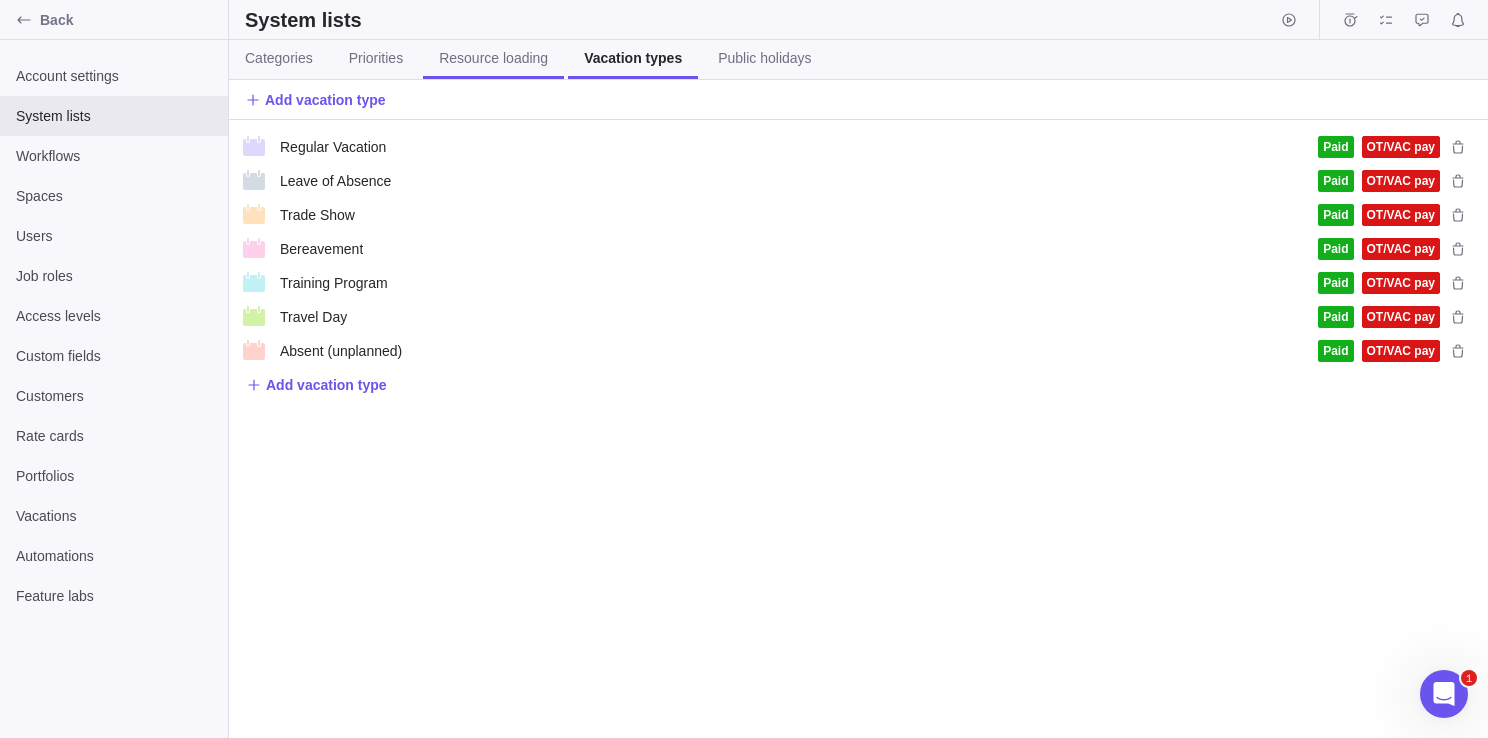click on "Resource loading" at bounding box center [493, 58] 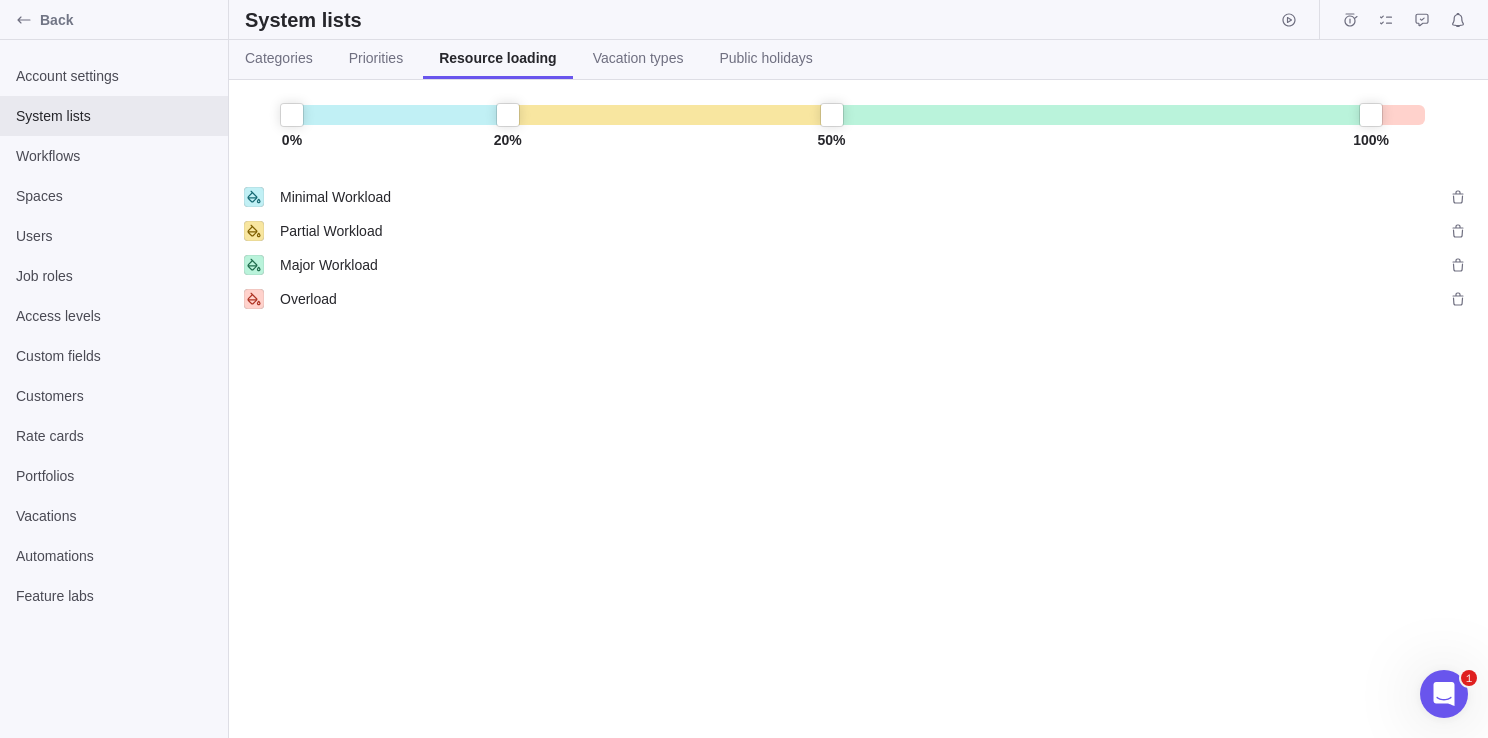 click on "20 %" at bounding box center (508, 126) 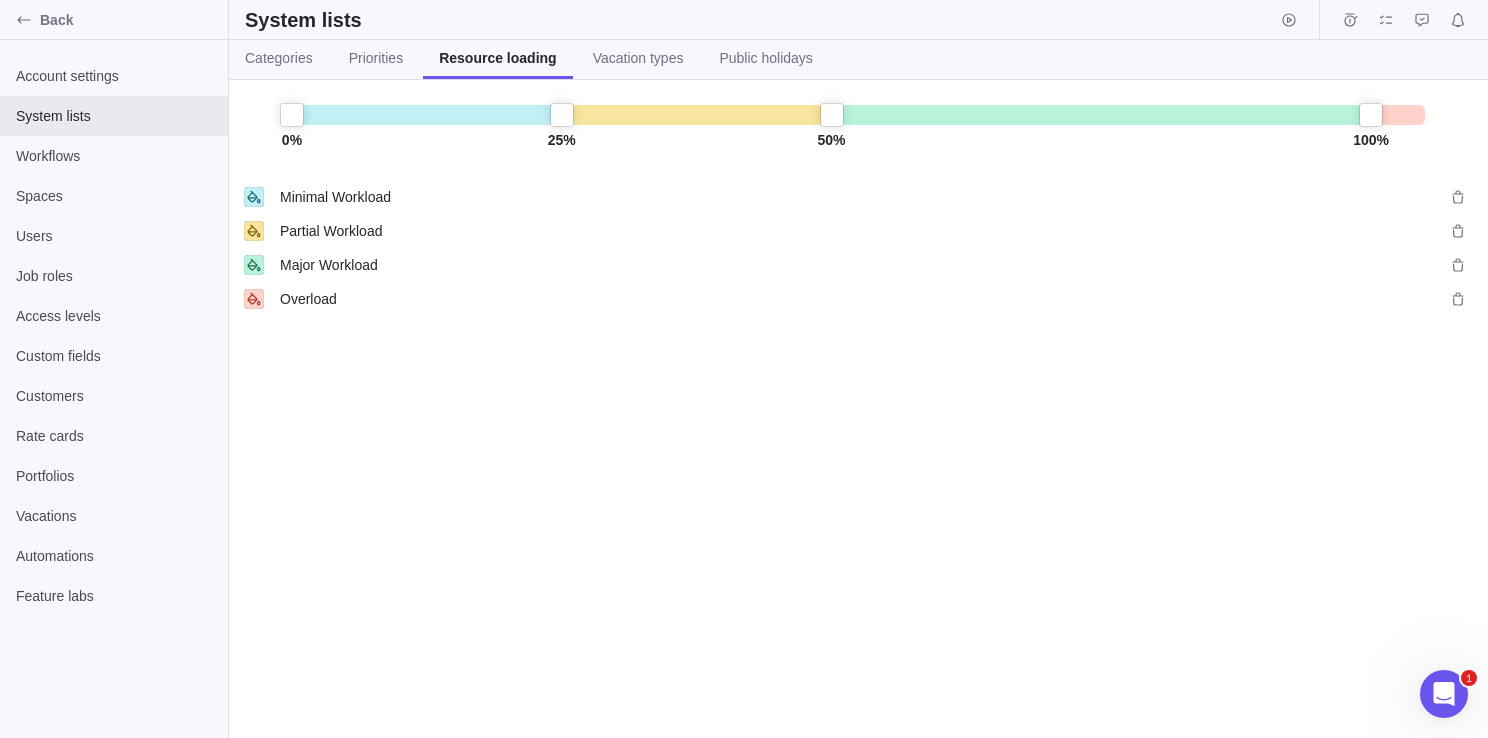 drag, startPoint x: 504, startPoint y: 117, endPoint x: 520, endPoint y: 129, distance: 20 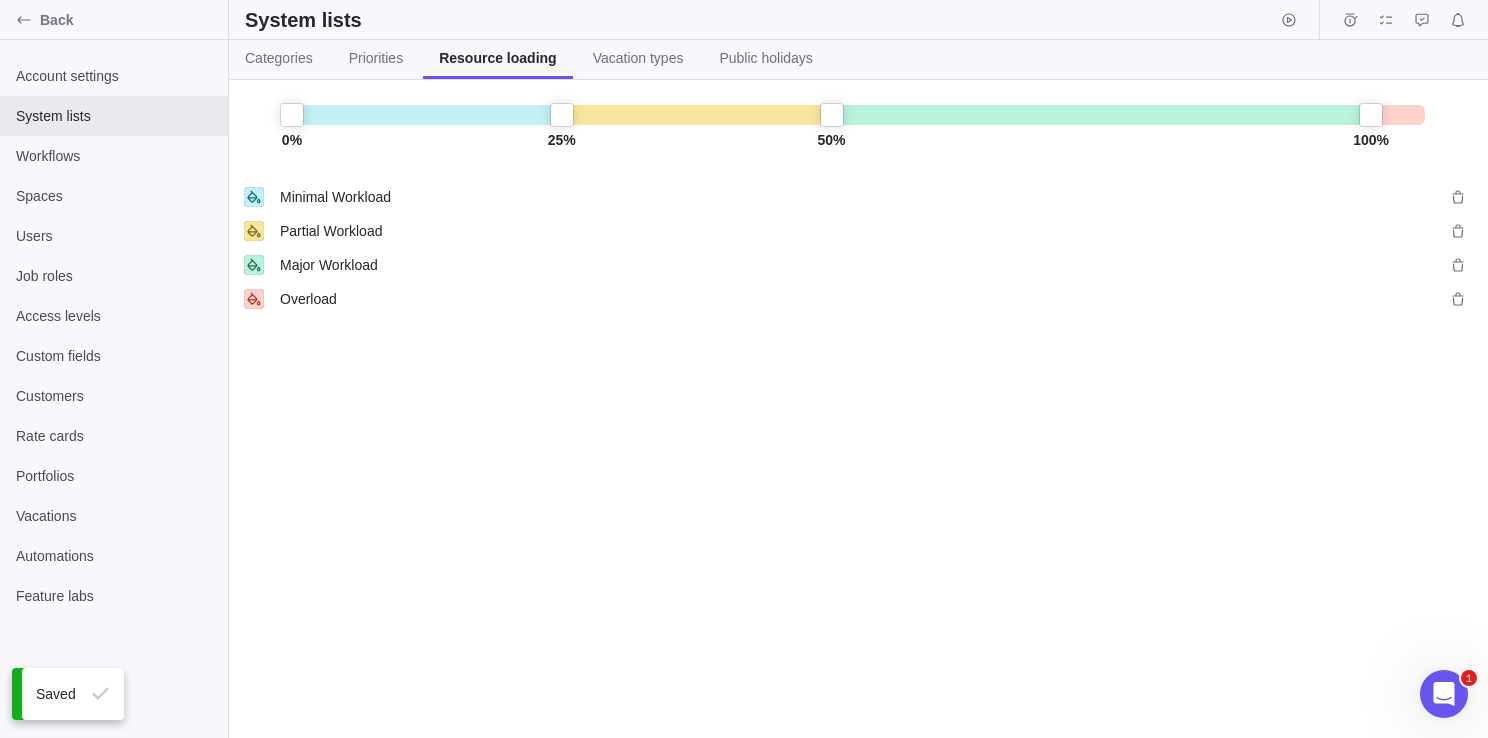 click on "50 %" at bounding box center (832, 126) 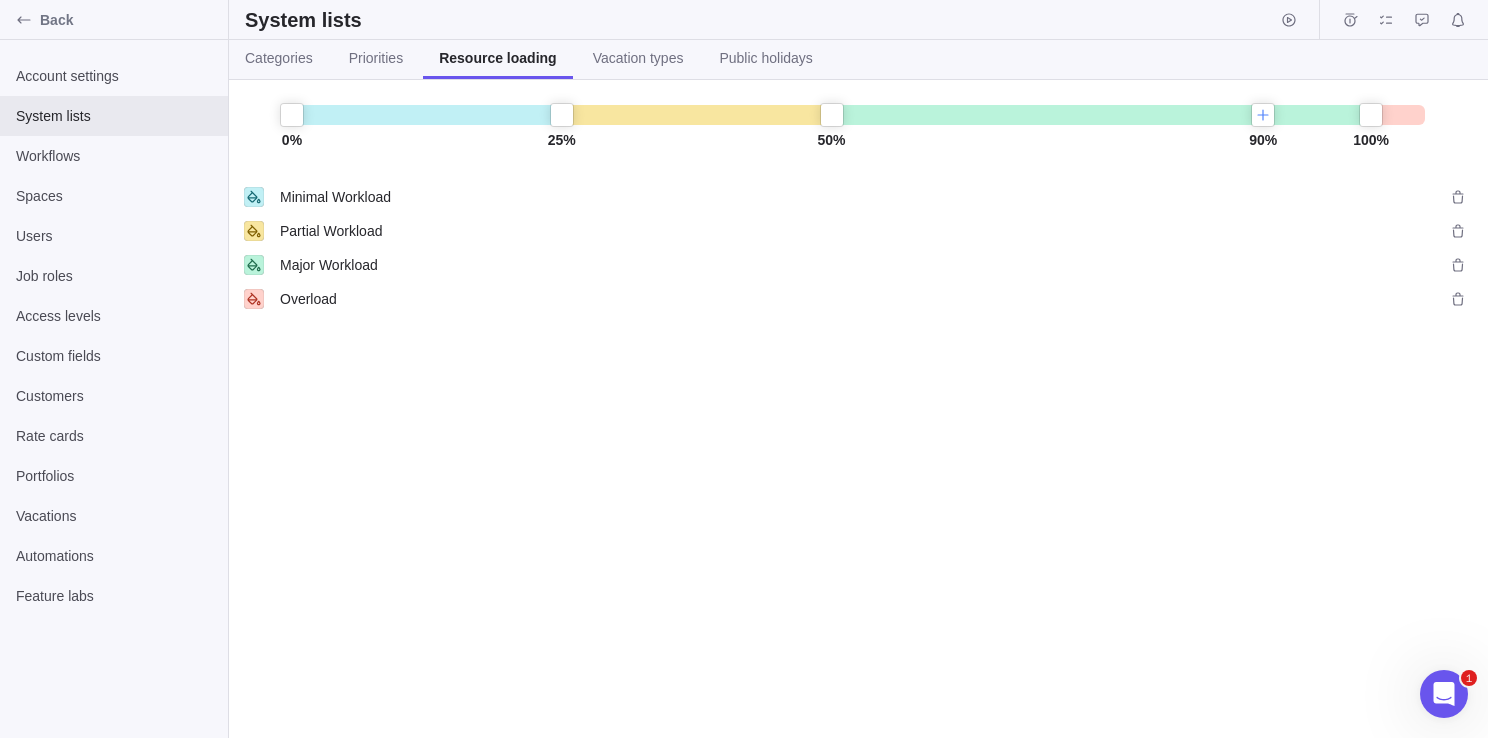 drag, startPoint x: 1364, startPoint y: 114, endPoint x: 1264, endPoint y: 116, distance: 100.02 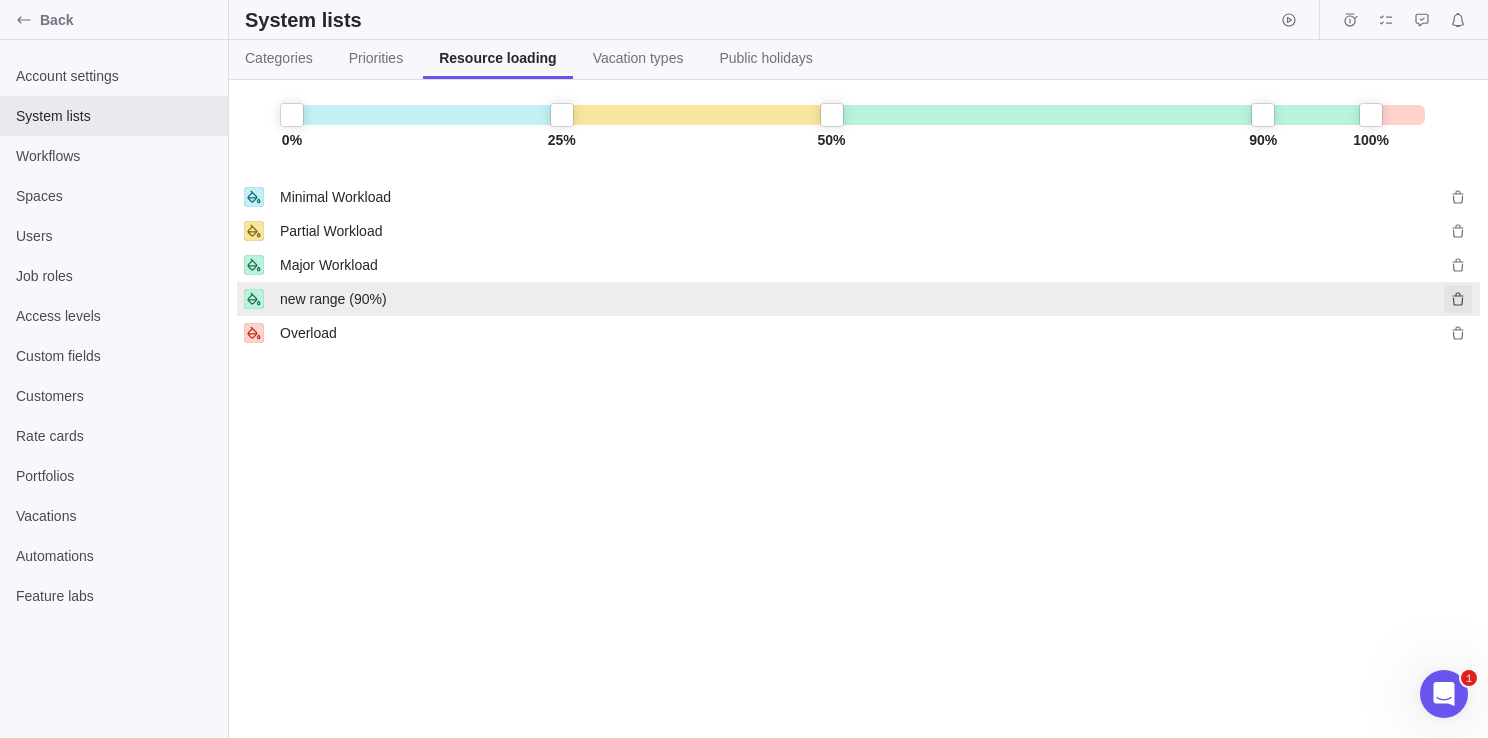 click 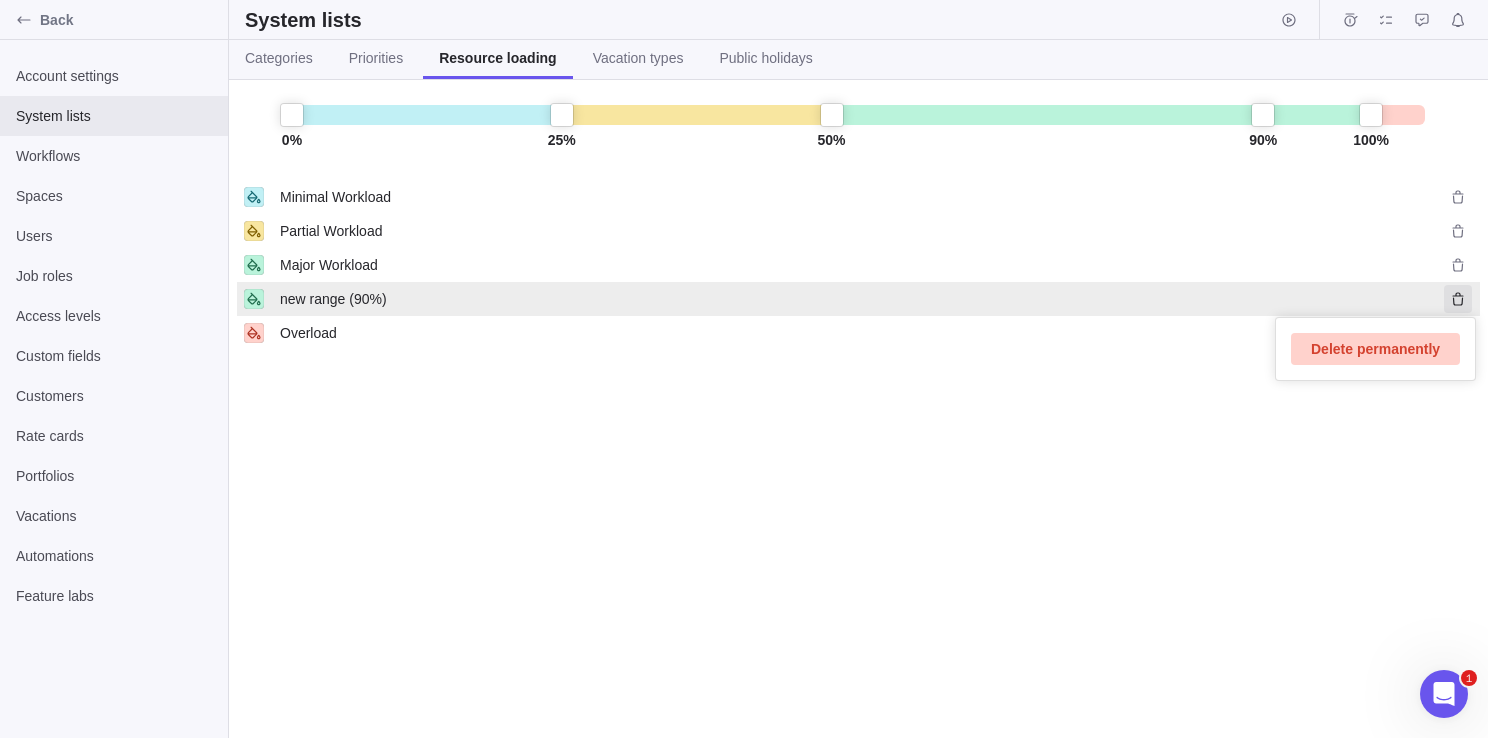 click on "Delete permanently" at bounding box center (1375, 349) 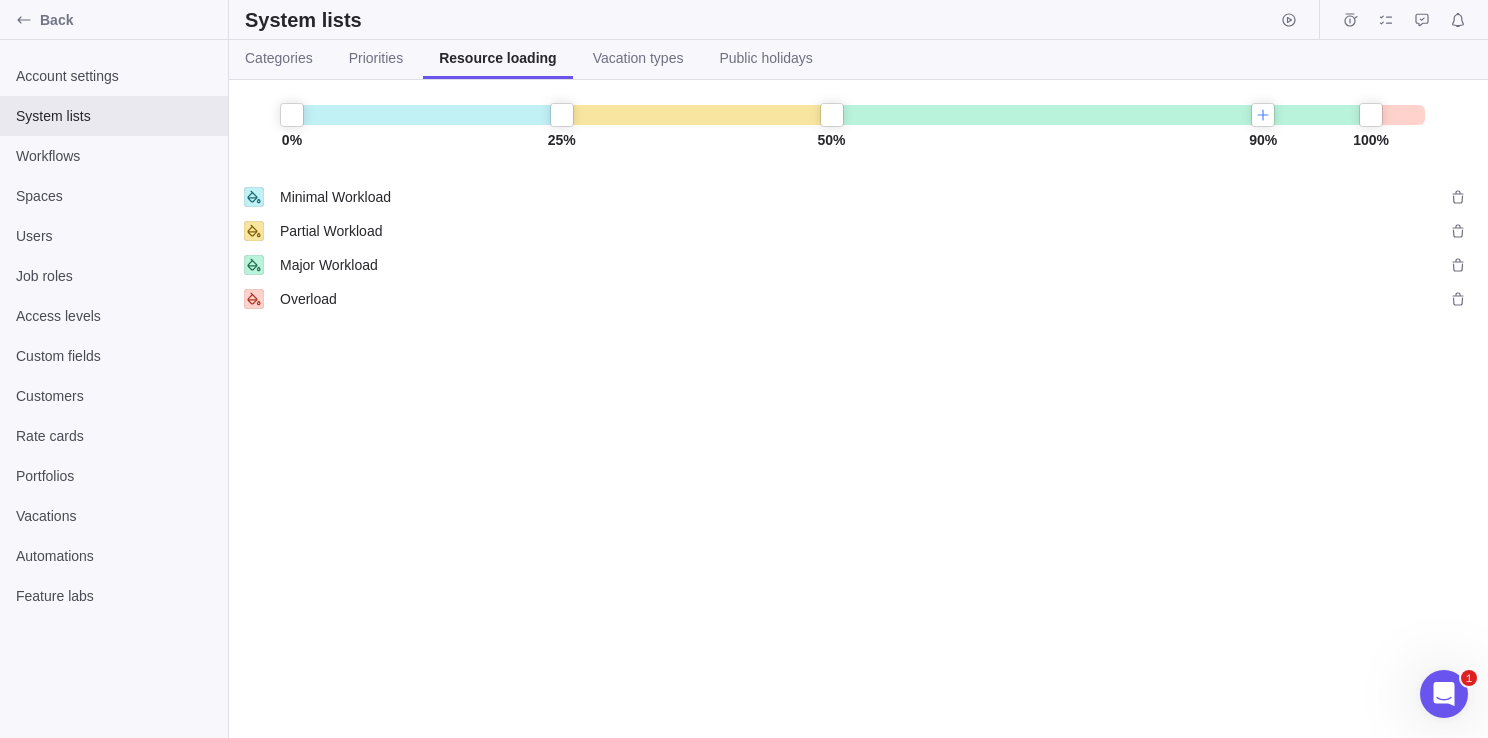 drag, startPoint x: 1370, startPoint y: 115, endPoint x: 1284, endPoint y: 120, distance: 86.145226 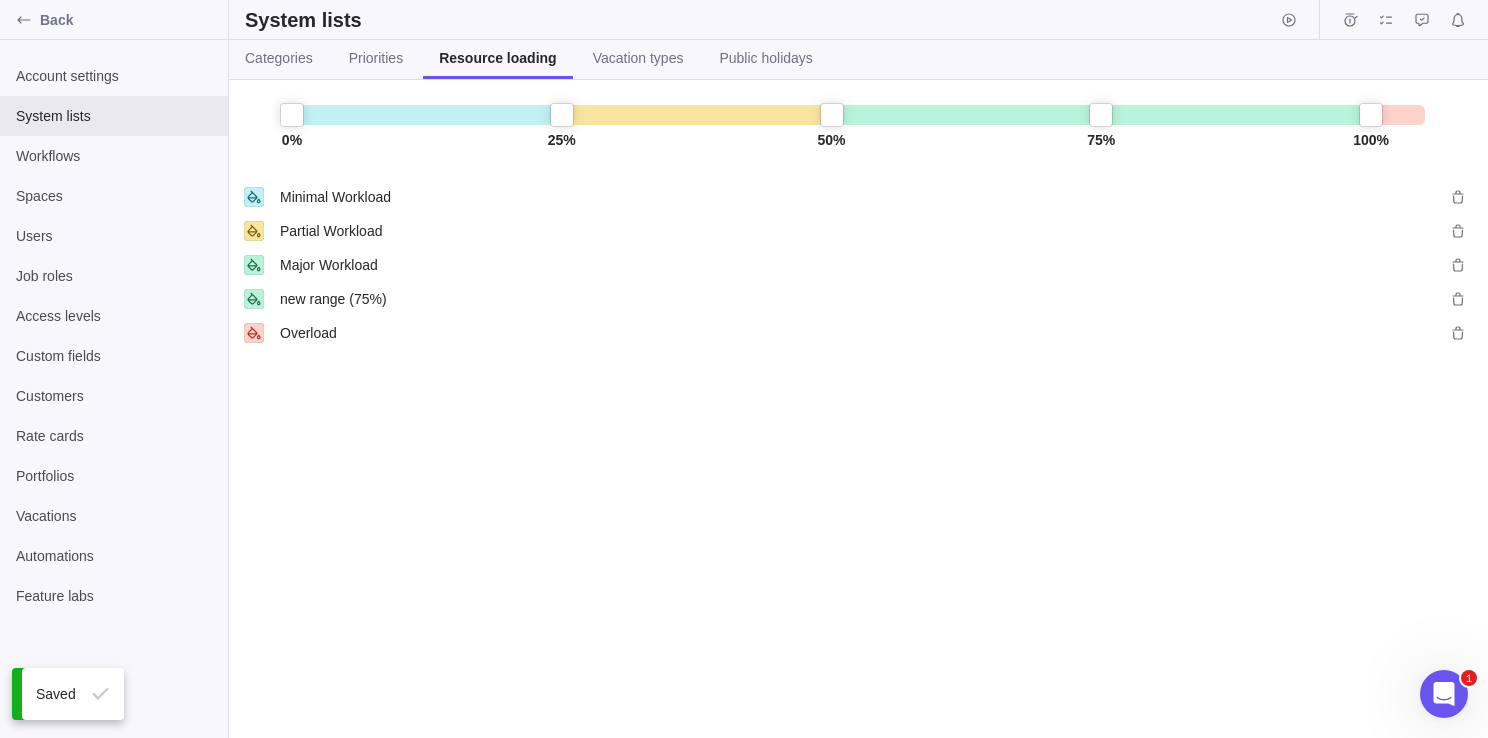 click on "Minimal Workload Minimal Workload Partial Workload Partial Workload Major Workload Major Workload new range (75%) new range (75%) Overload Overload" at bounding box center (858, 454) 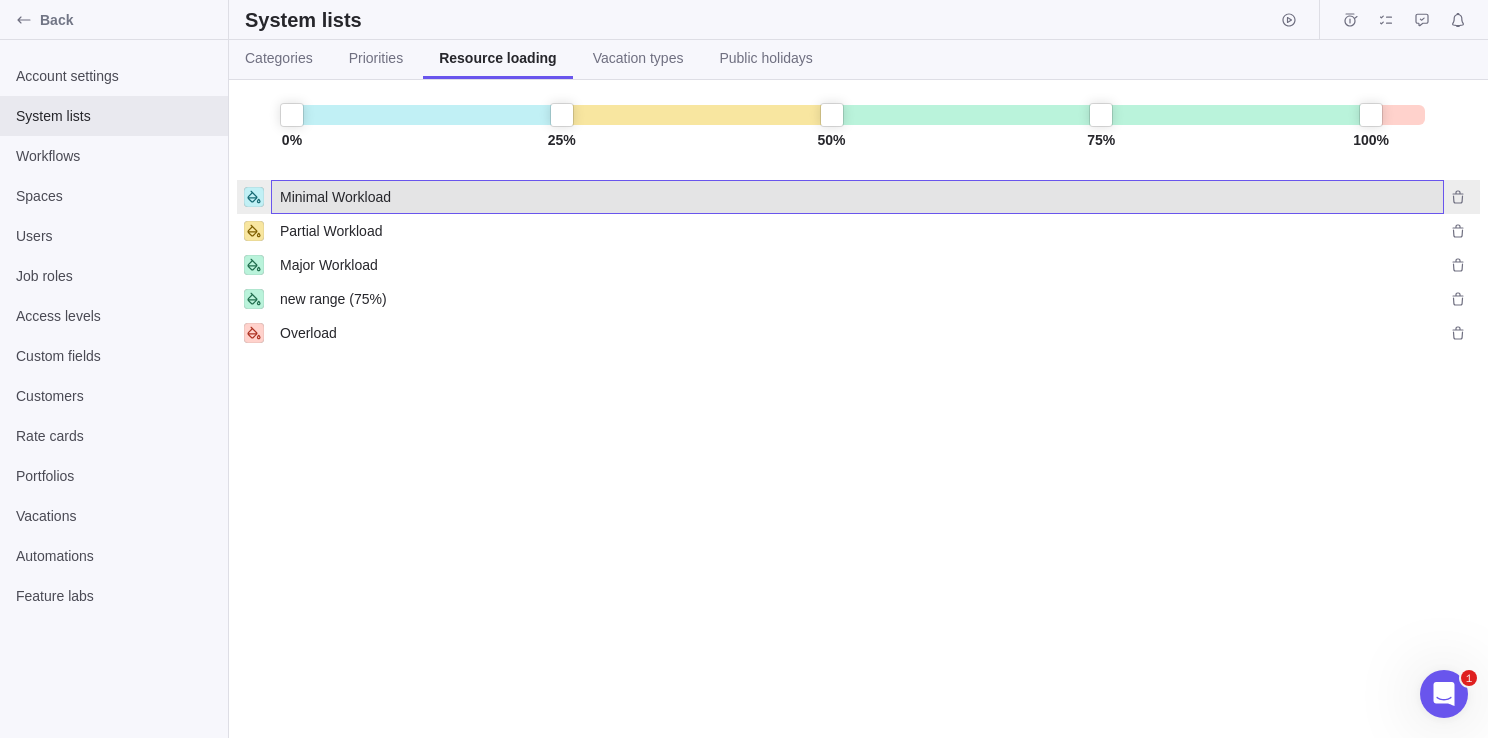 click on "Minimal Workload" at bounding box center [335, 197] 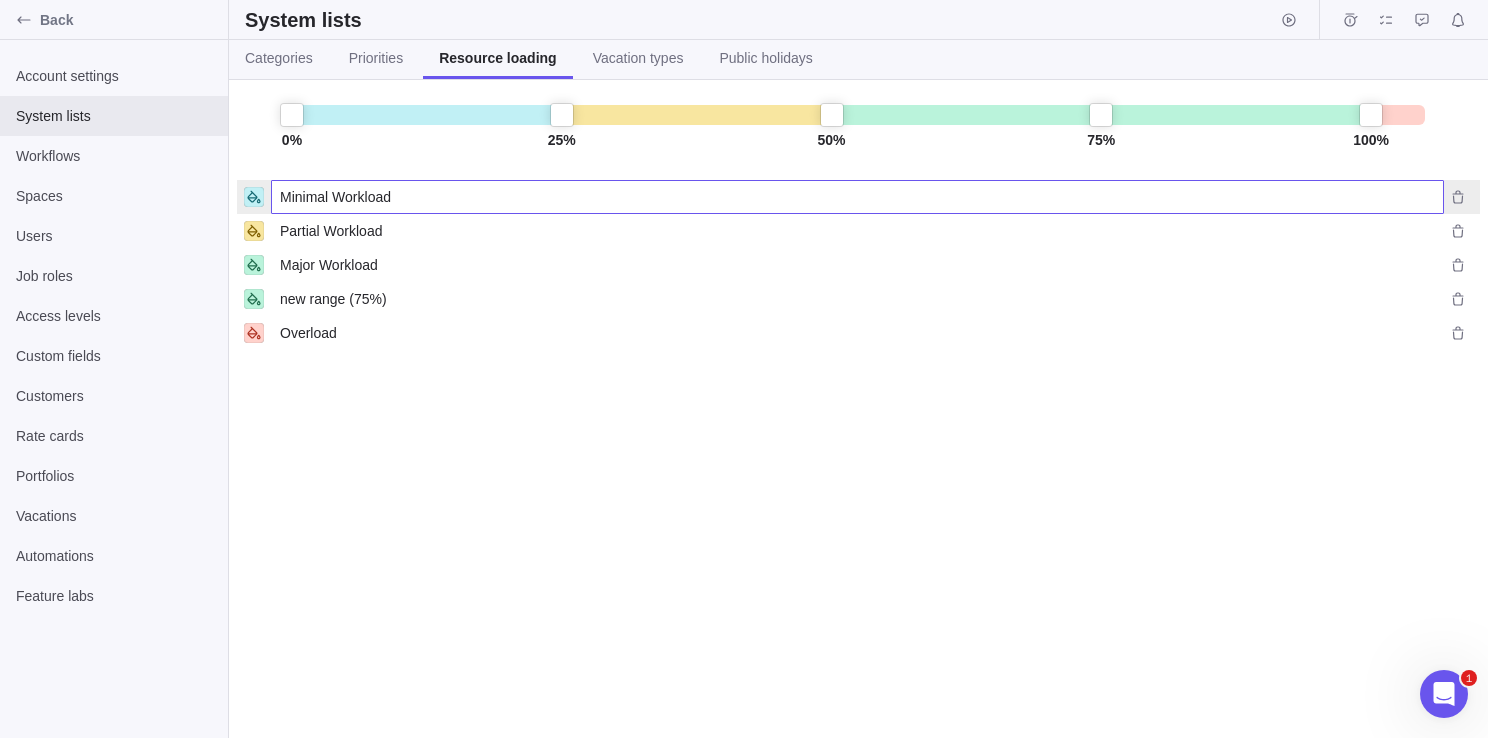 paste on "Very Low" 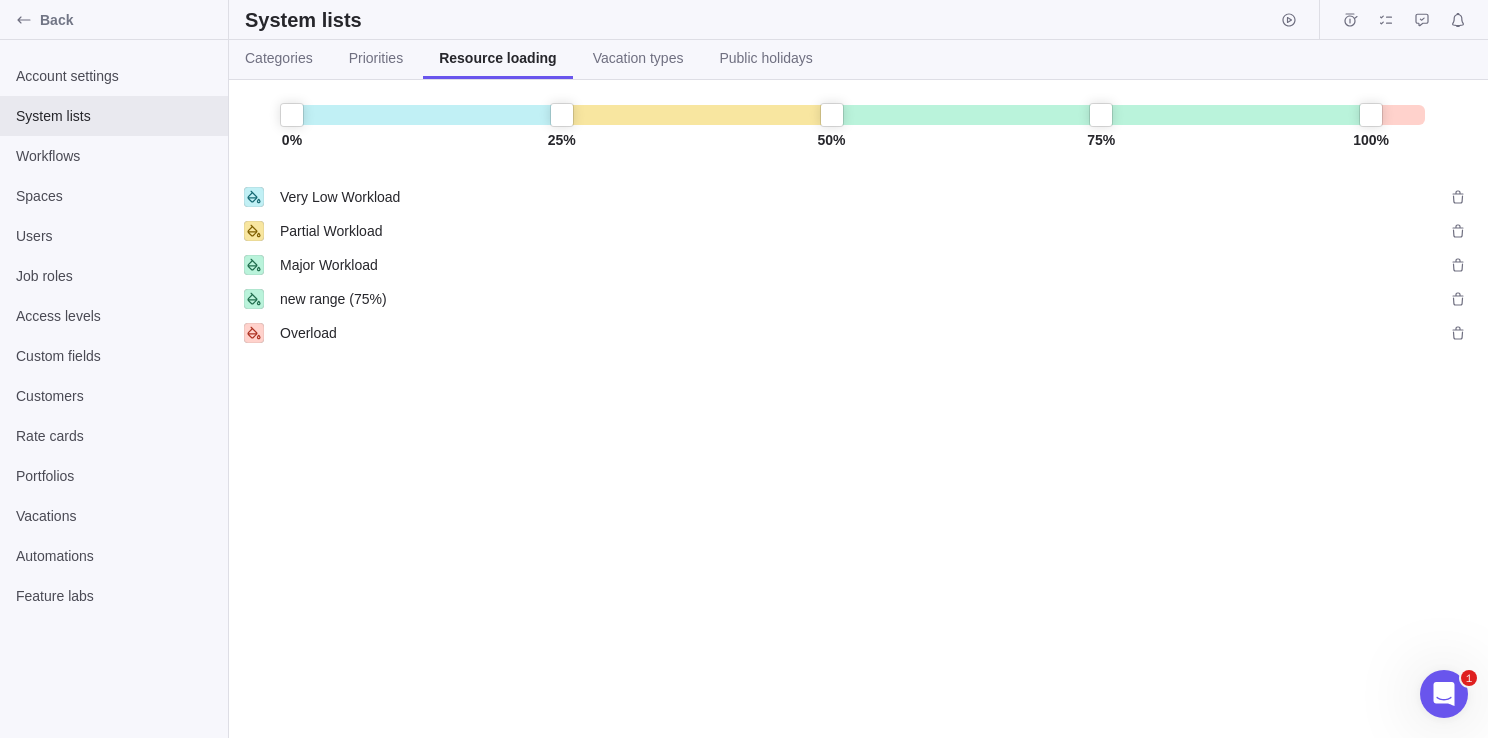 click on "Very Low Workload Minimal Workload Partial Workload Partial Workload Major Workload Major Workload new range (75%) new range (75%) Overload Overload" at bounding box center (858, 454) 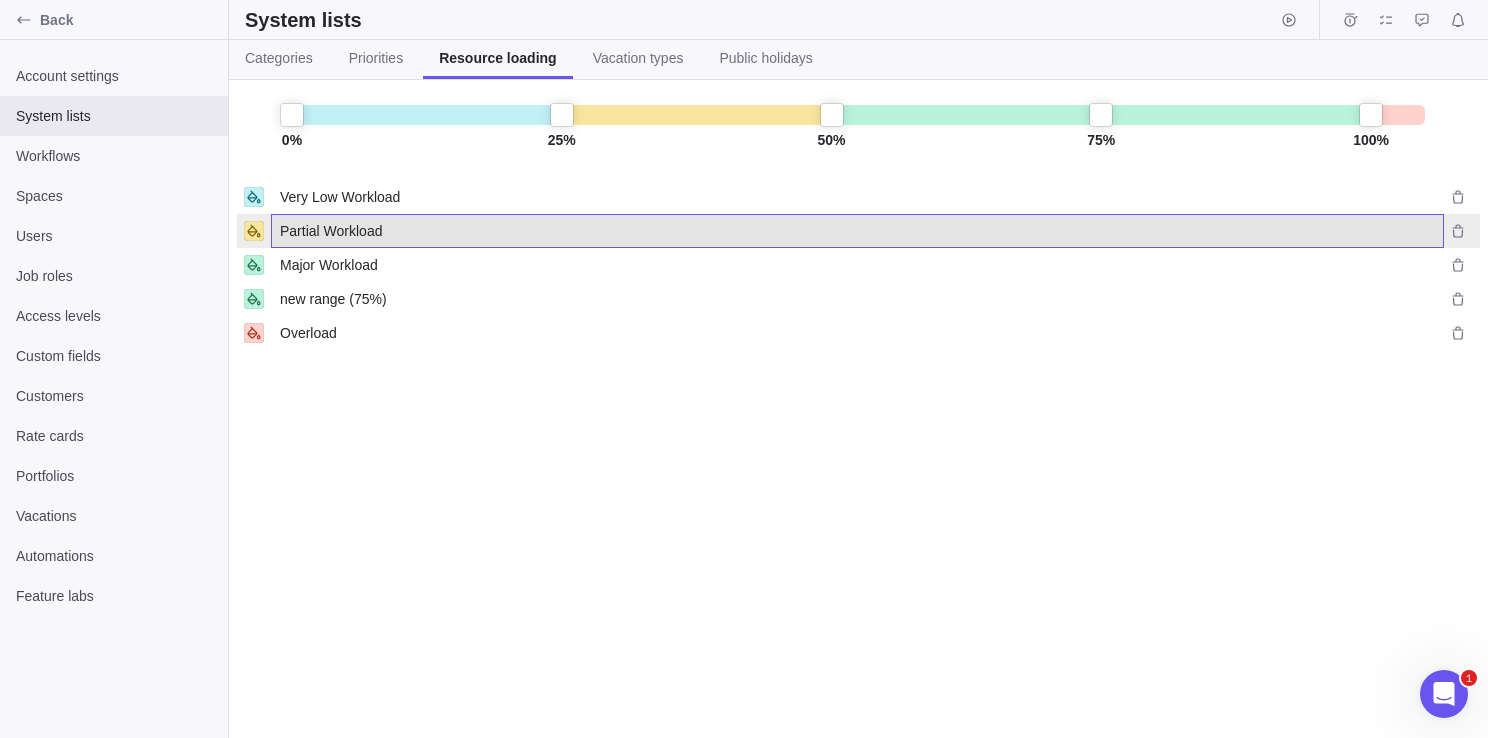 click on "Partial Workload" at bounding box center [331, 231] 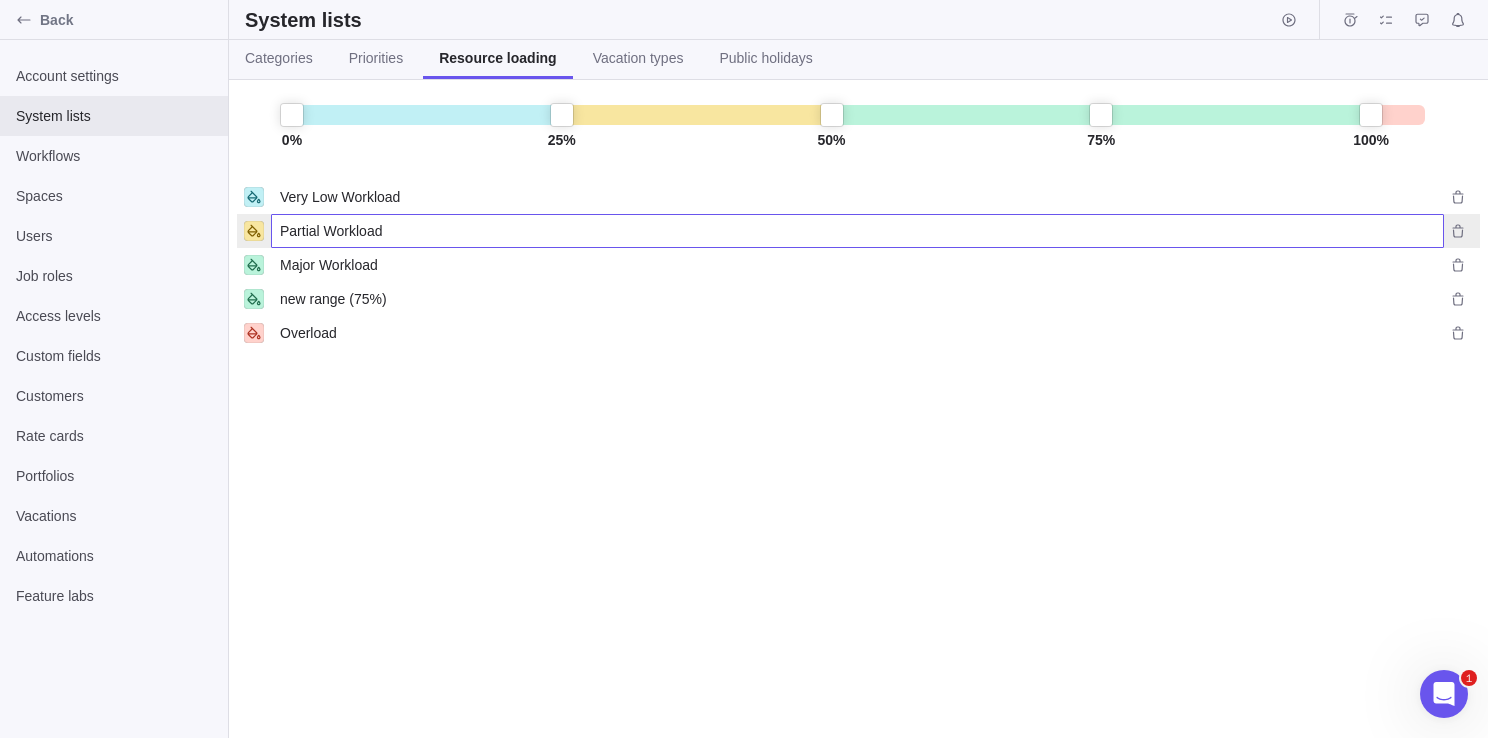 paste on "Low" 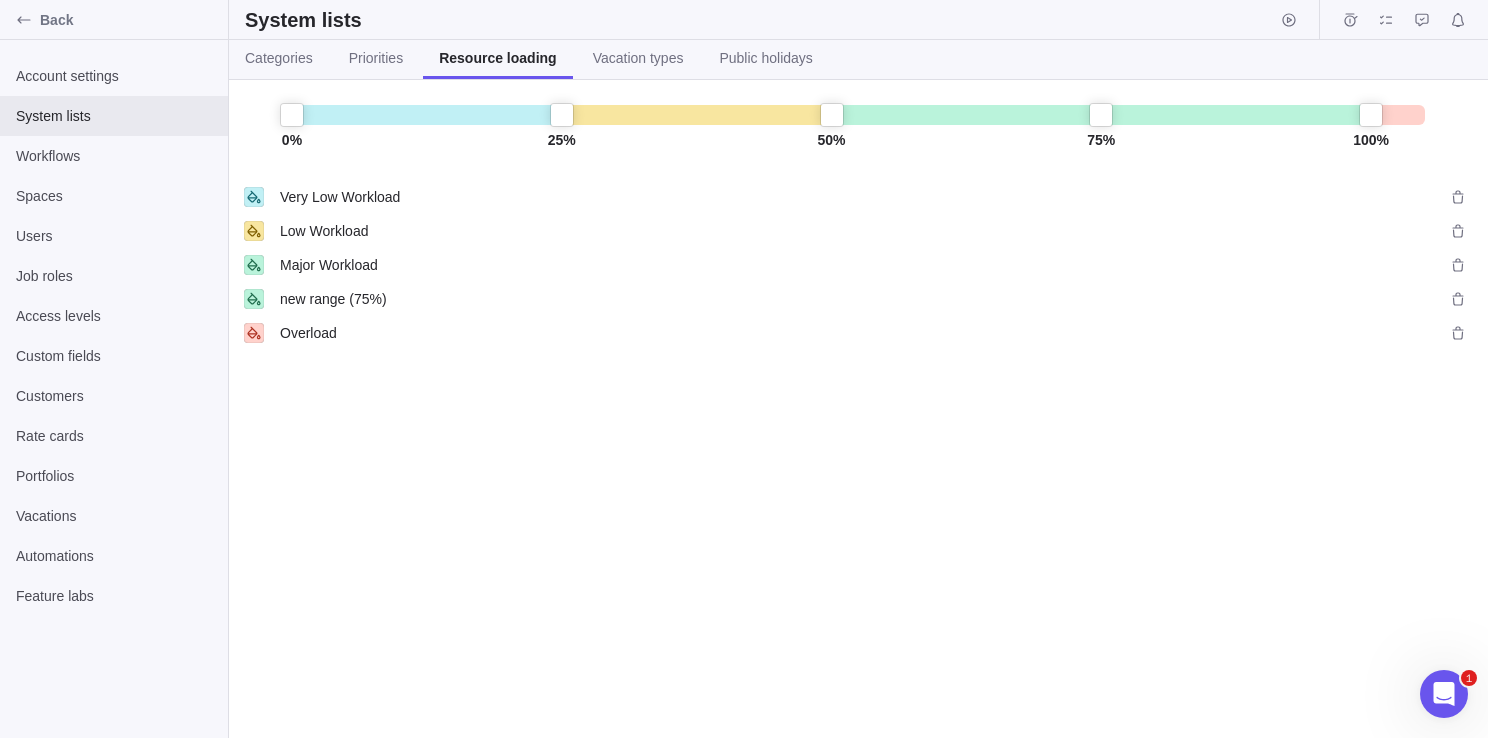 click on "Very Low Workload Very Low Workload Low Workload Partial Workload Major Workload Major Workload new range (75%) new range (75%) Overload Overload" at bounding box center [858, 454] 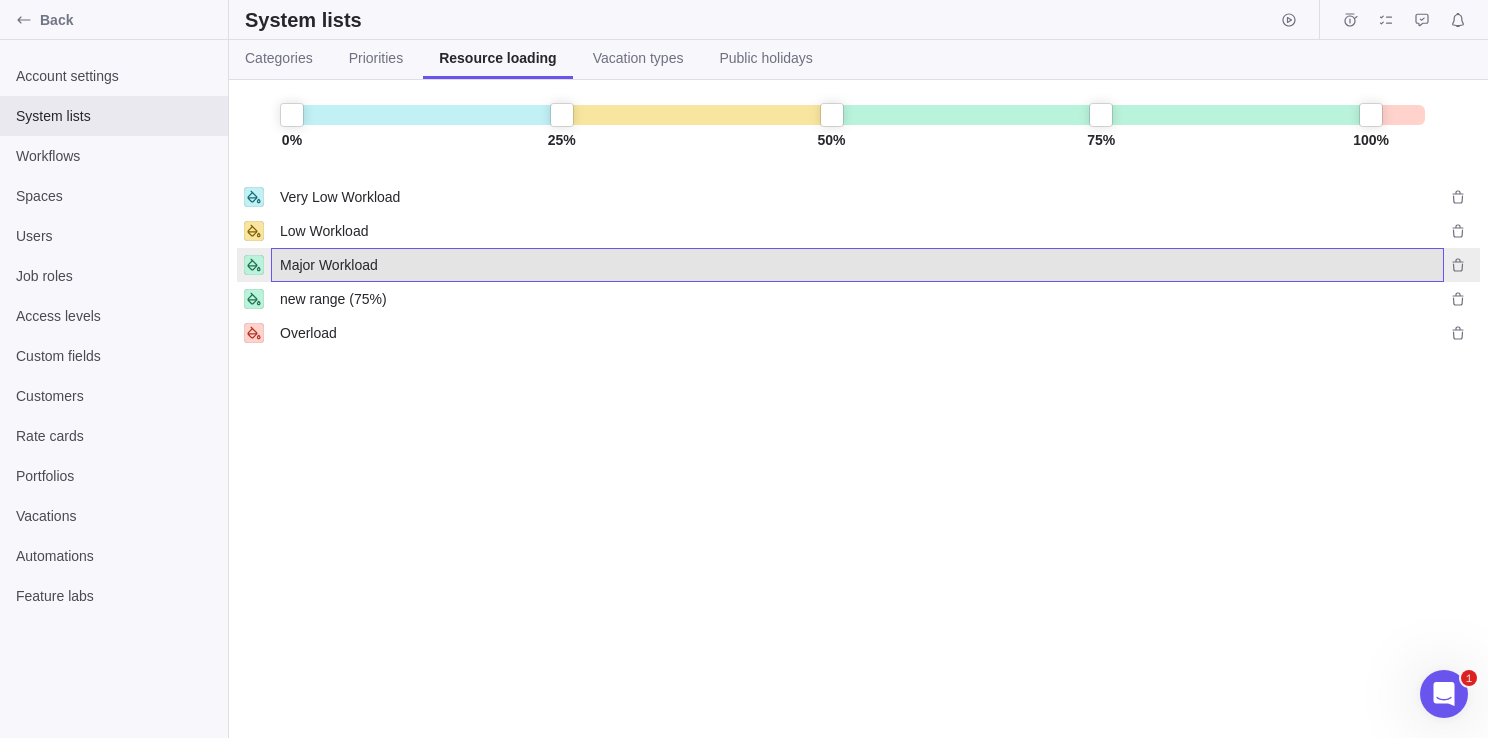 click on "Major Workload" at bounding box center [329, 265] 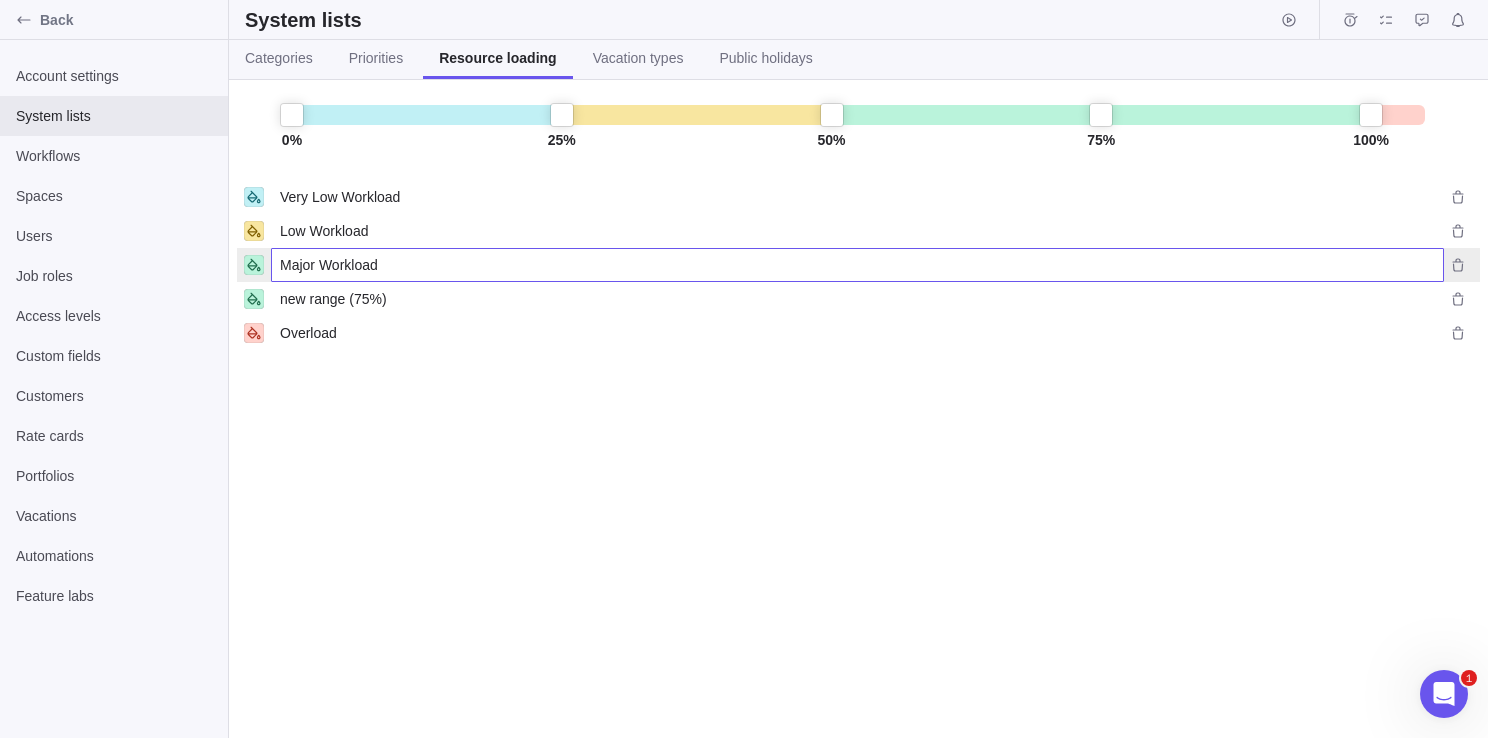 click on "Major Workload" at bounding box center (857, 265) 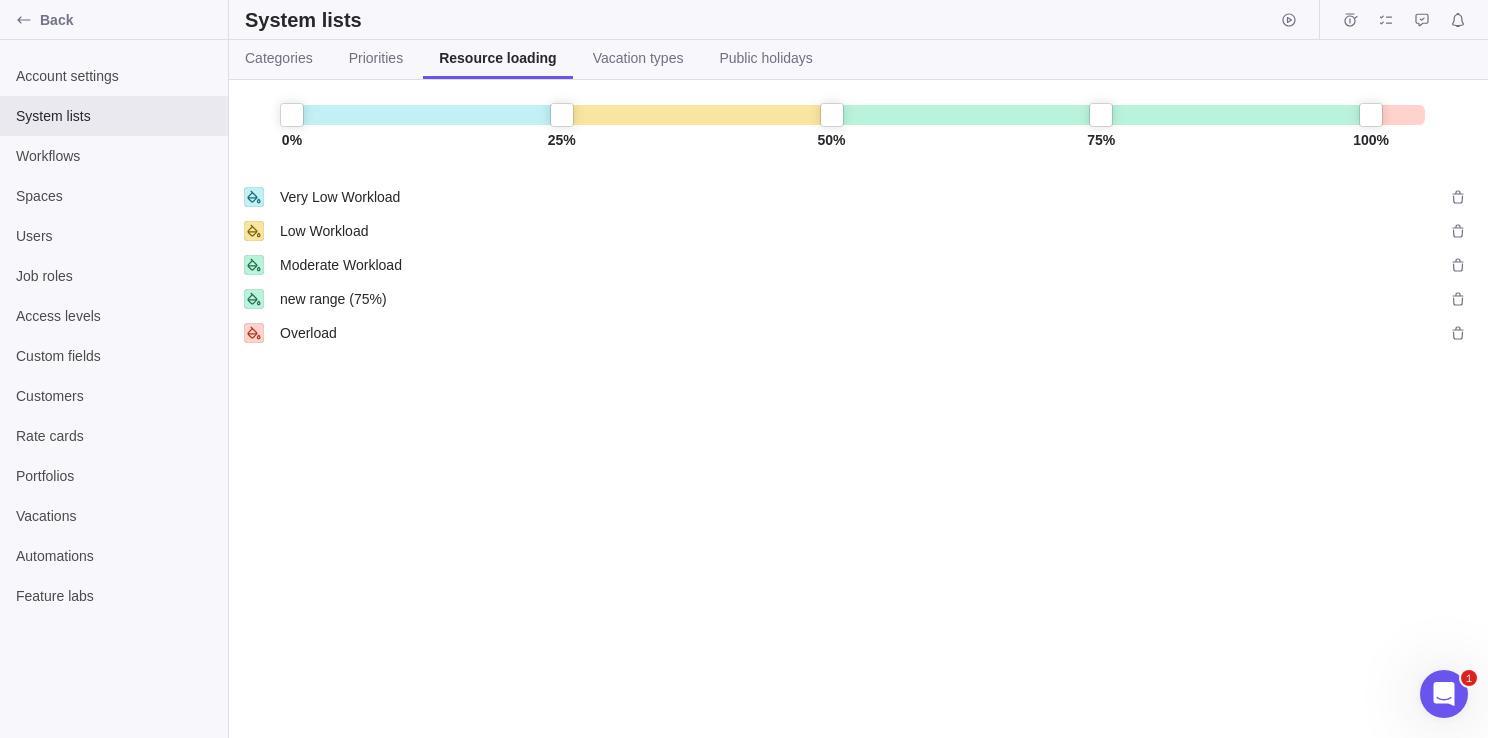 click on "Very Low Workload Very Low Workload Low Workload Low Workload Moderate Workload Major Workload new range (75%) new range (75%) Overload Overload" at bounding box center (858, 454) 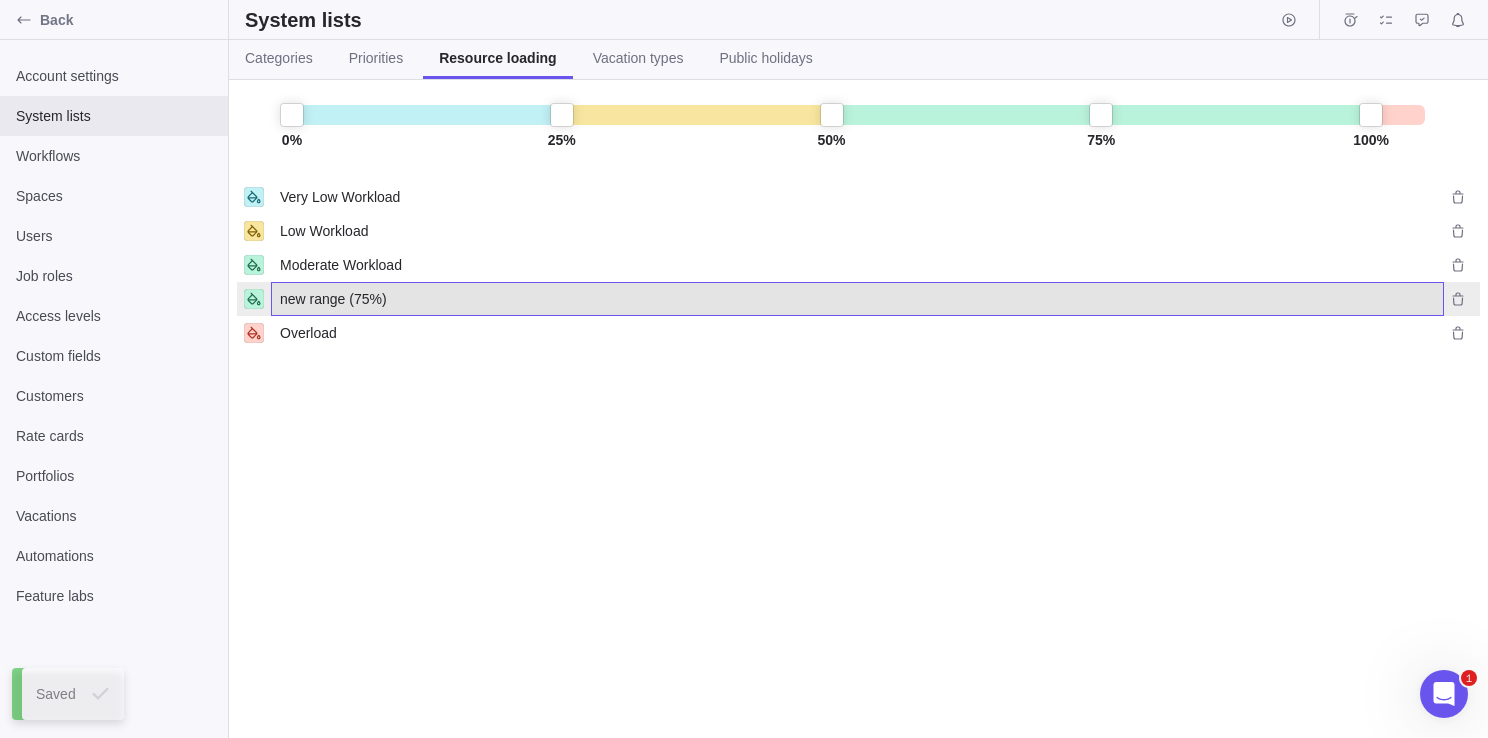 click on "new range (75%)" at bounding box center [333, 299] 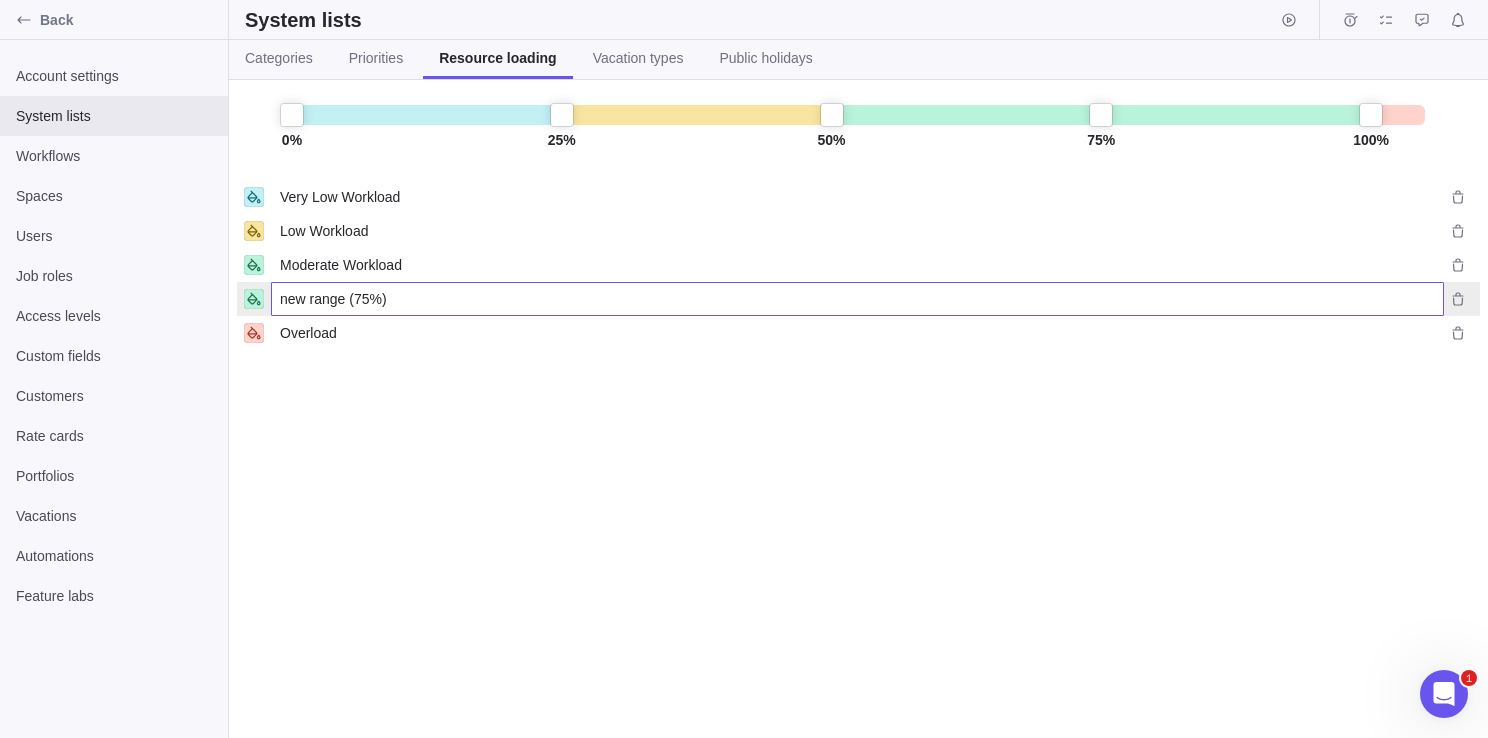 paste on "High Workload" 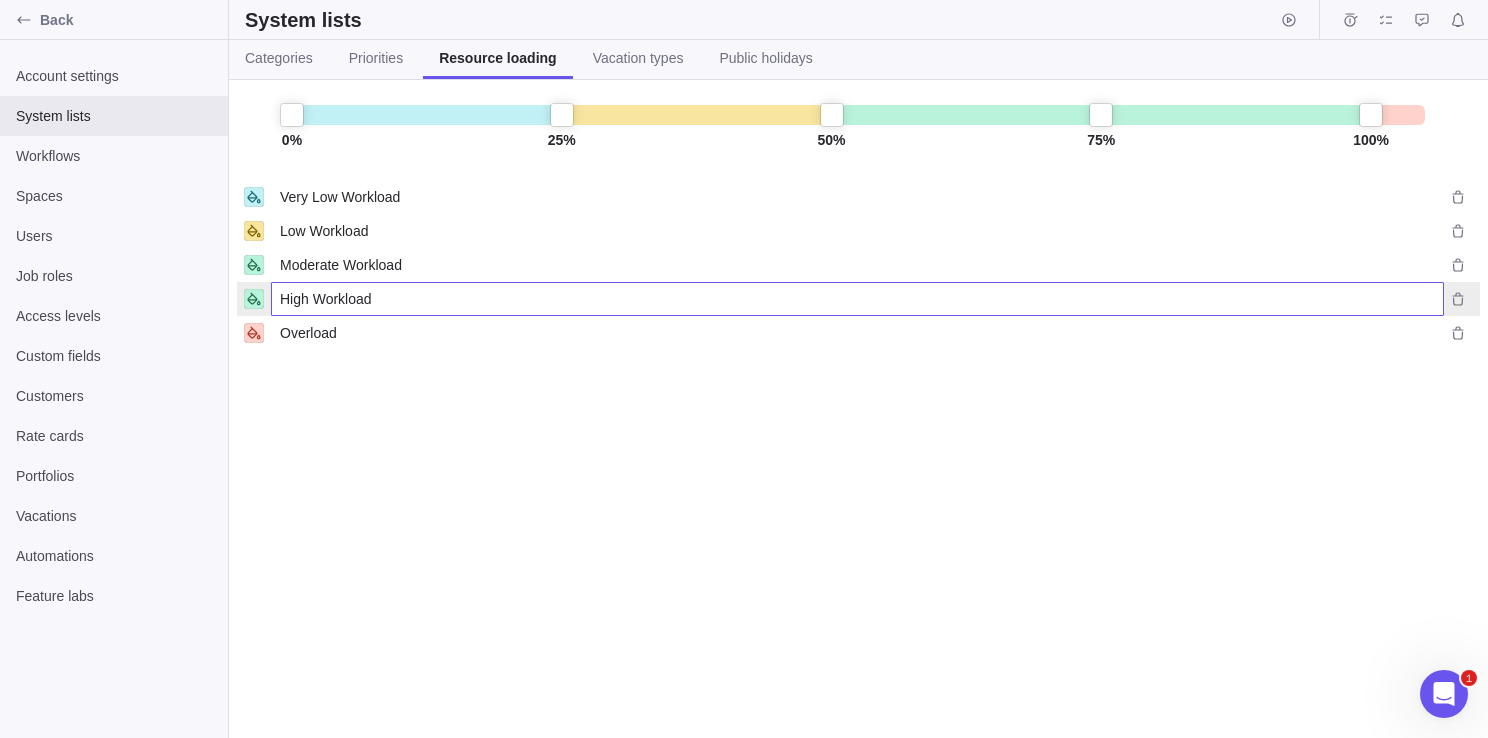 type on "High Workload" 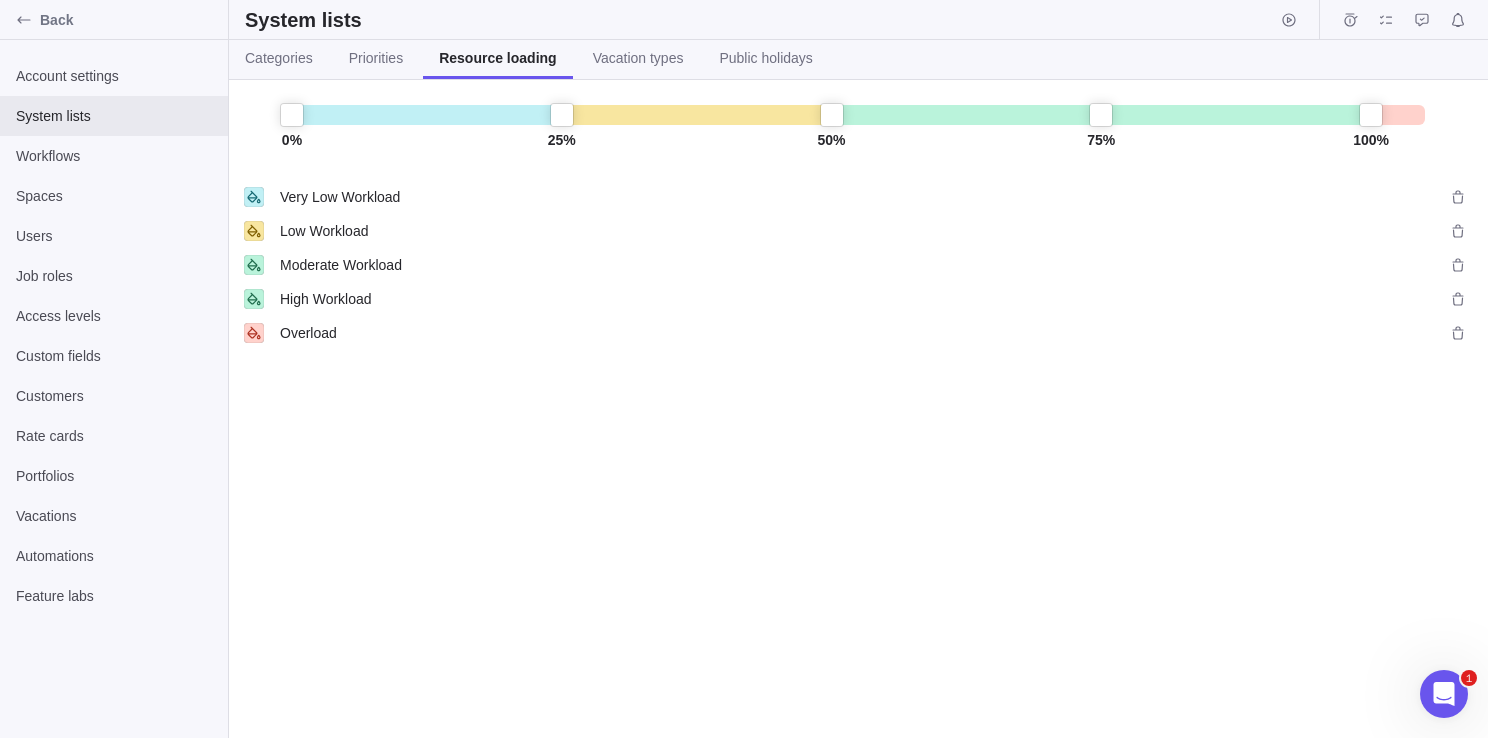 click on "Very Low Workload Very Low Workload Low Workload Low Workload Moderate Workload Moderate Workload High Workload new range (75%) Overload Overload" at bounding box center (858, 454) 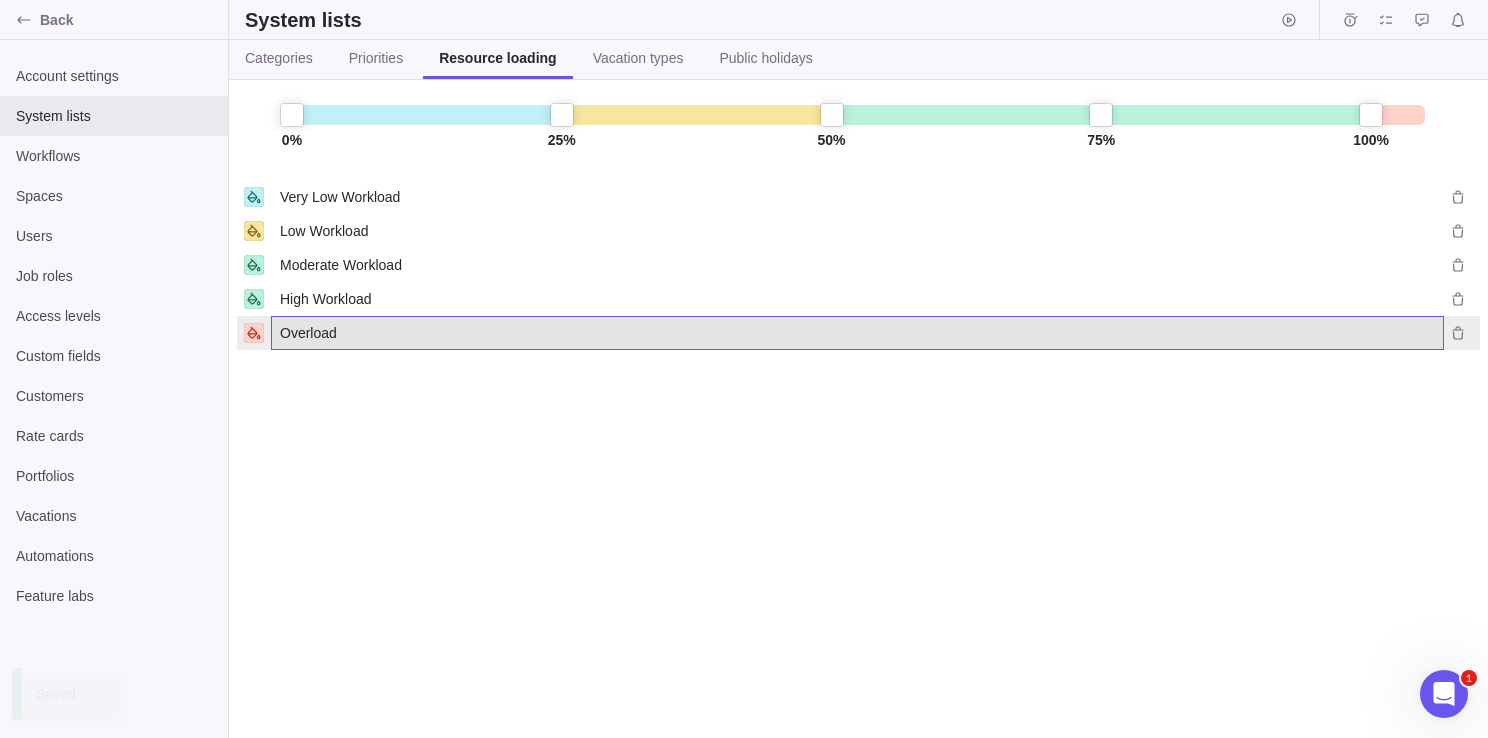 click on "Overload" at bounding box center [308, 333] 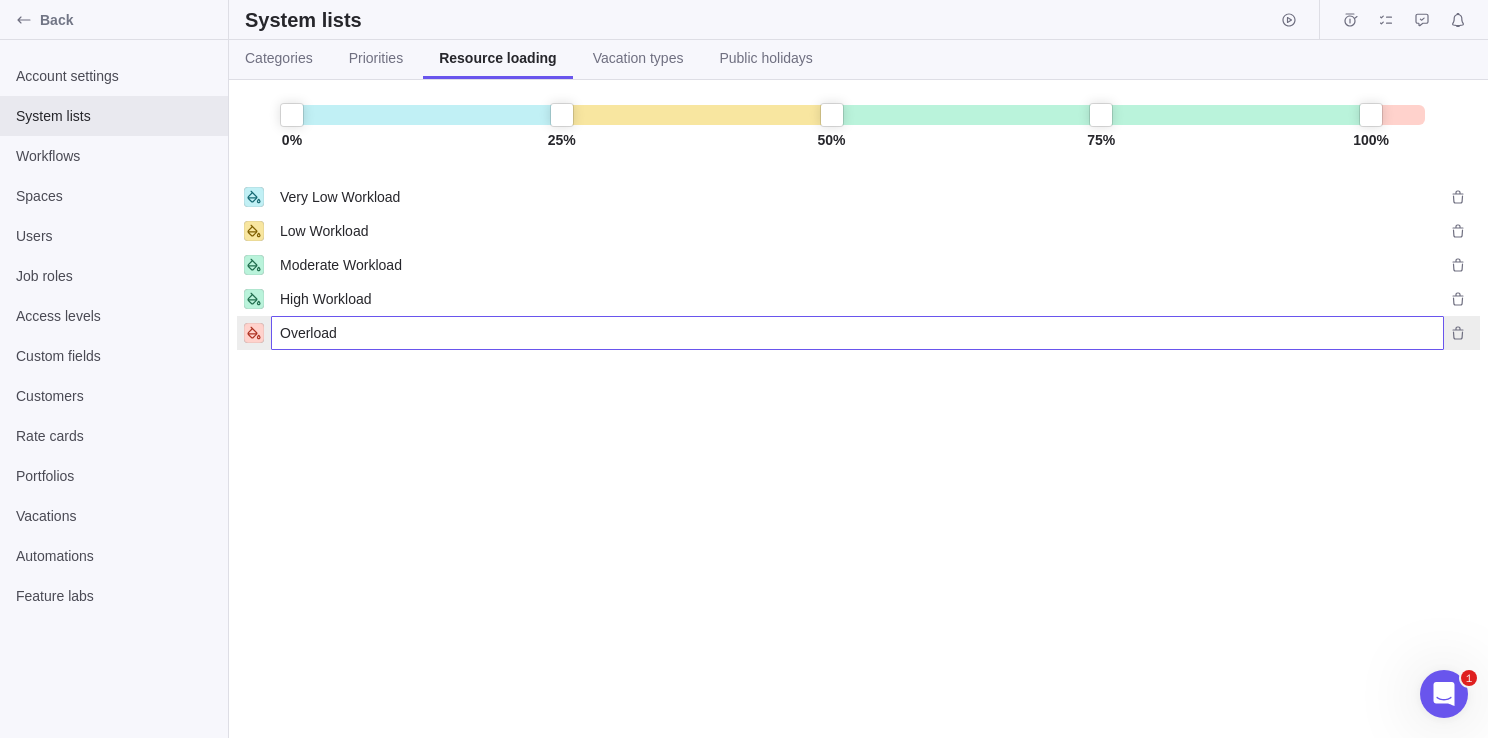 paste on "Very High Work" 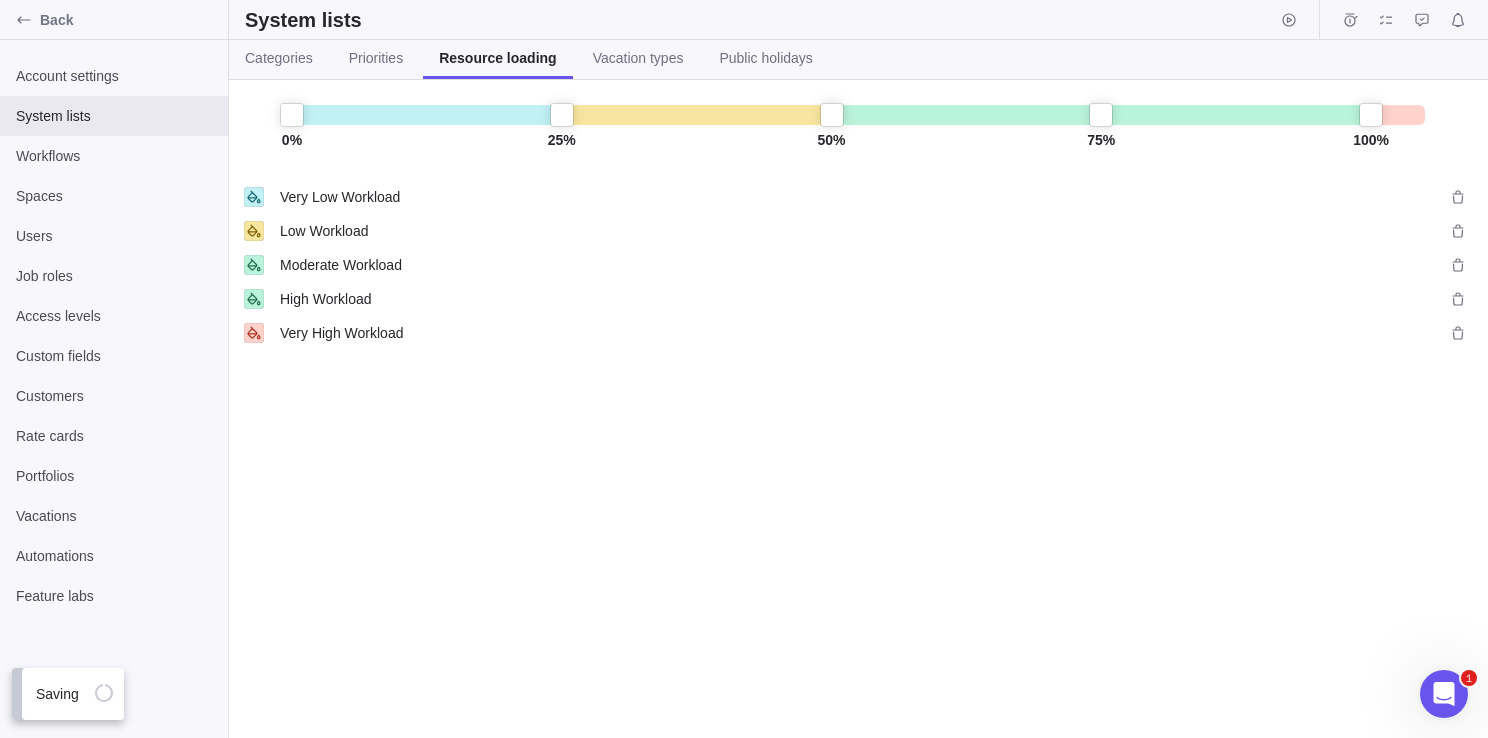 click on "Very Low Workload Very Low Workload Low Workload Low Workload Moderate Workload Moderate Workload High Workload High Workload Very High Workload Very High Workload" at bounding box center (858, 454) 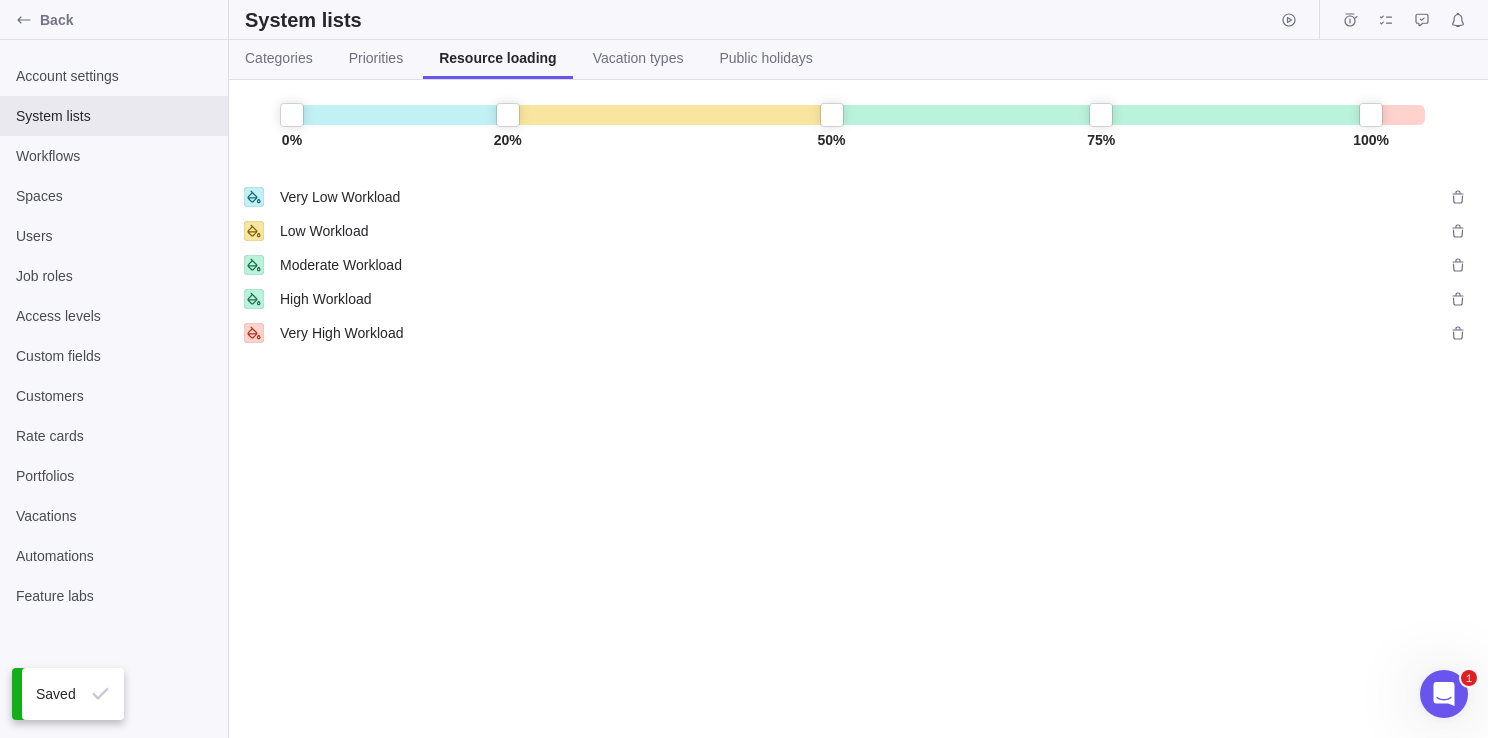 drag, startPoint x: 562, startPoint y: 123, endPoint x: 504, endPoint y: 110, distance: 59.439045 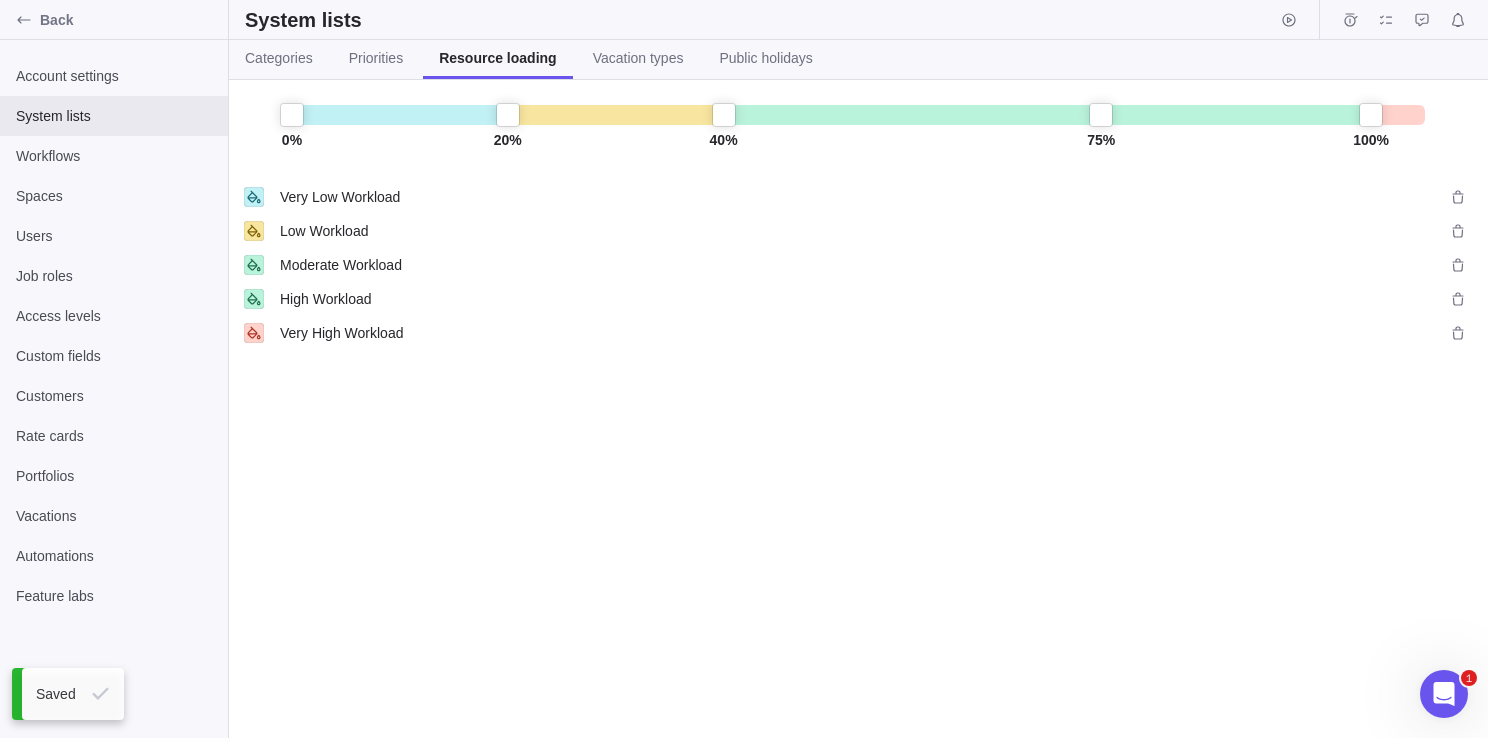 drag, startPoint x: 828, startPoint y: 112, endPoint x: 796, endPoint y: 123, distance: 33.83785 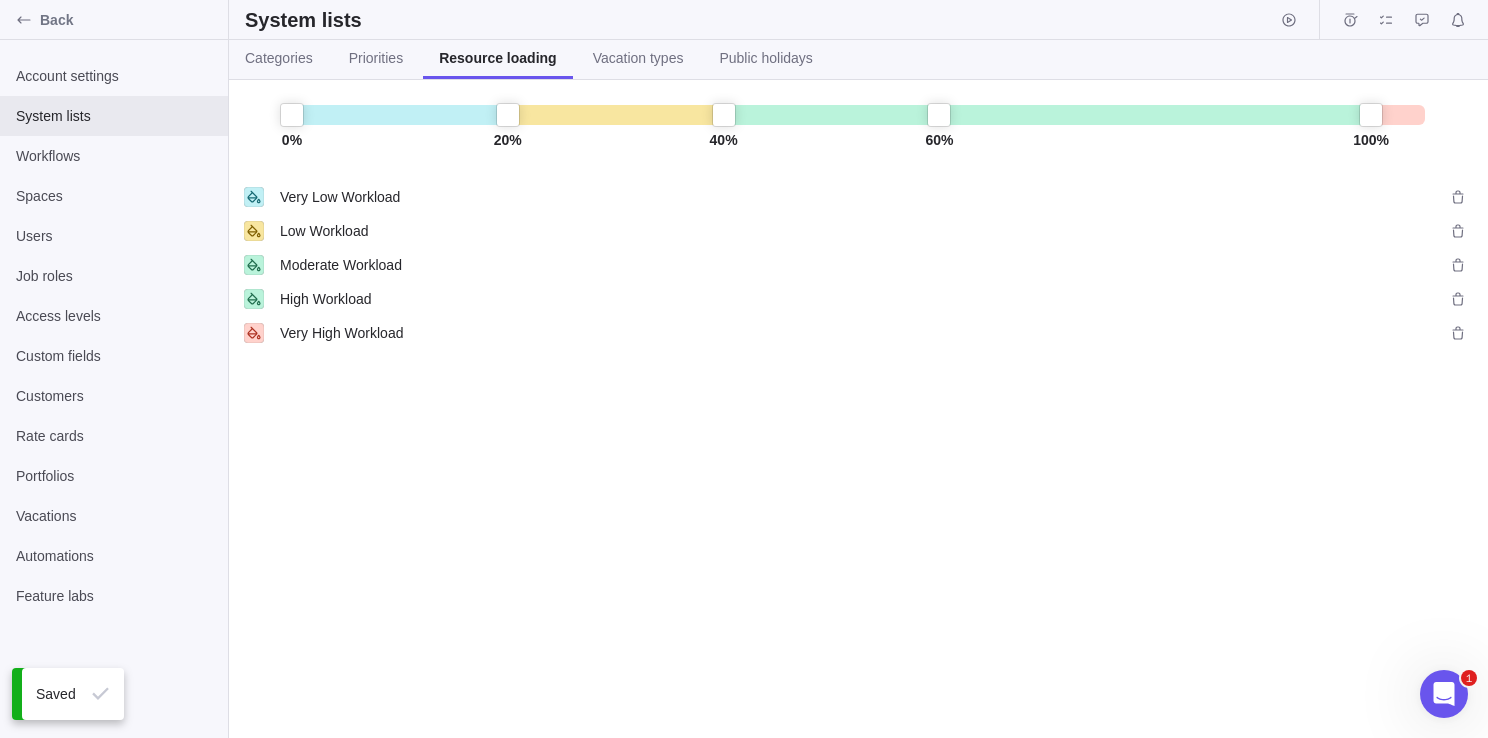 drag, startPoint x: 1098, startPoint y: 112, endPoint x: 954, endPoint y: 110, distance: 144.01389 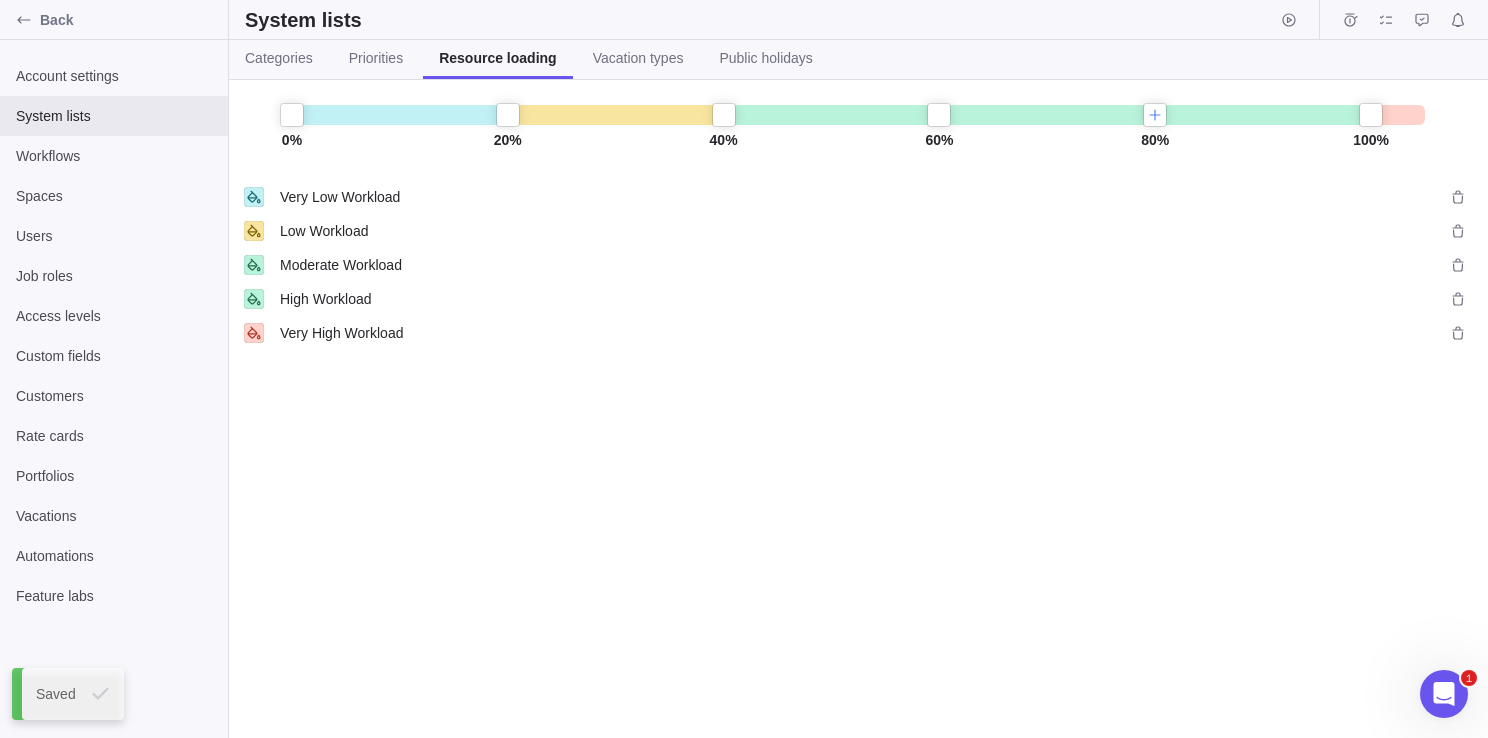 drag, startPoint x: 1372, startPoint y: 112, endPoint x: 1161, endPoint y: 146, distance: 213.72179 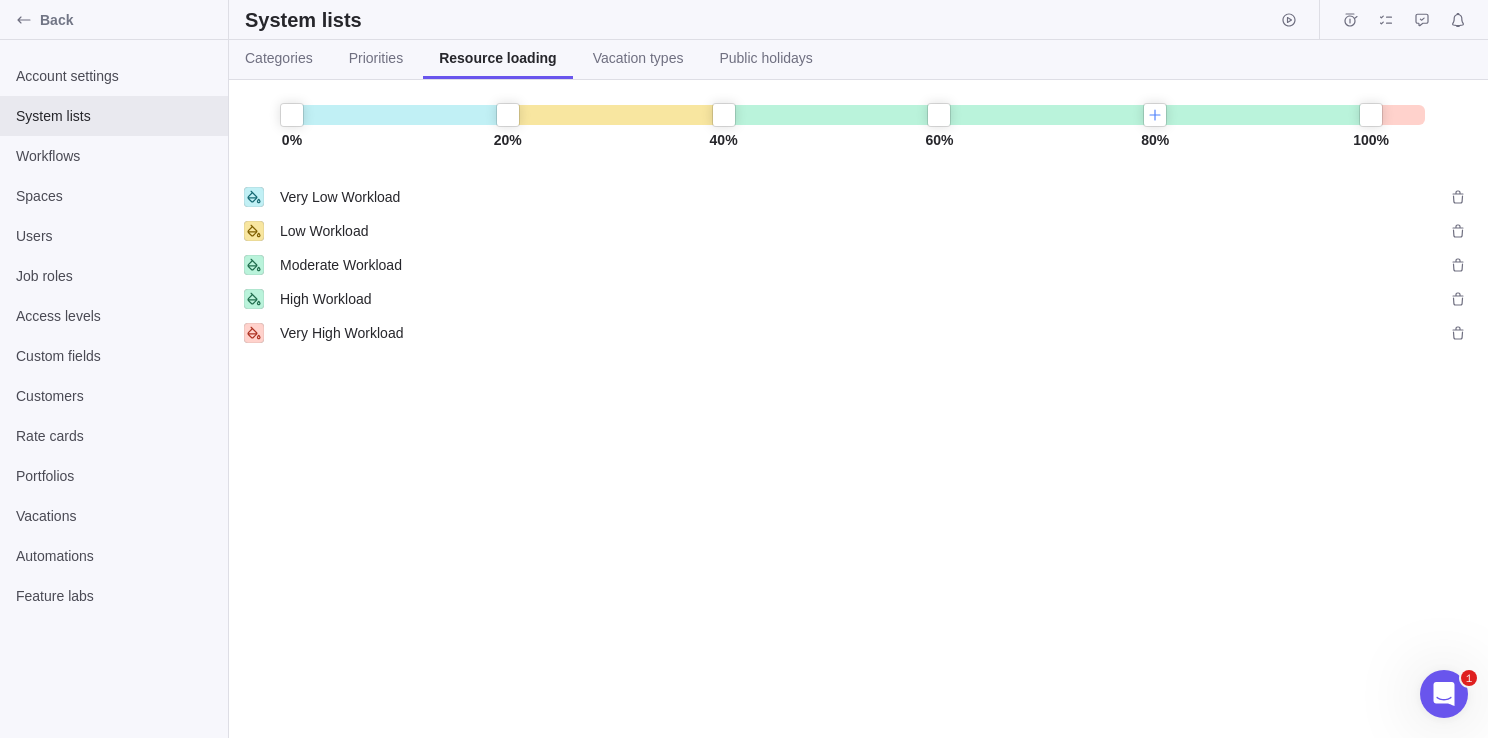 drag, startPoint x: 1370, startPoint y: 112, endPoint x: 1134, endPoint y: 109, distance: 236.01907 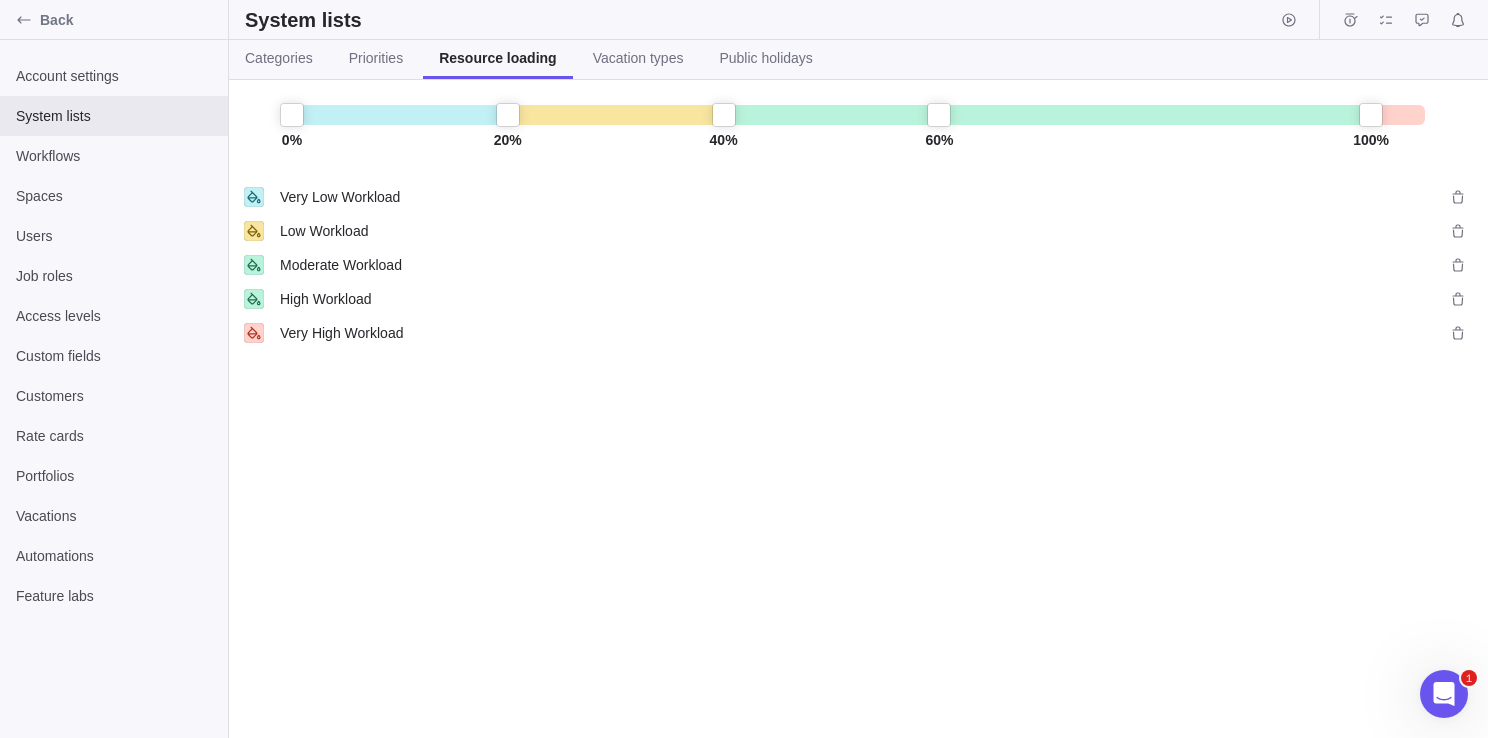 drag, startPoint x: 1376, startPoint y: 110, endPoint x: 1460, endPoint y: 110, distance: 84 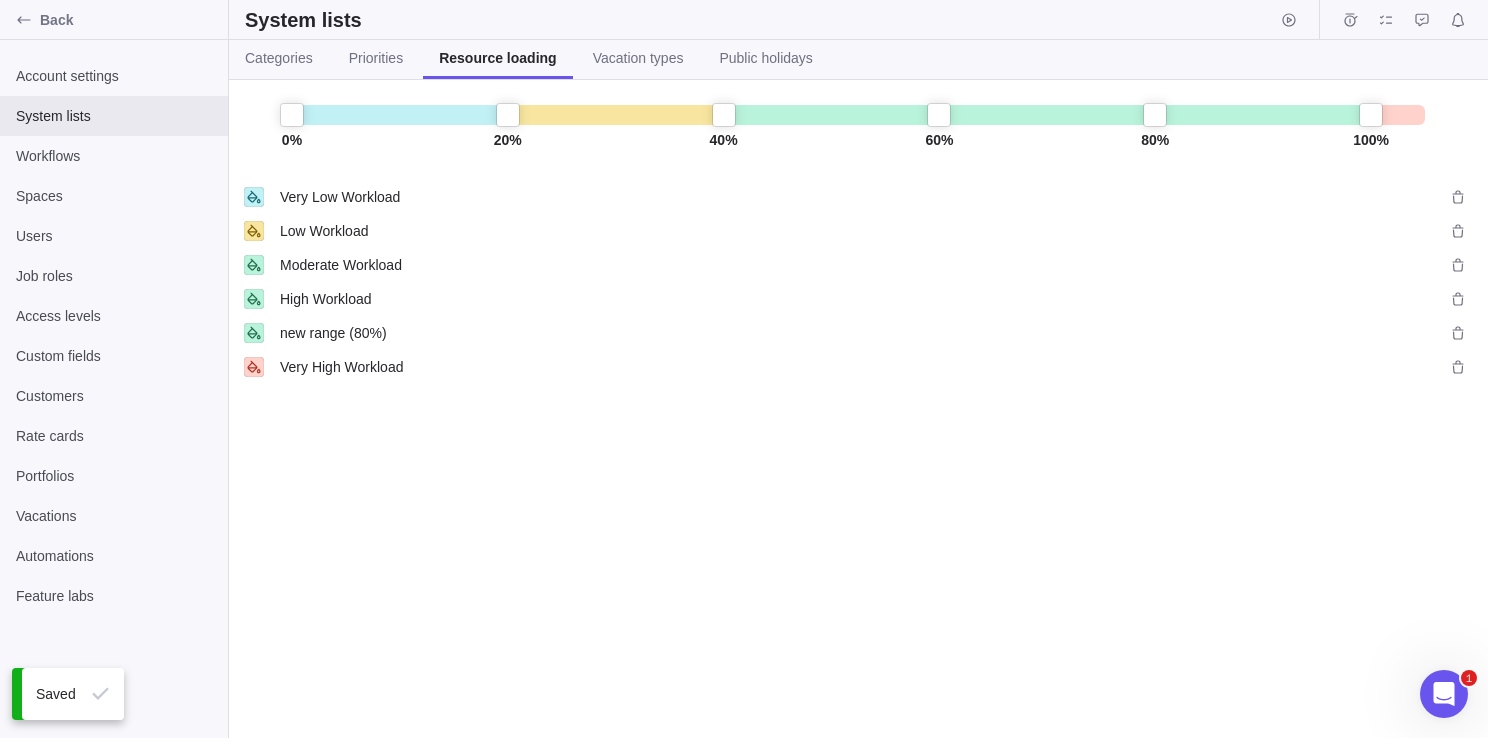 drag, startPoint x: 732, startPoint y: 497, endPoint x: 714, endPoint y: 499, distance: 18.110771 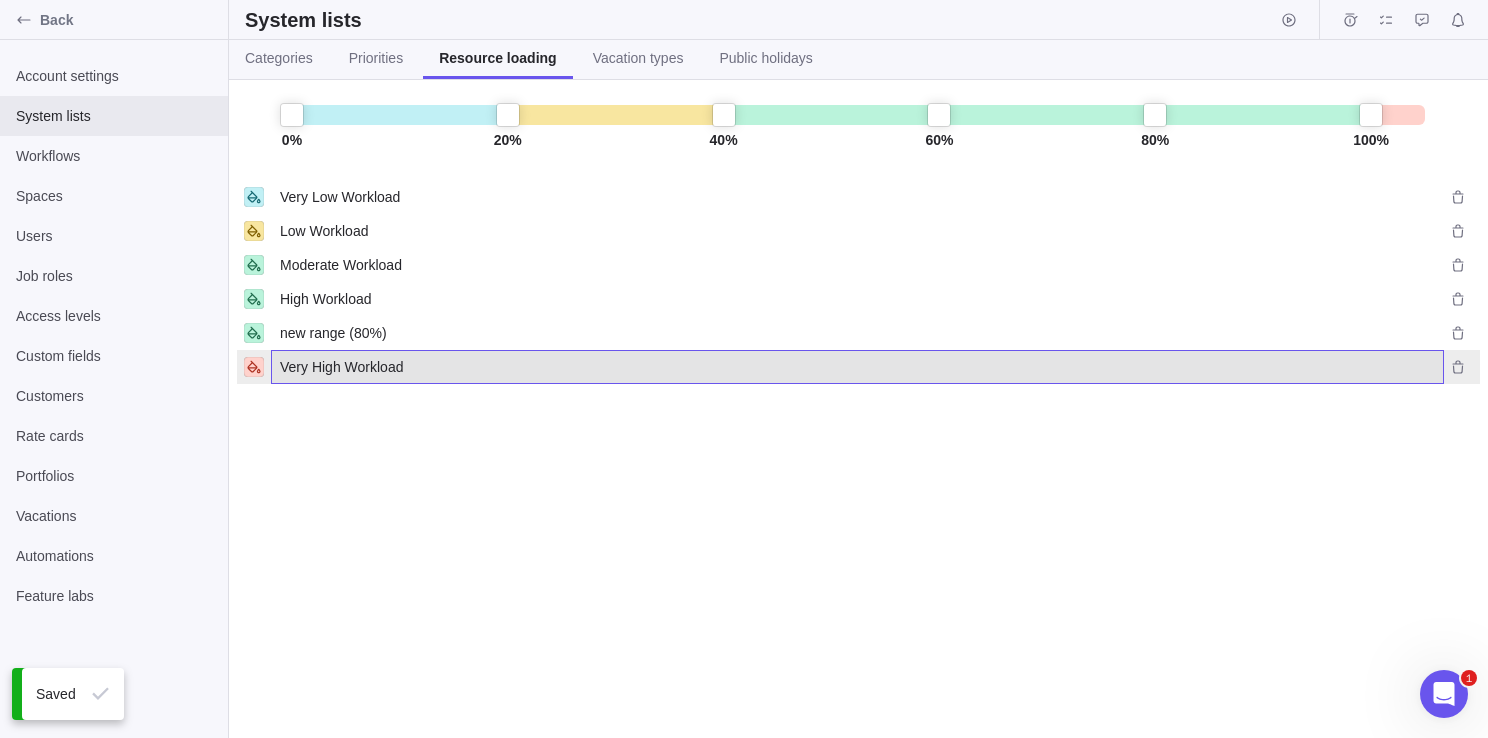 click on "Very High Workload" at bounding box center (341, 367) 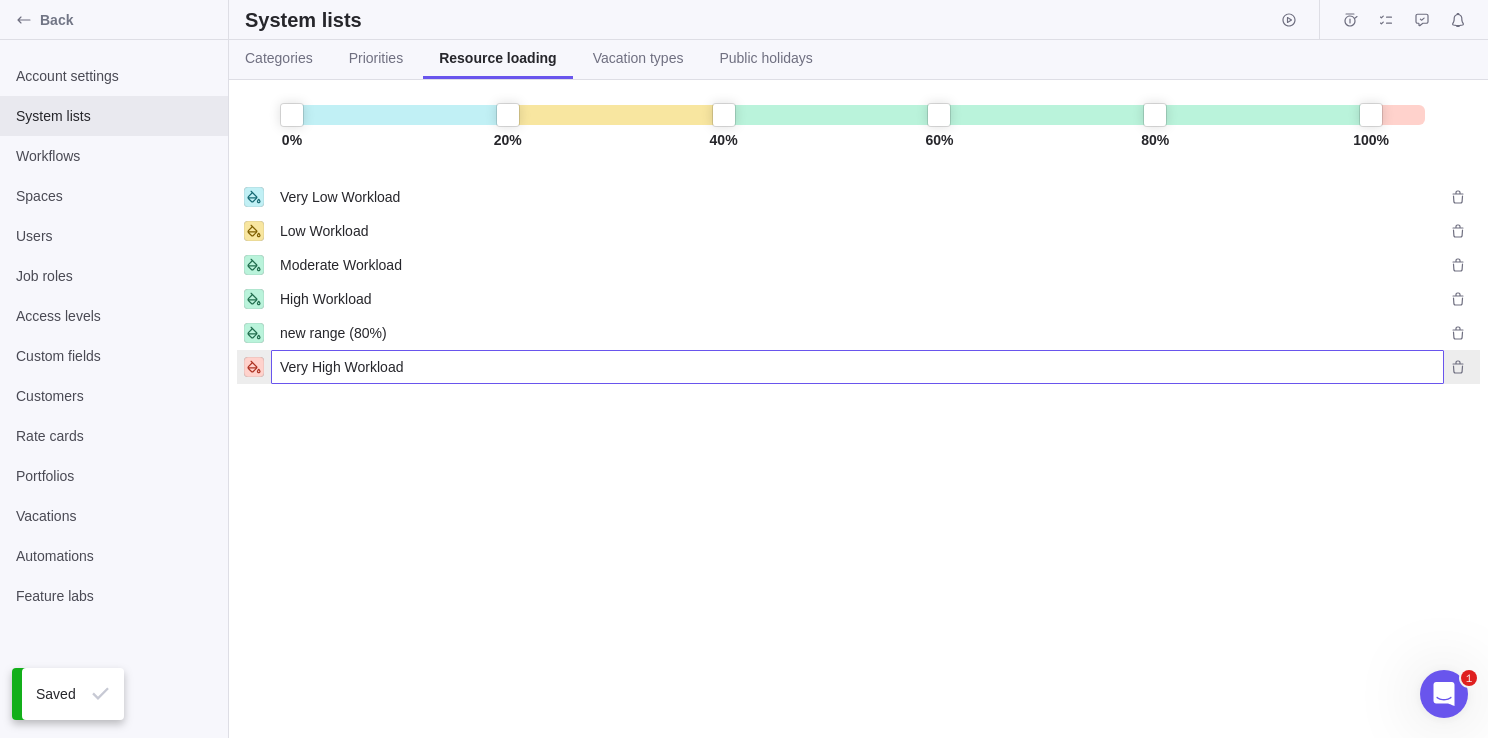 click on "Very High Workload" at bounding box center (857, 367) 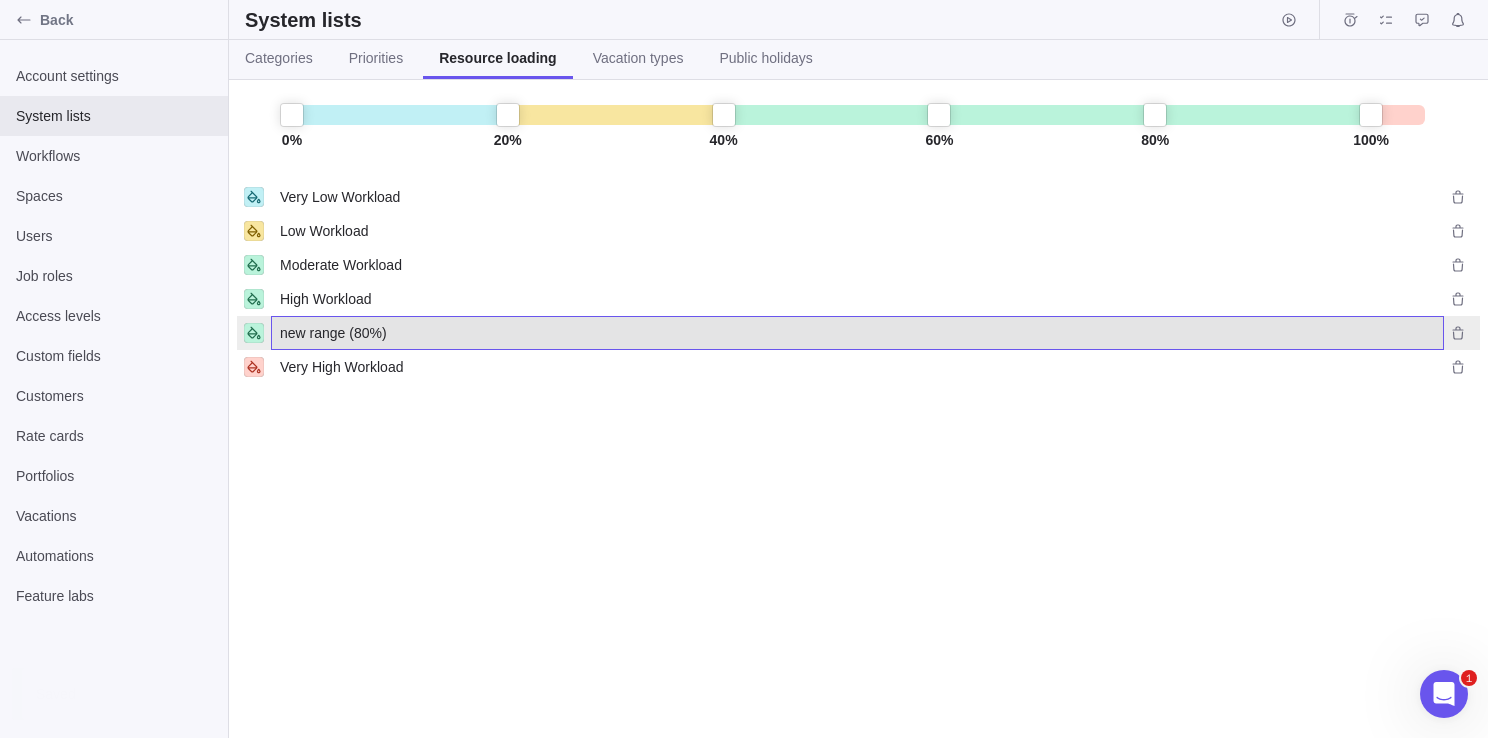 click on "new range (80%)" at bounding box center [333, 333] 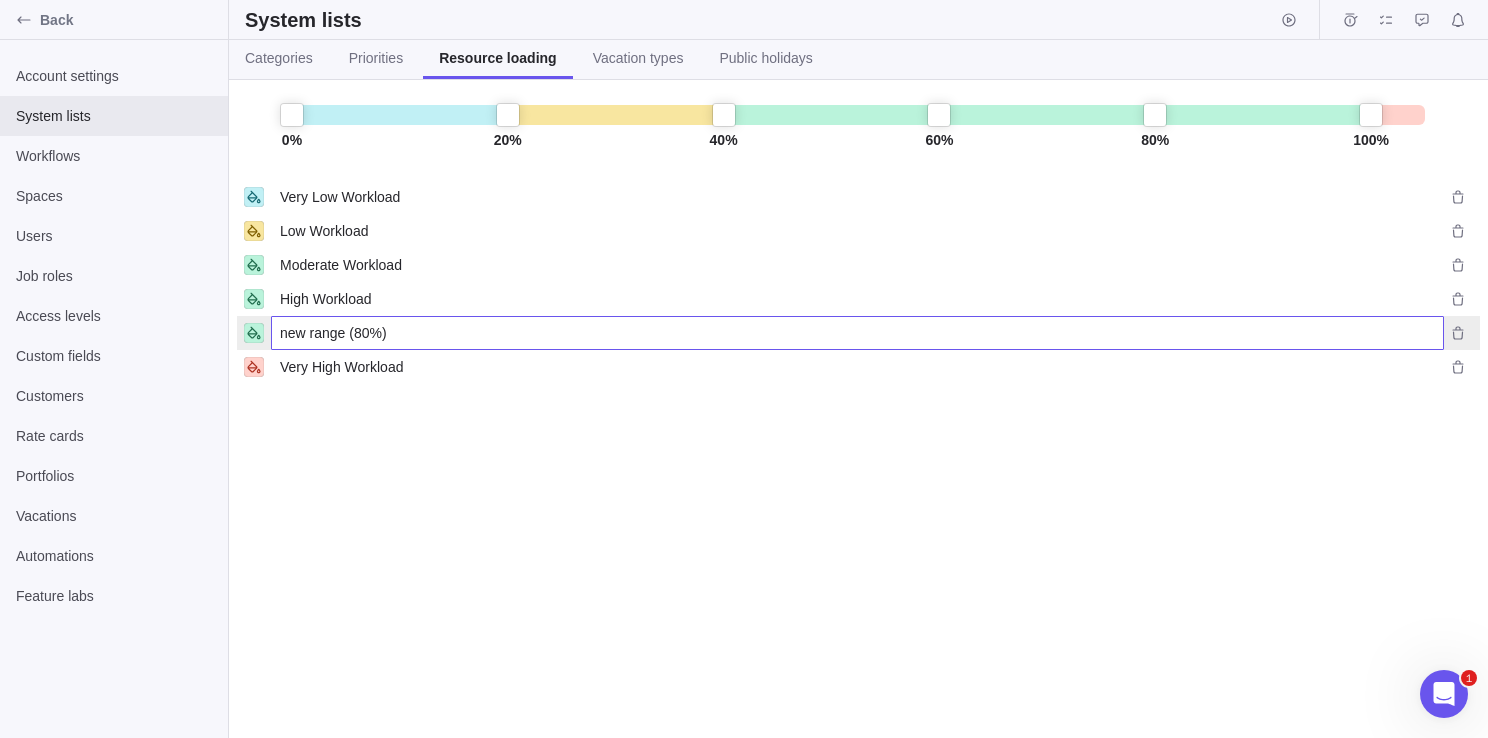paste on "Very High Workload" 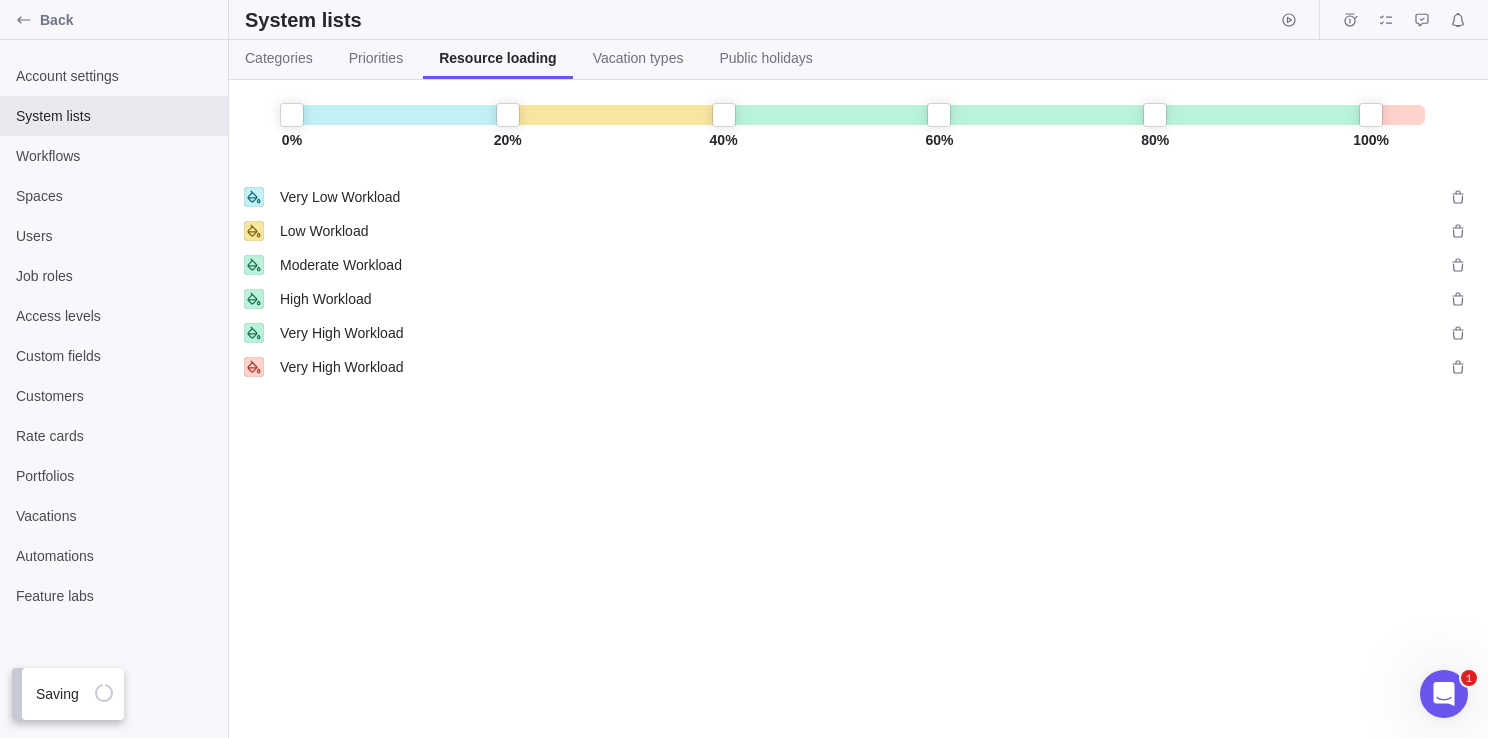 click on "Very Low Workload Very Low Workload Low Workload Low Workload Moderate Workload Moderate Workload High Workload High Workload Very High Workload Very High Workload Very High Workload Very High Workload" at bounding box center [858, 454] 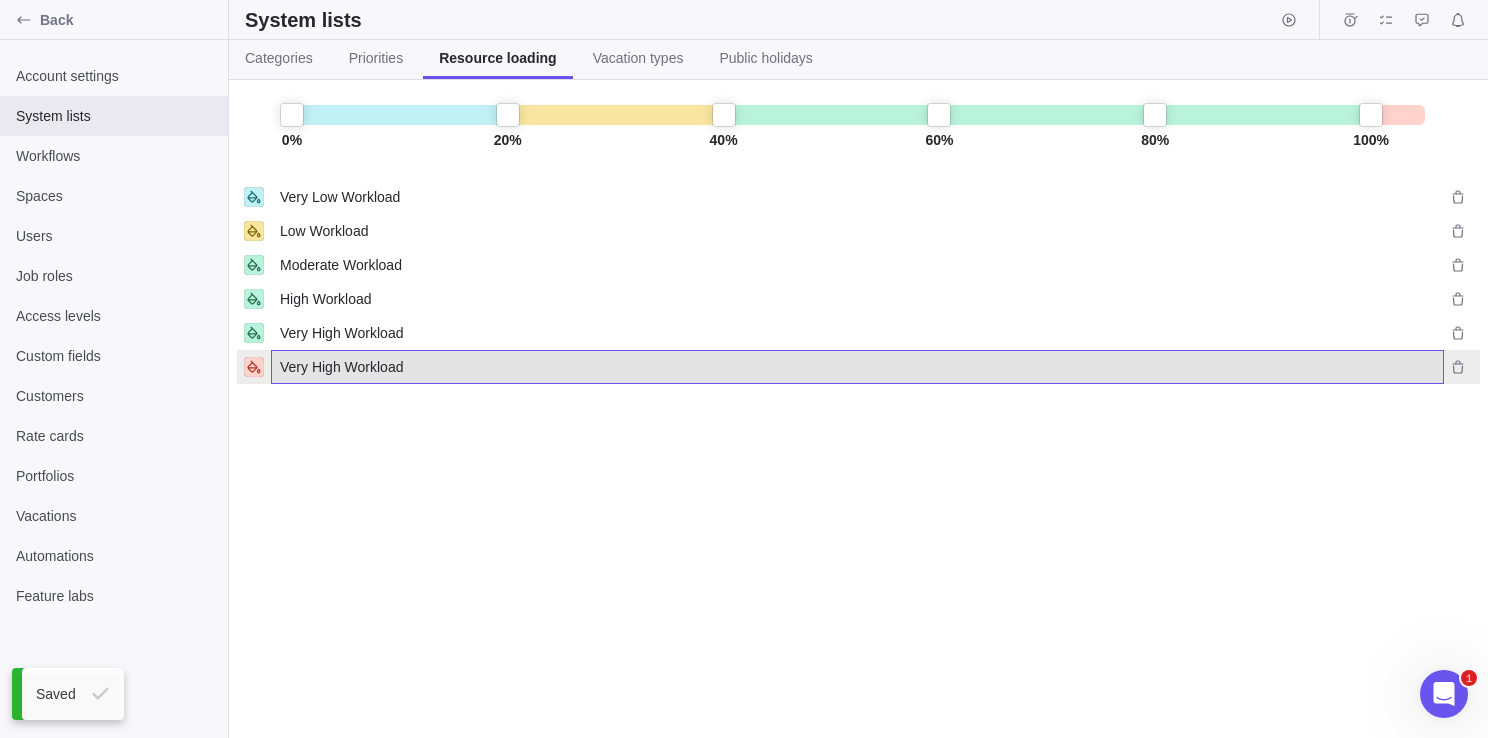 click on "Very High Workload" at bounding box center (857, 367) 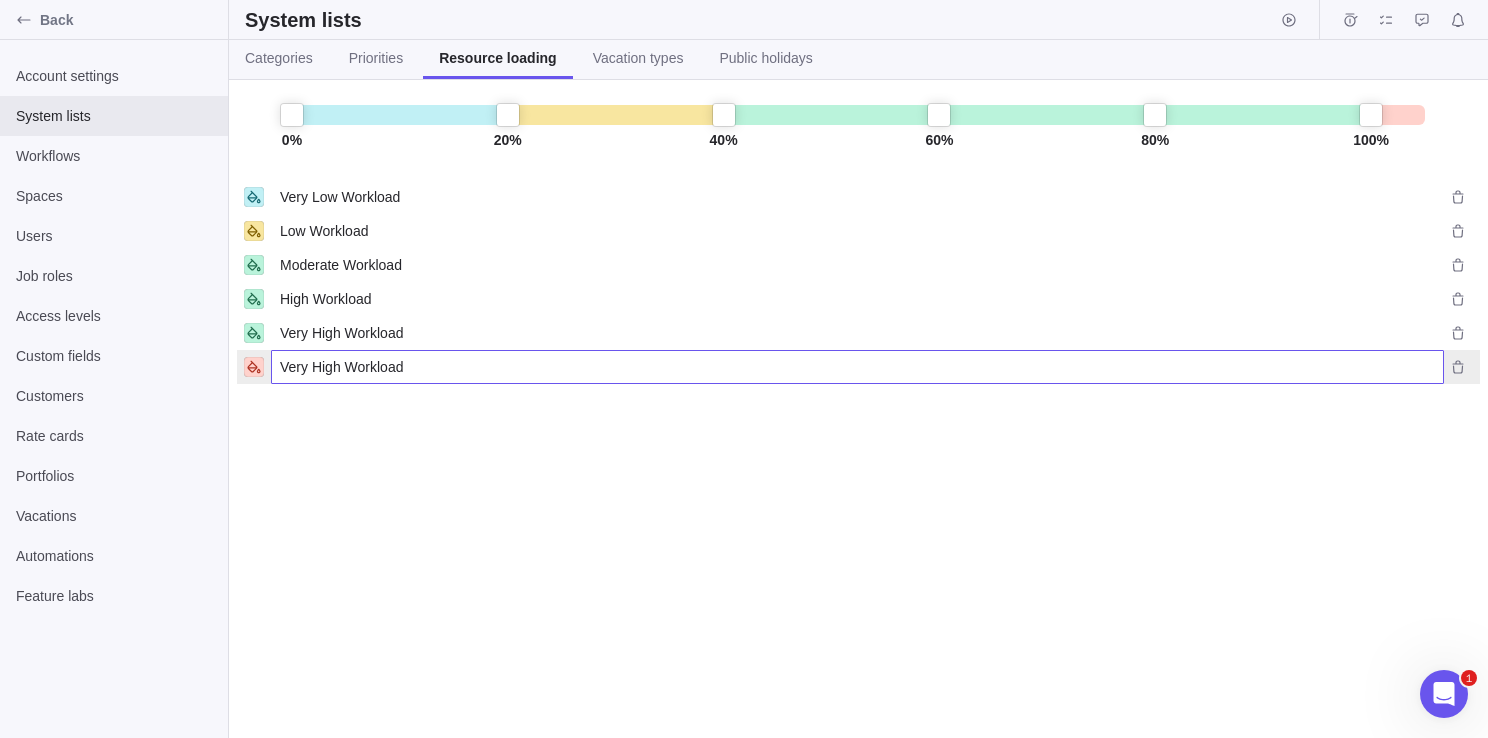 click on "Very High Workload" at bounding box center (857, 367) 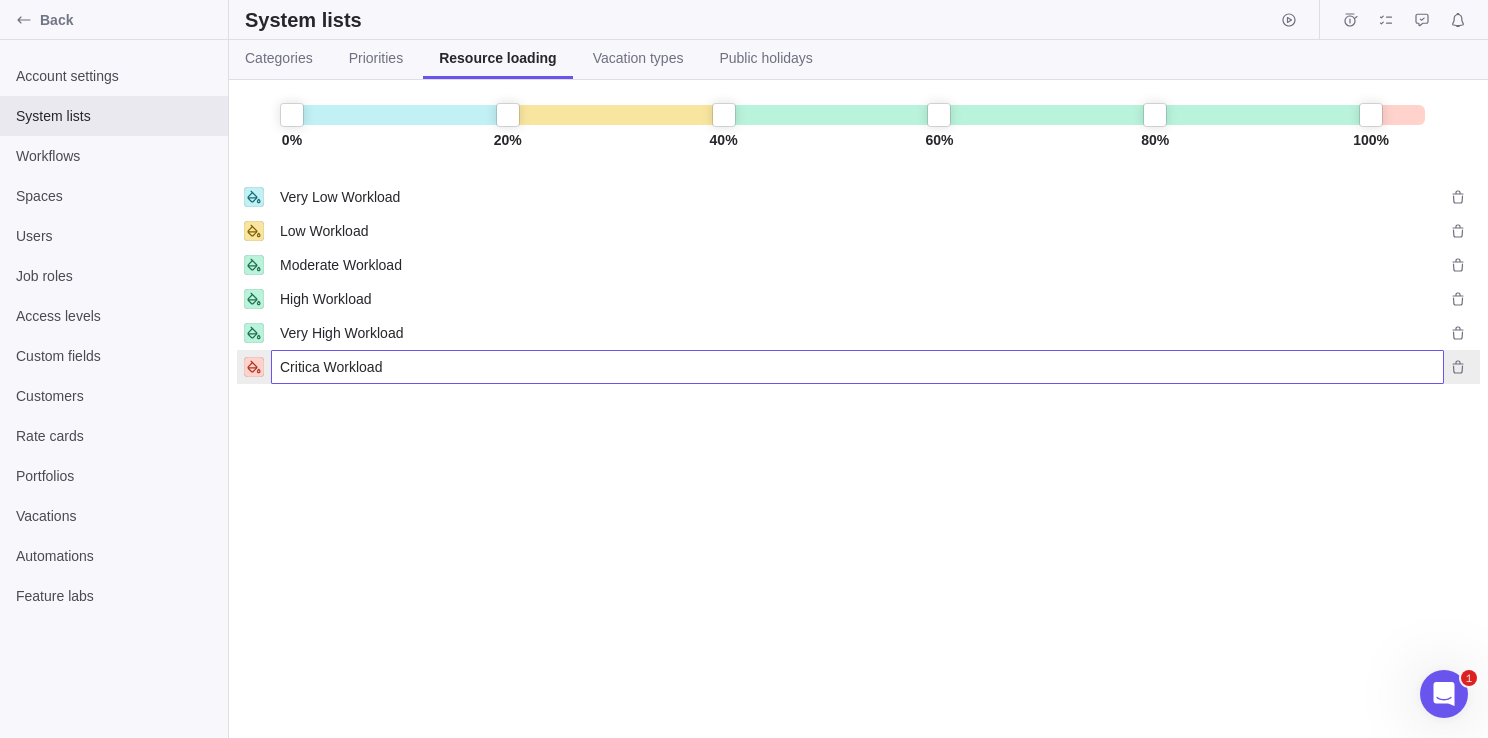 type on "Critical Workload" 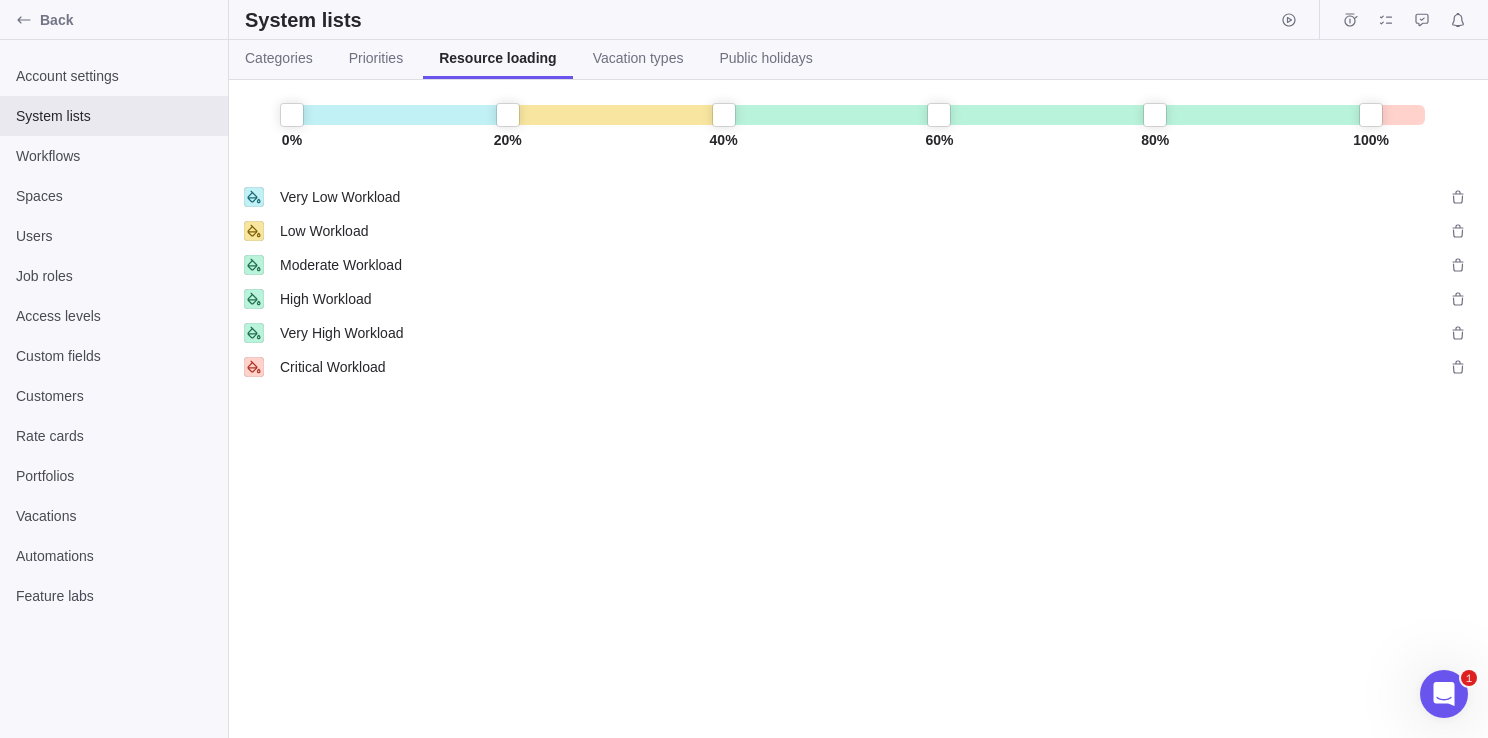 click on "Very Low Workload Very Low Workload Low Workload Low Workload Moderate Workload Moderate Workload High Workload High Workload Very High Workload Very High Workload Critical Workload Very High Workload" at bounding box center [858, 454] 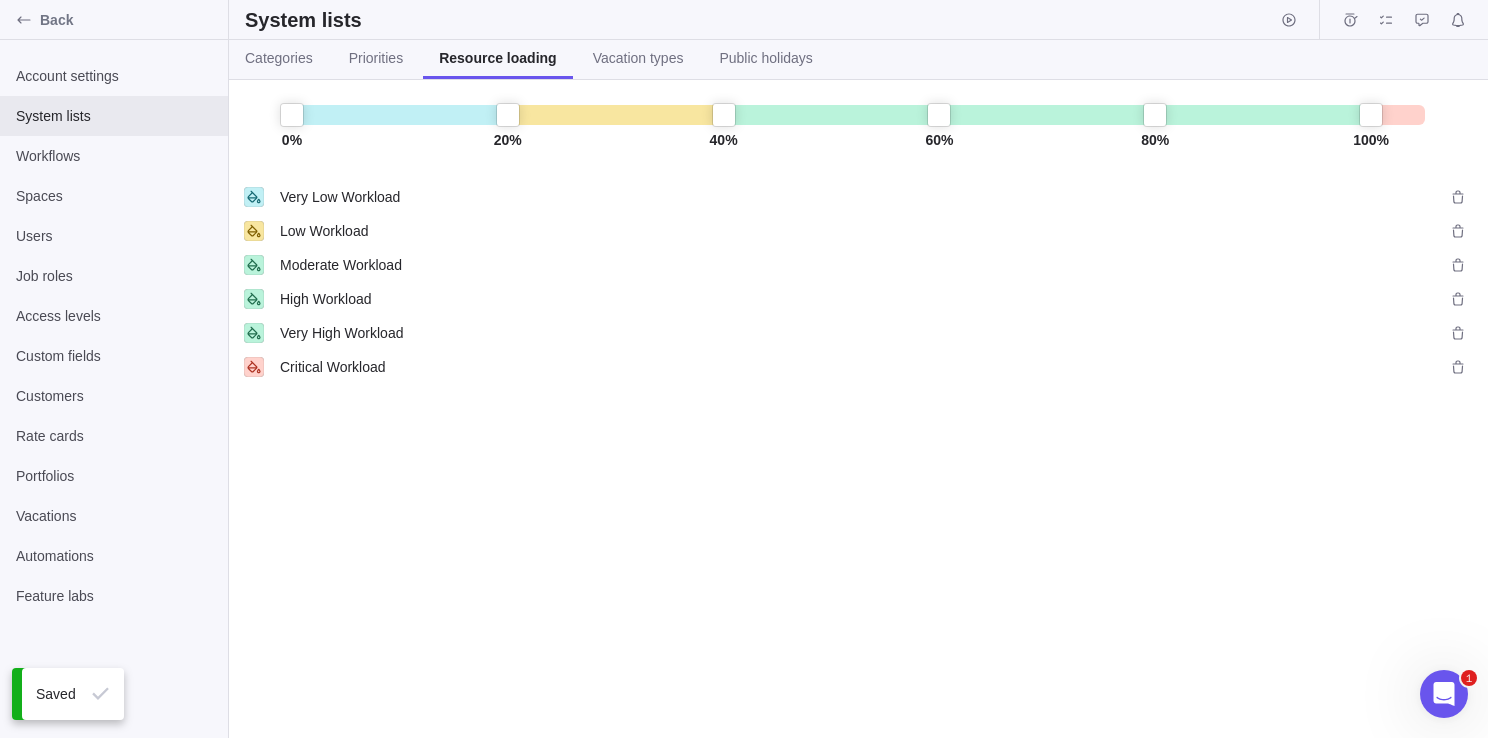click on "Very Low Workload Very Low Workload Low Workload Low Workload Moderate Workload Moderate Workload High Workload High Workload Very High Workload Very High Workload Critical Workload Critical Workload" at bounding box center [858, 454] 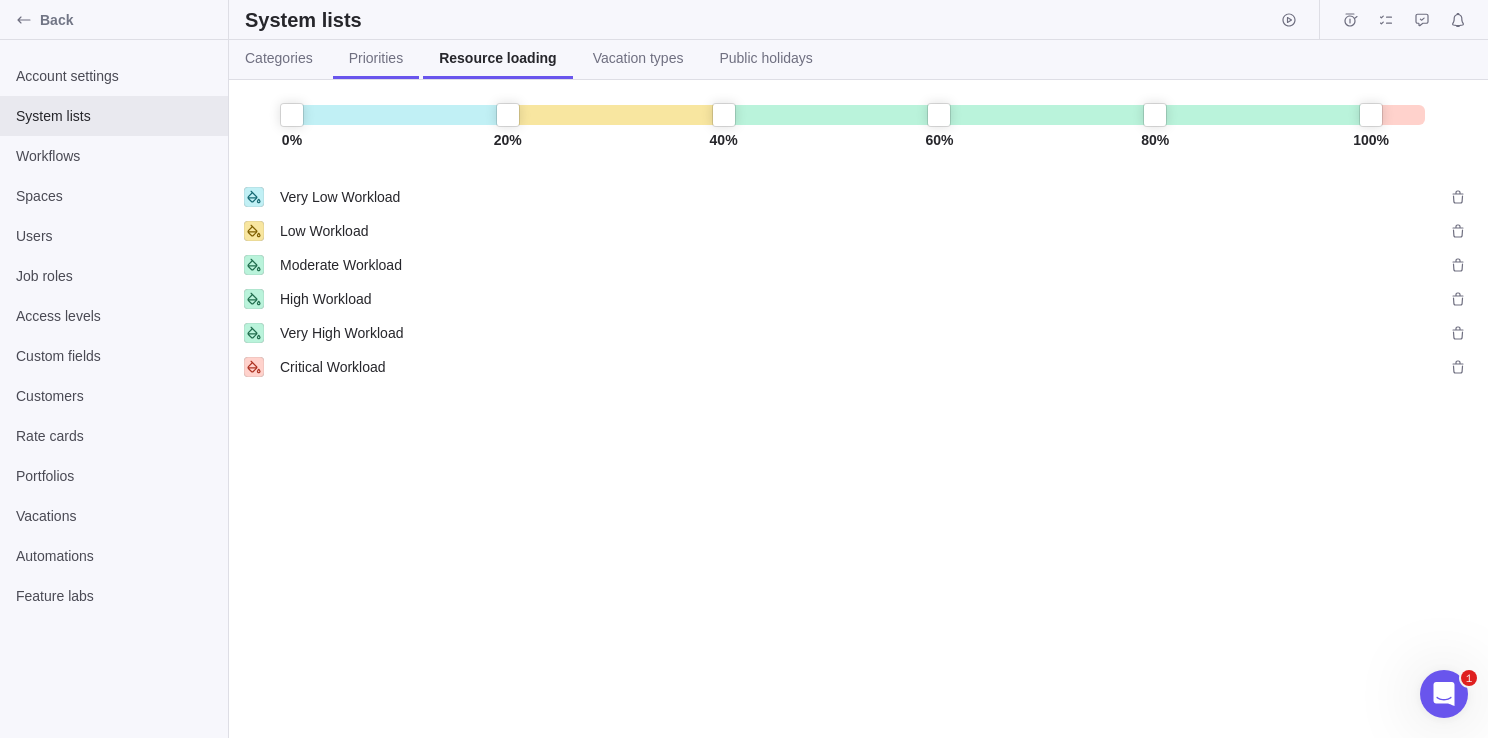 click on "Priorities" at bounding box center (376, 59) 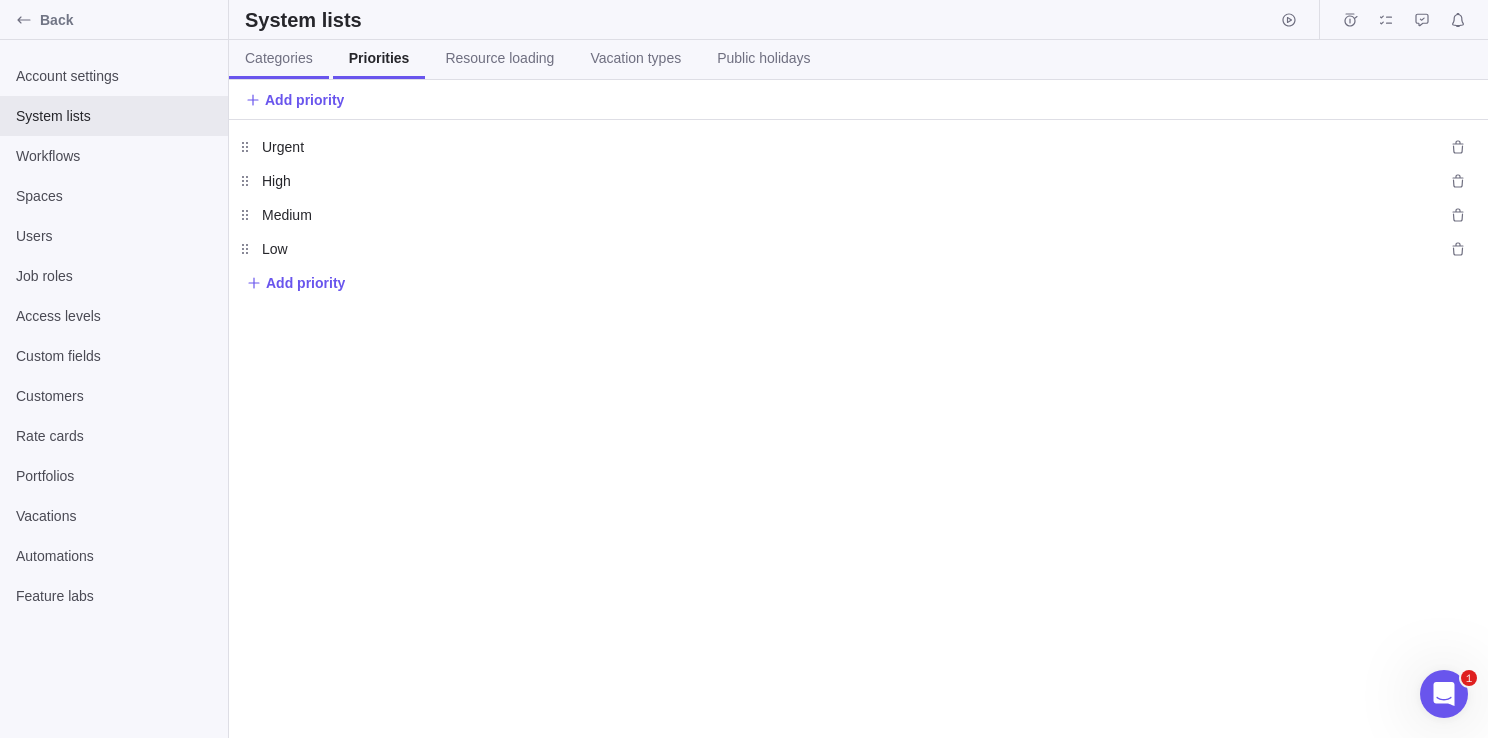 click on "Categories" at bounding box center [279, 58] 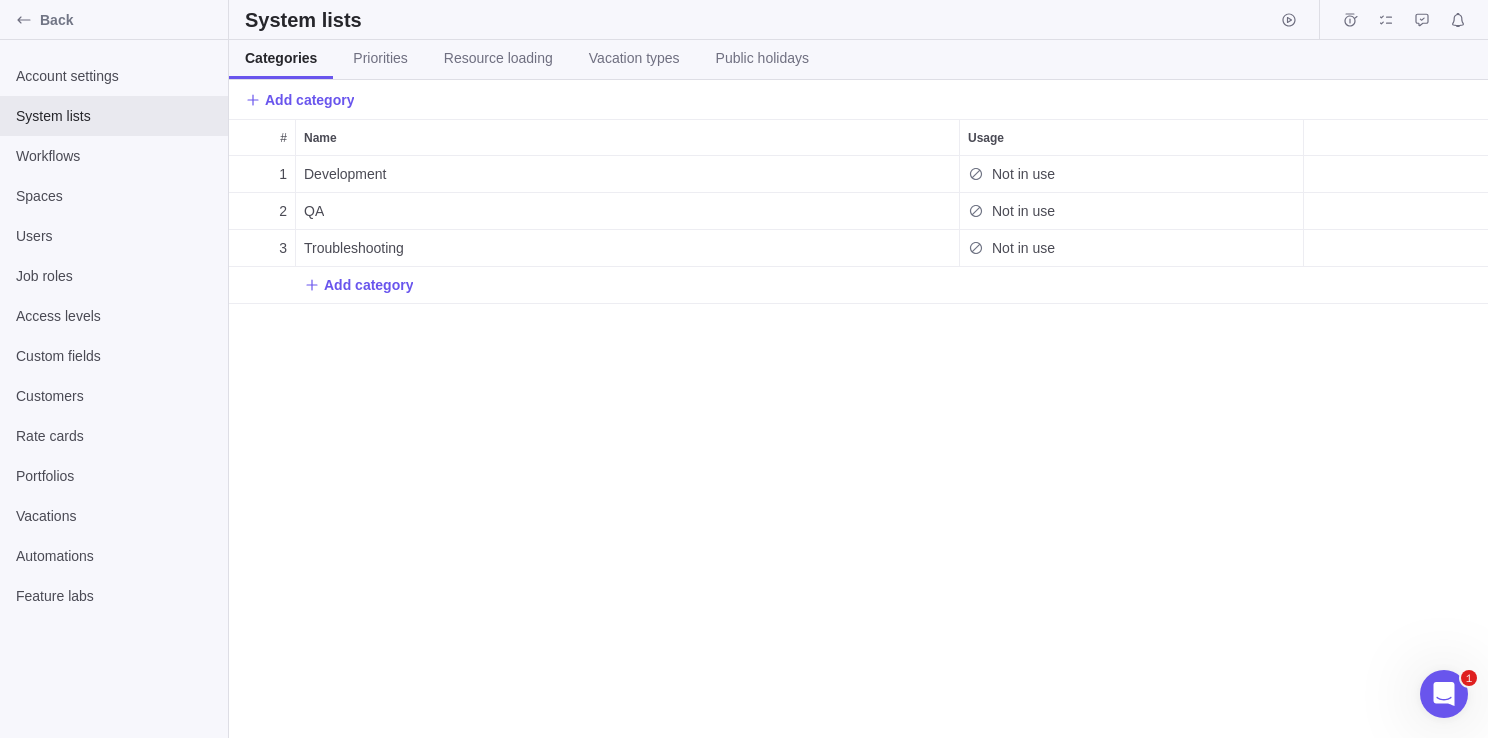 scroll, scrollTop: 16, scrollLeft: 16, axis: both 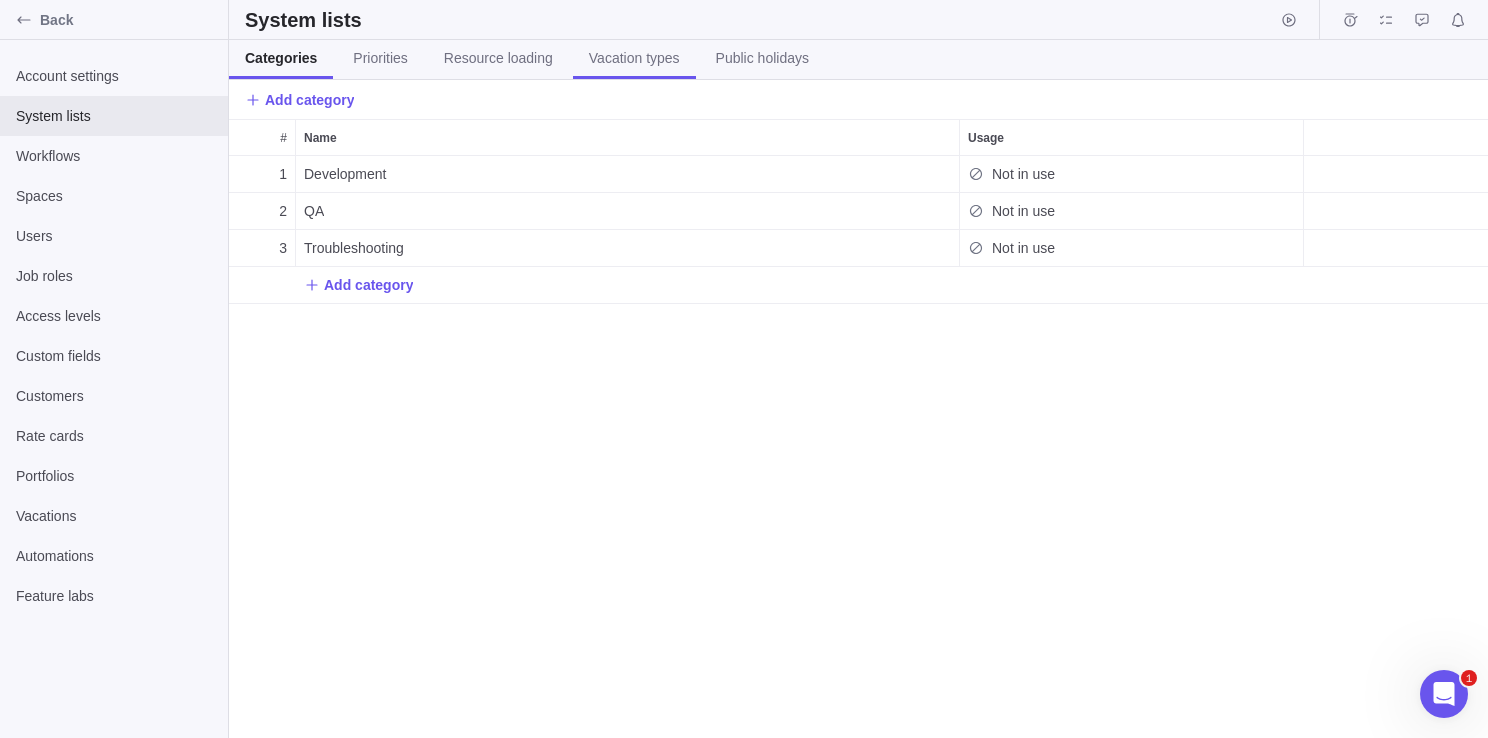 click on "Vacation types" at bounding box center [634, 59] 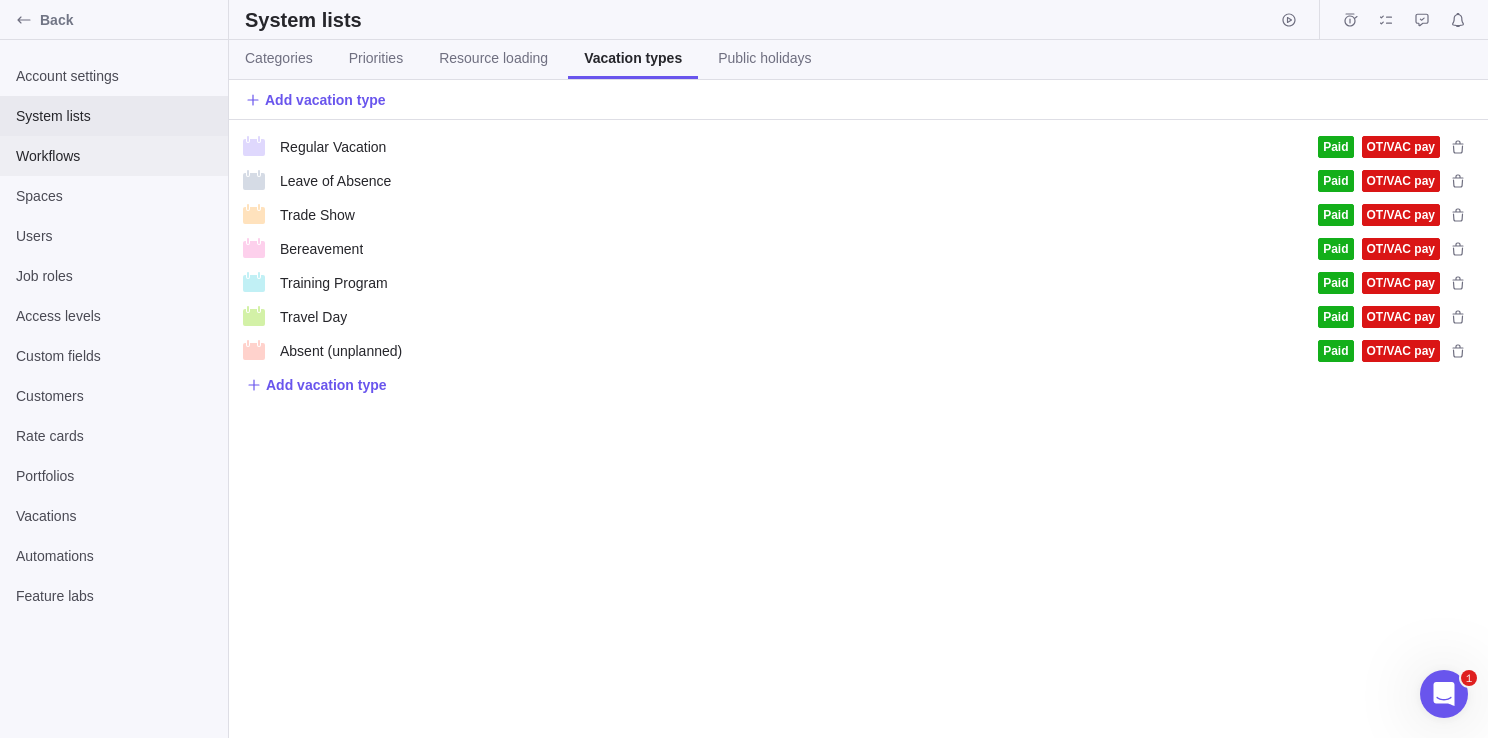 click on "Workflows" at bounding box center (114, 156) 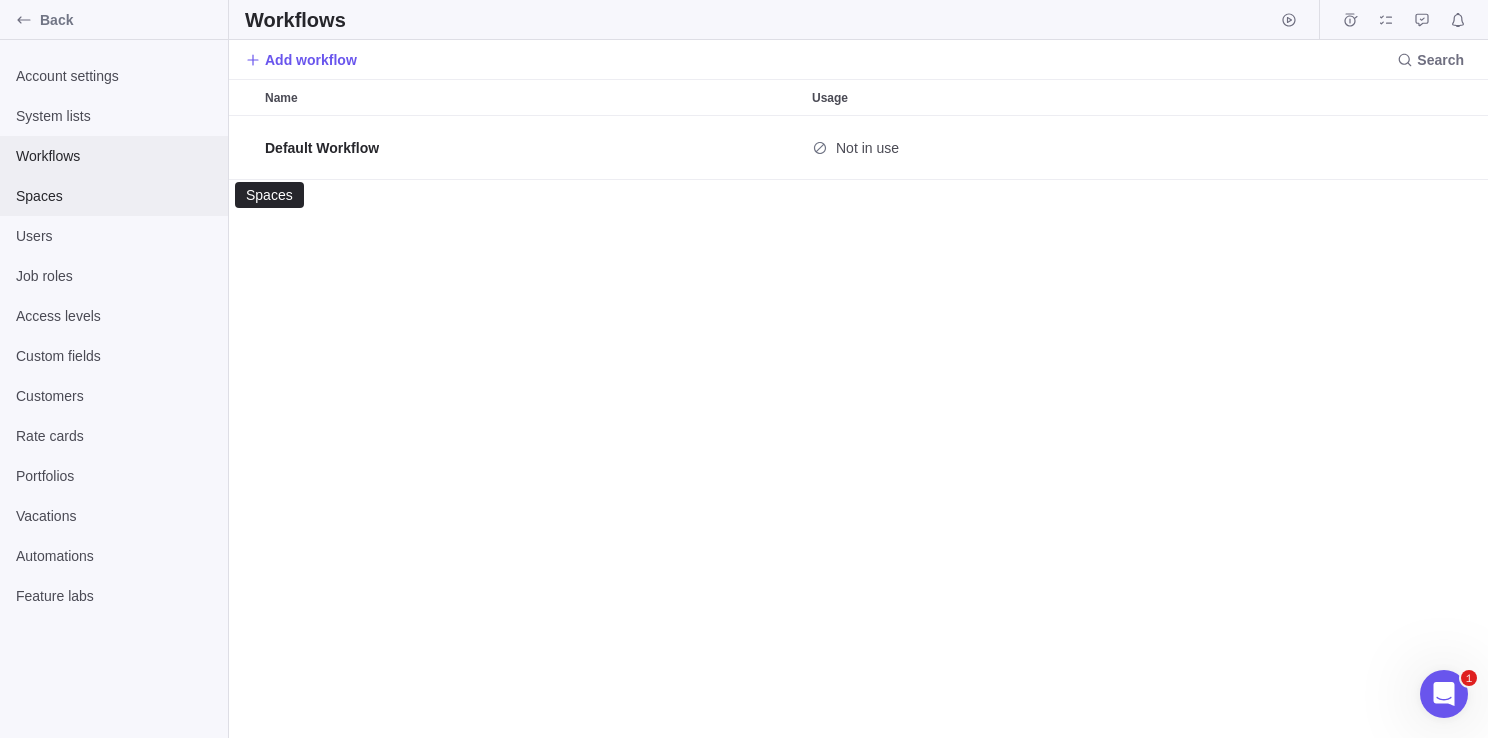 scroll, scrollTop: 16, scrollLeft: 16, axis: both 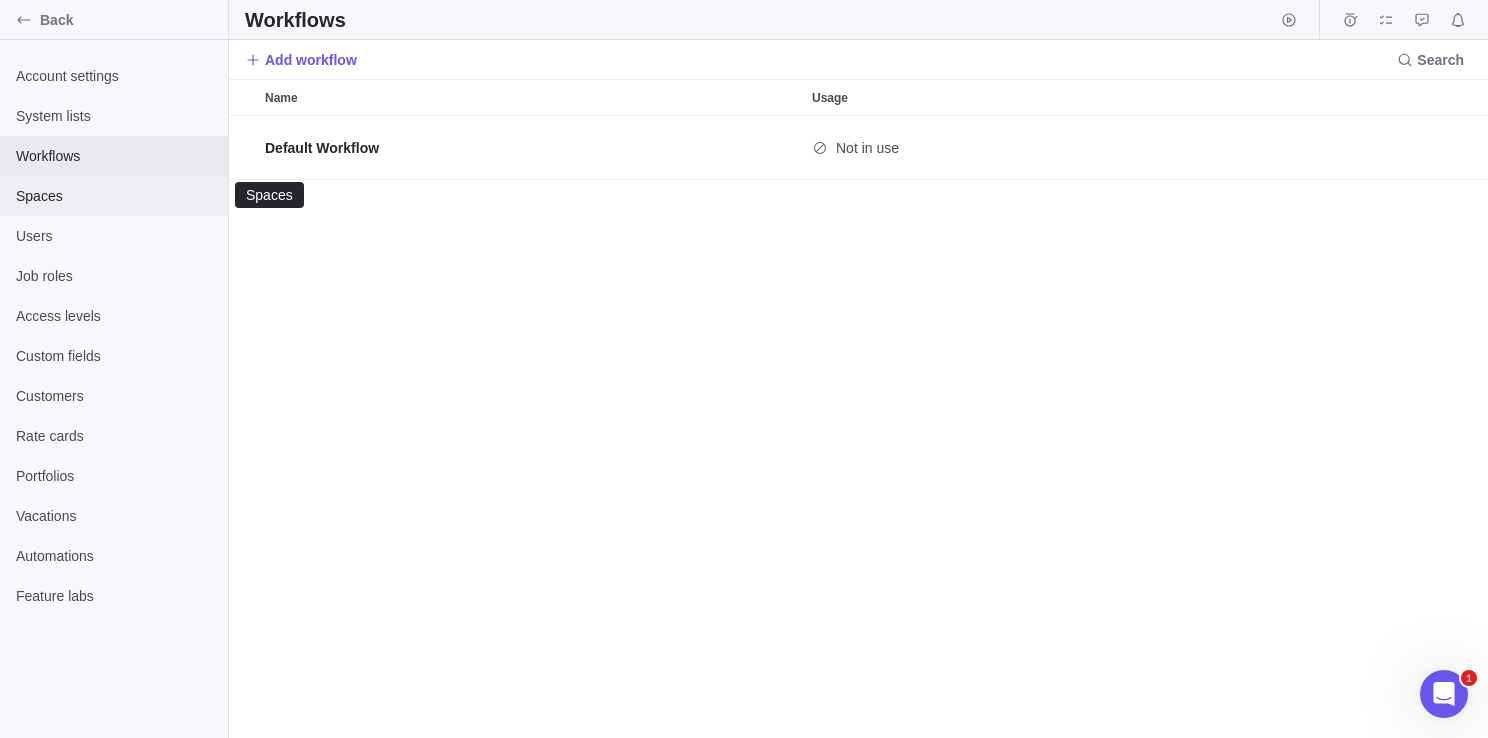 click on "Spaces" at bounding box center (114, 196) 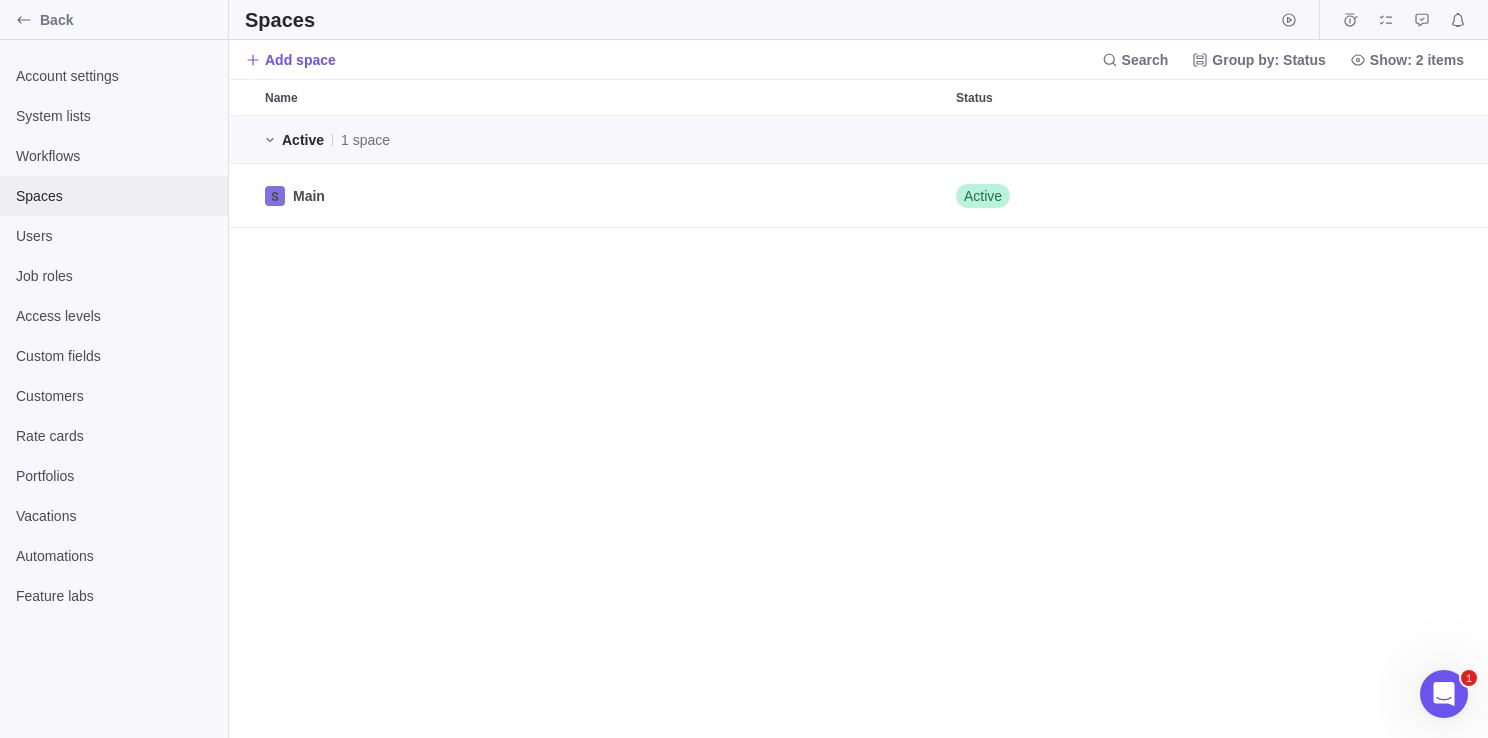 scroll, scrollTop: 16, scrollLeft: 16, axis: both 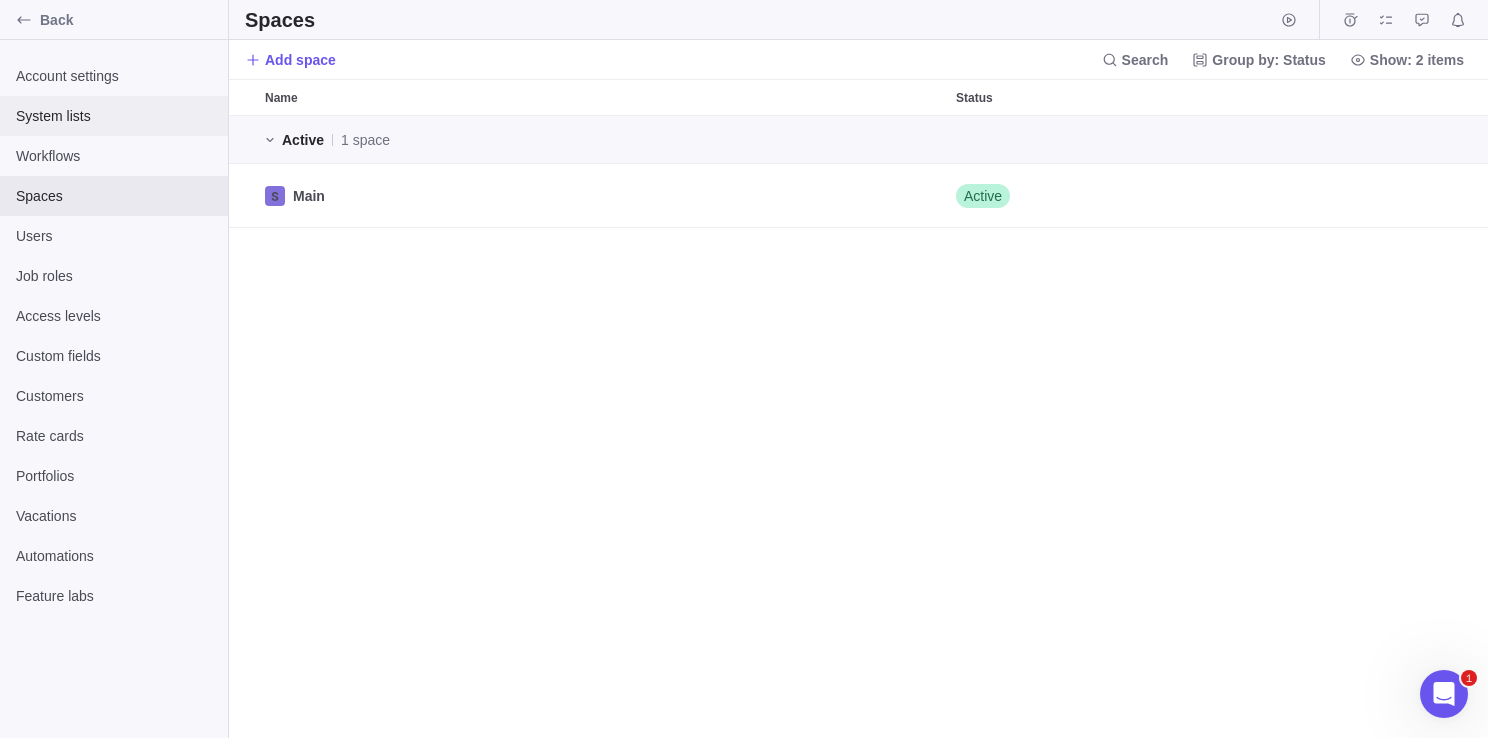 click on "System lists" at bounding box center [114, 116] 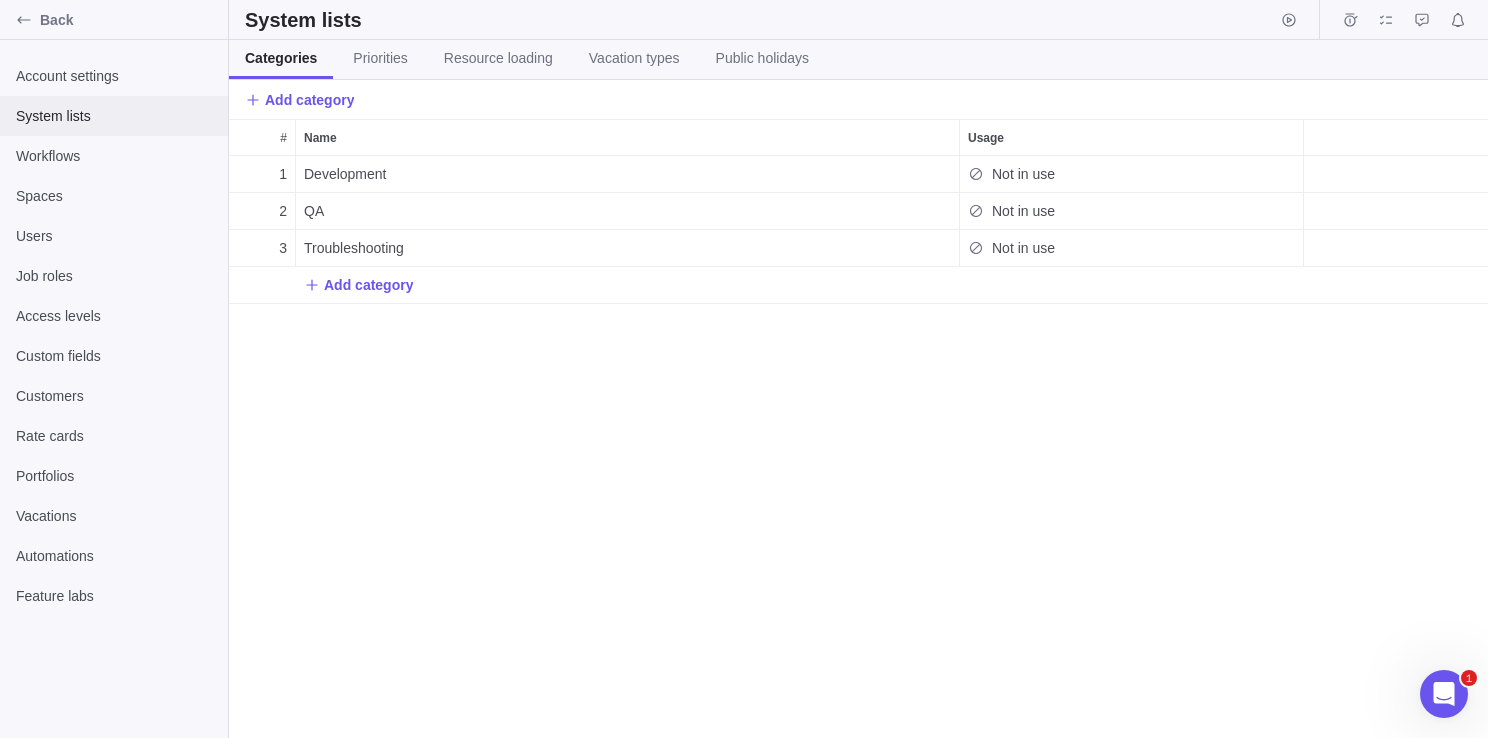 scroll, scrollTop: 16, scrollLeft: 16, axis: both 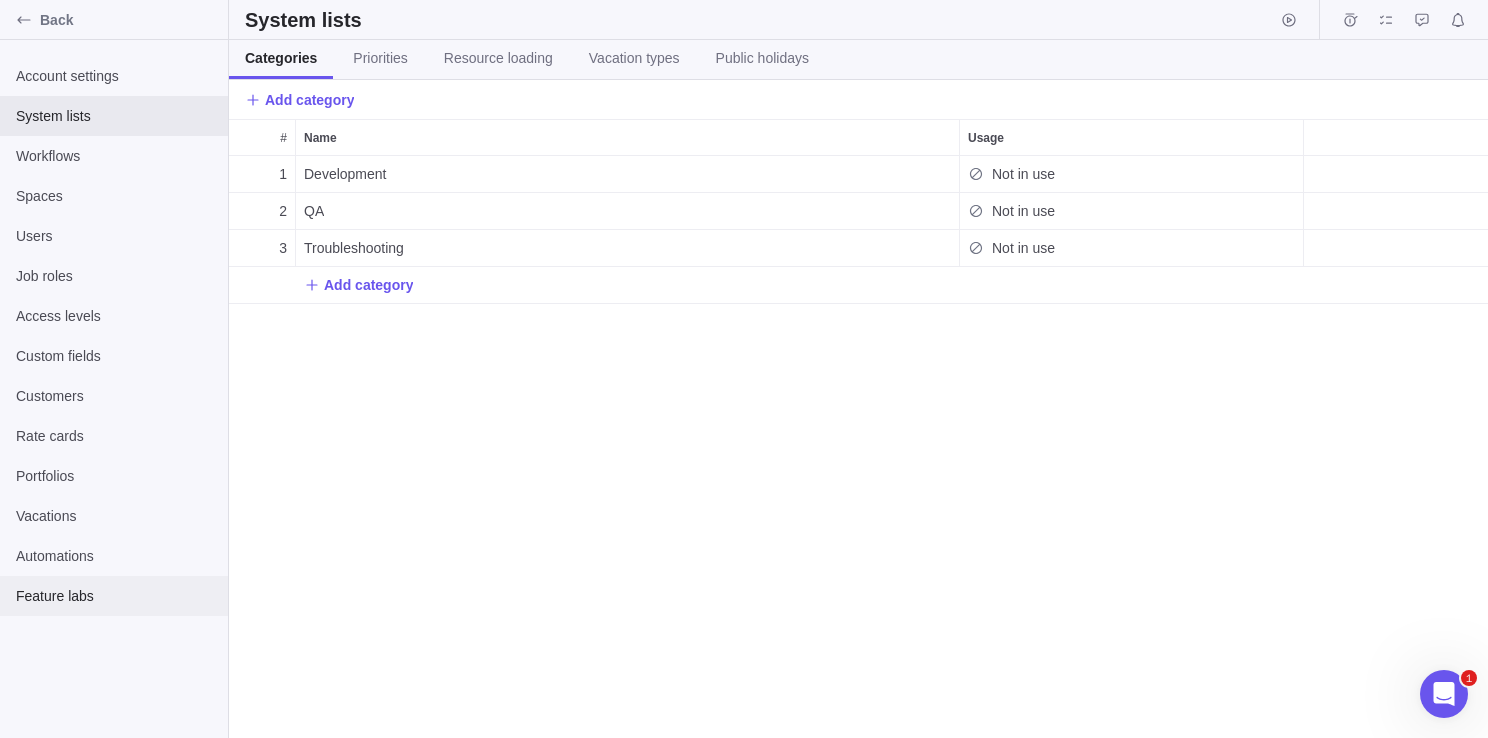 click on "Feature labs" at bounding box center [114, 596] 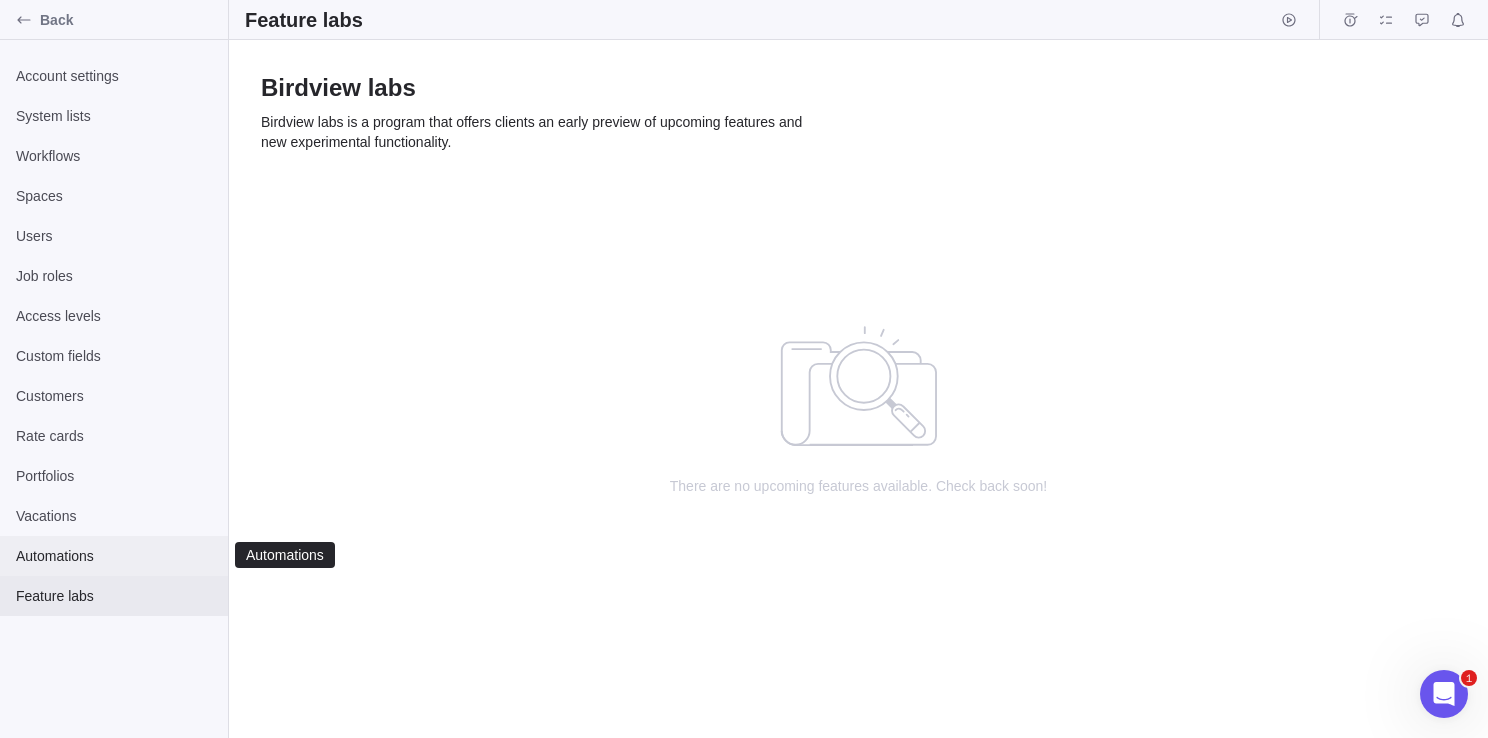 click on "Automations" at bounding box center [114, 556] 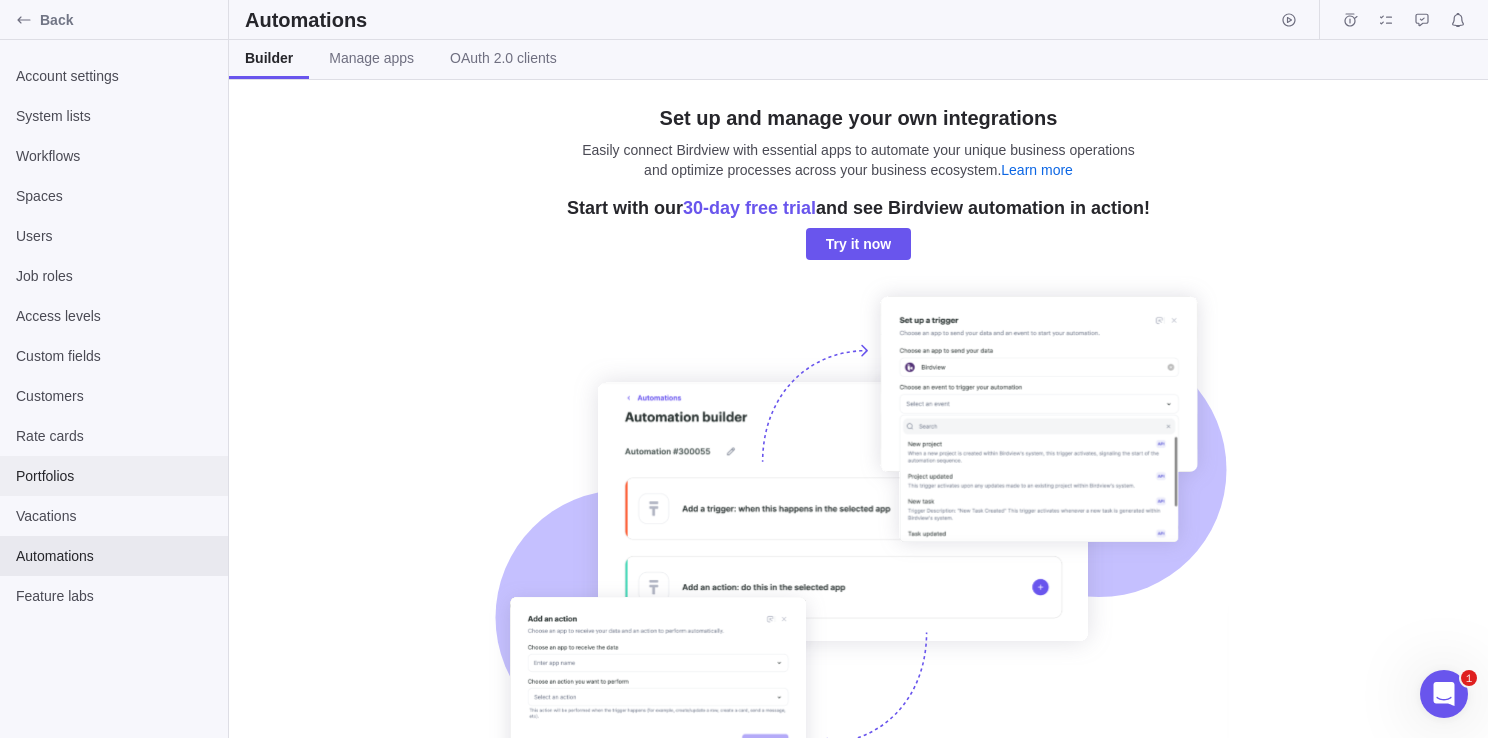 click on "Portfolios" at bounding box center (114, 476) 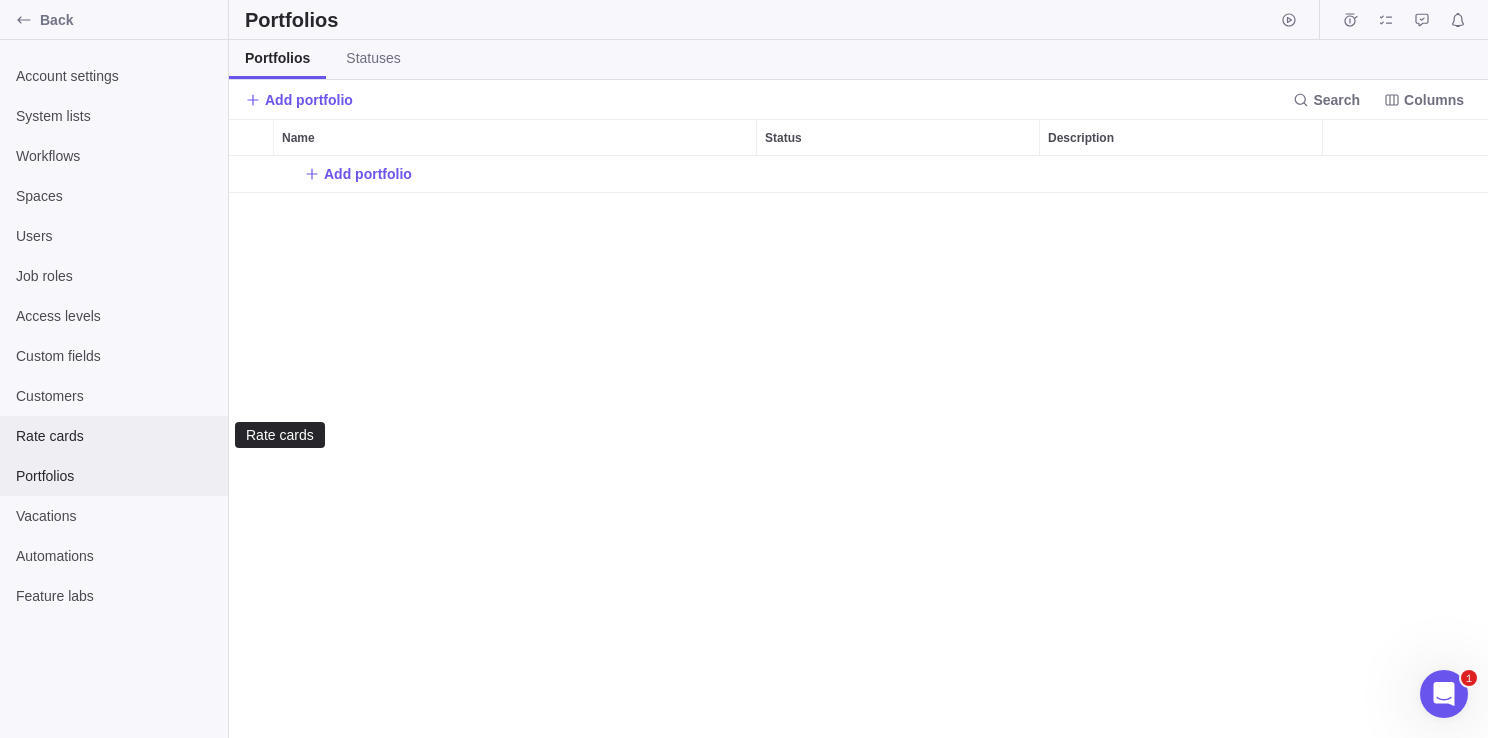 scroll, scrollTop: 16, scrollLeft: 16, axis: both 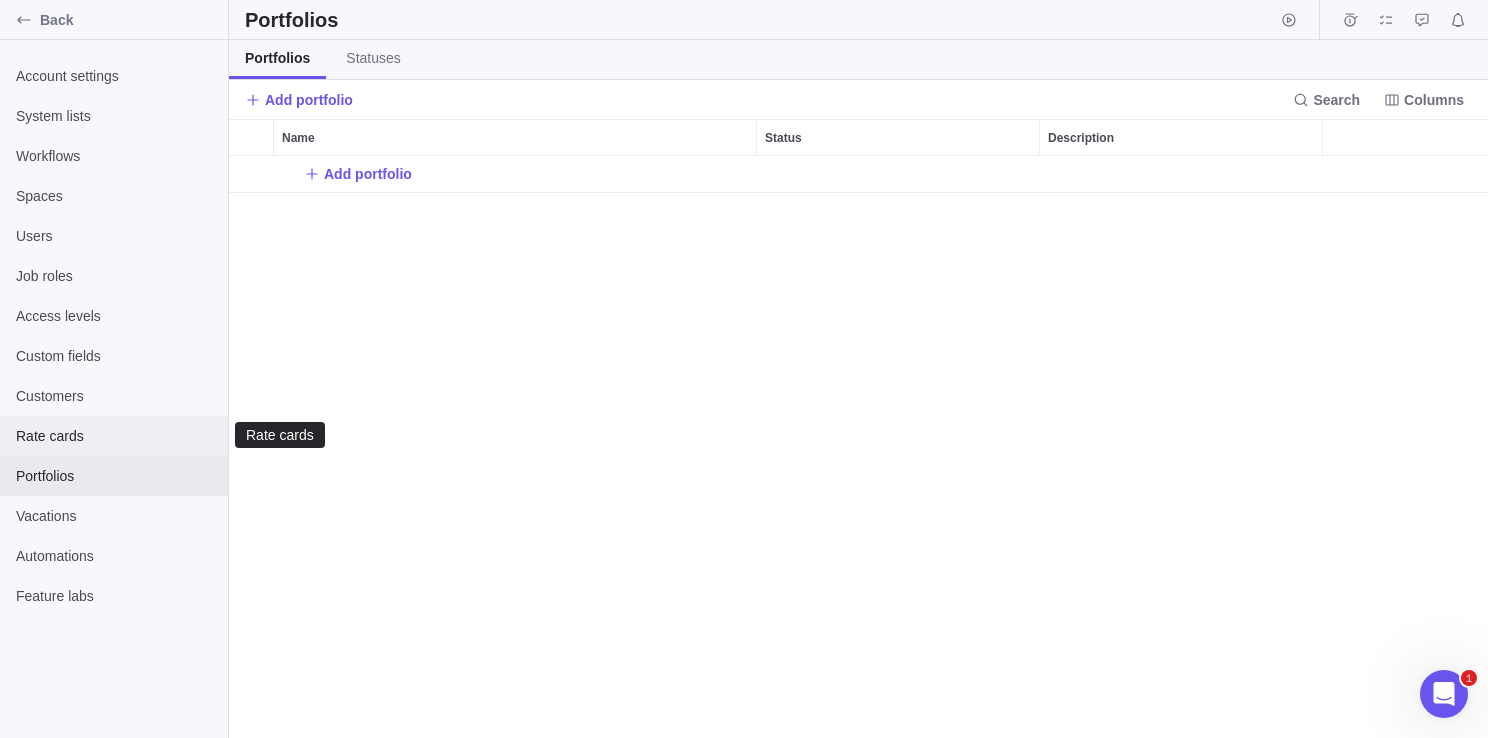 click on "Rate cards" at bounding box center (114, 436) 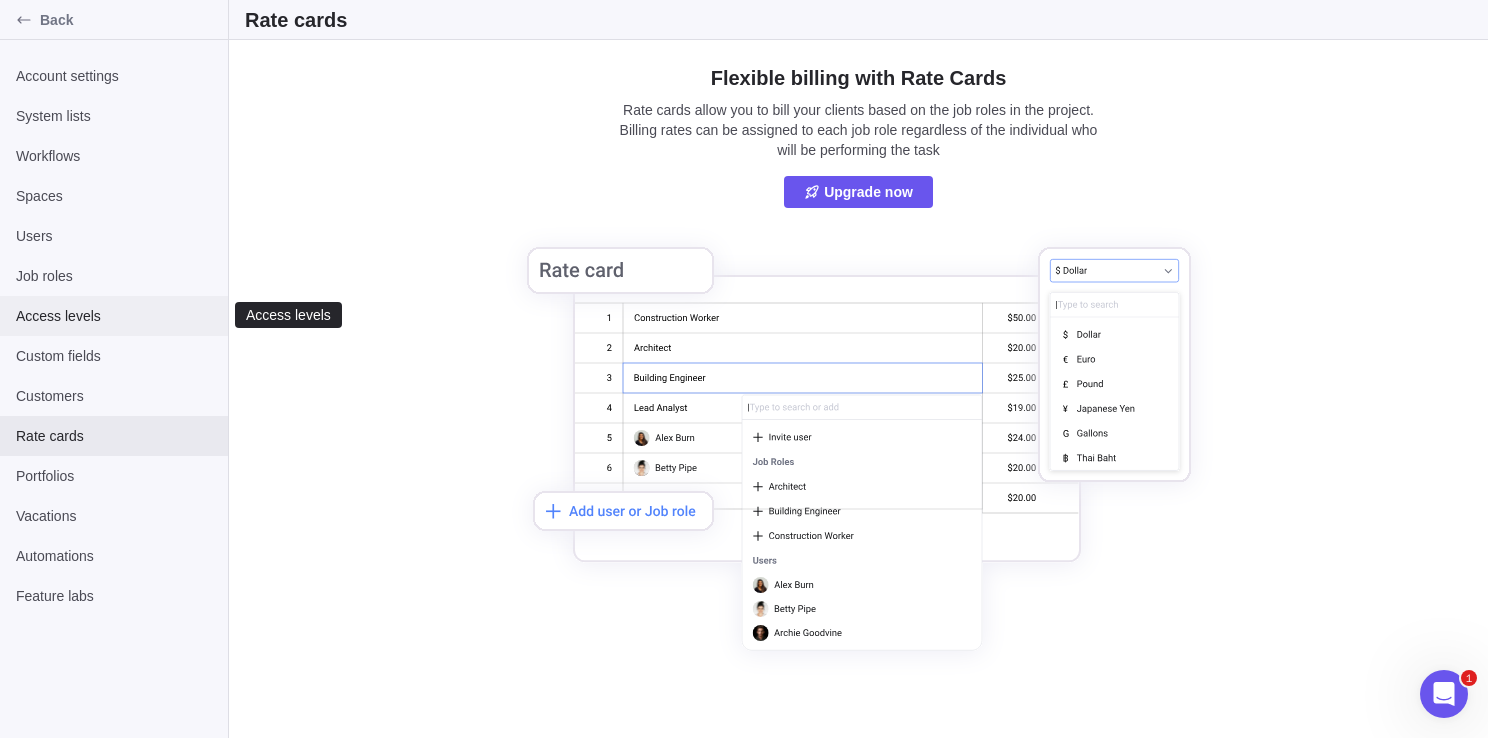click on "Access levels" at bounding box center (114, 316) 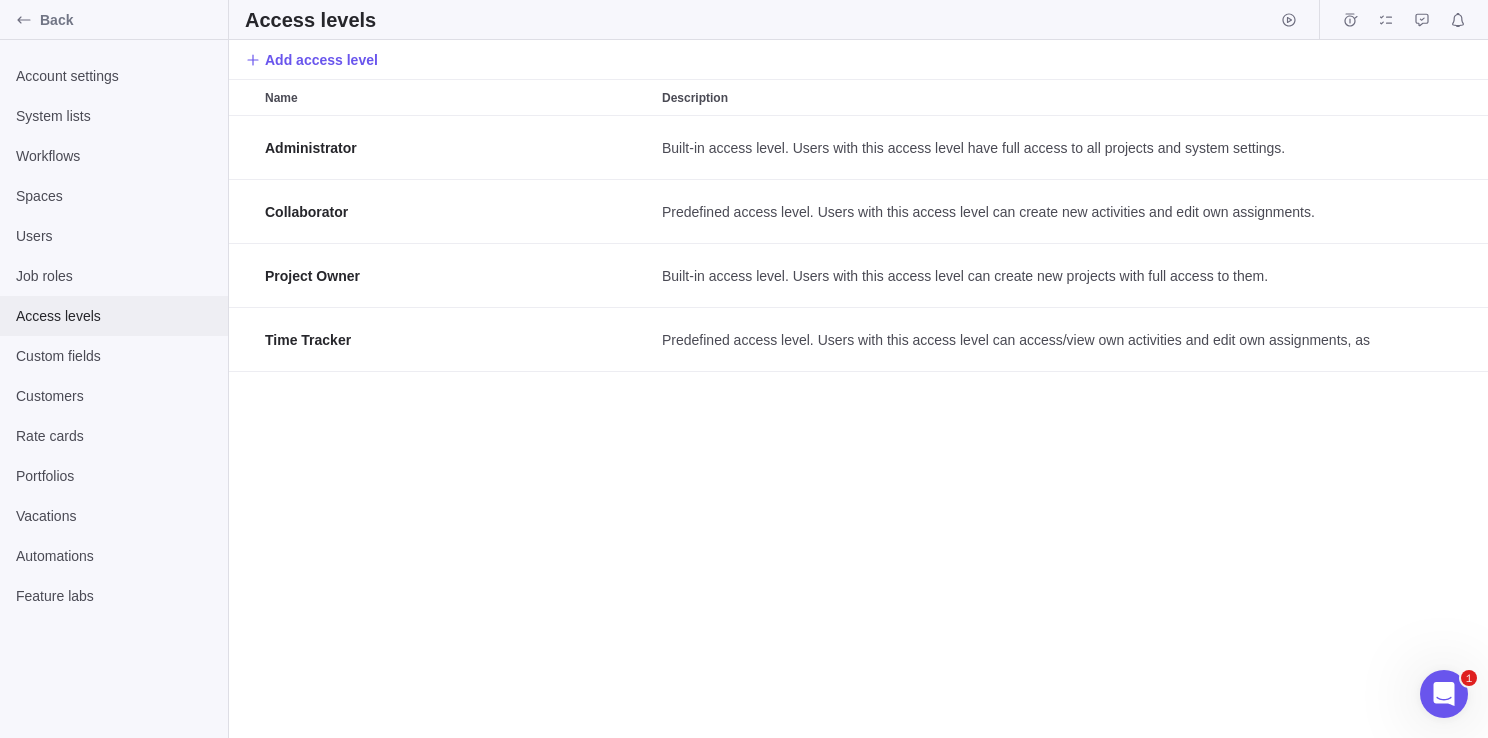 scroll, scrollTop: 16, scrollLeft: 16, axis: both 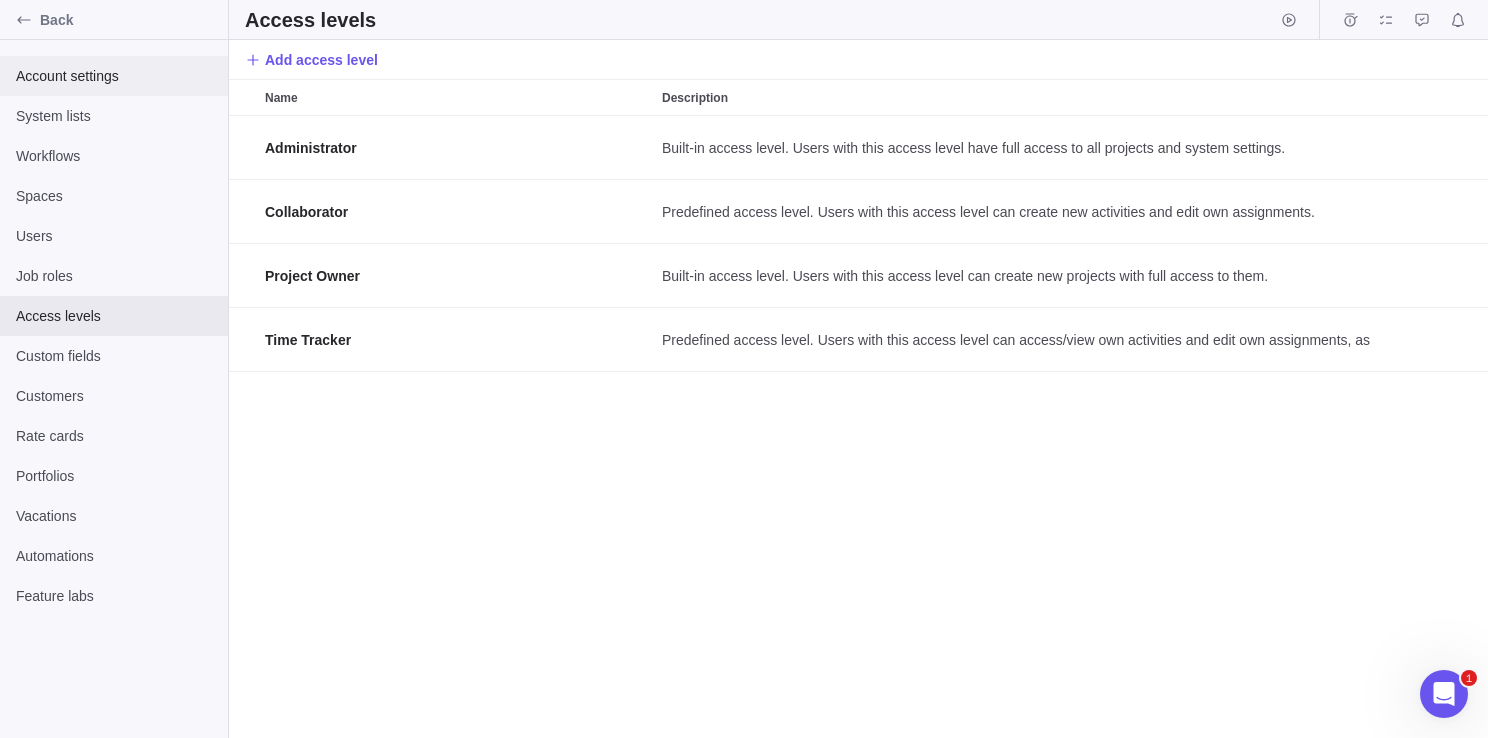 click on "Account settings" at bounding box center [114, 76] 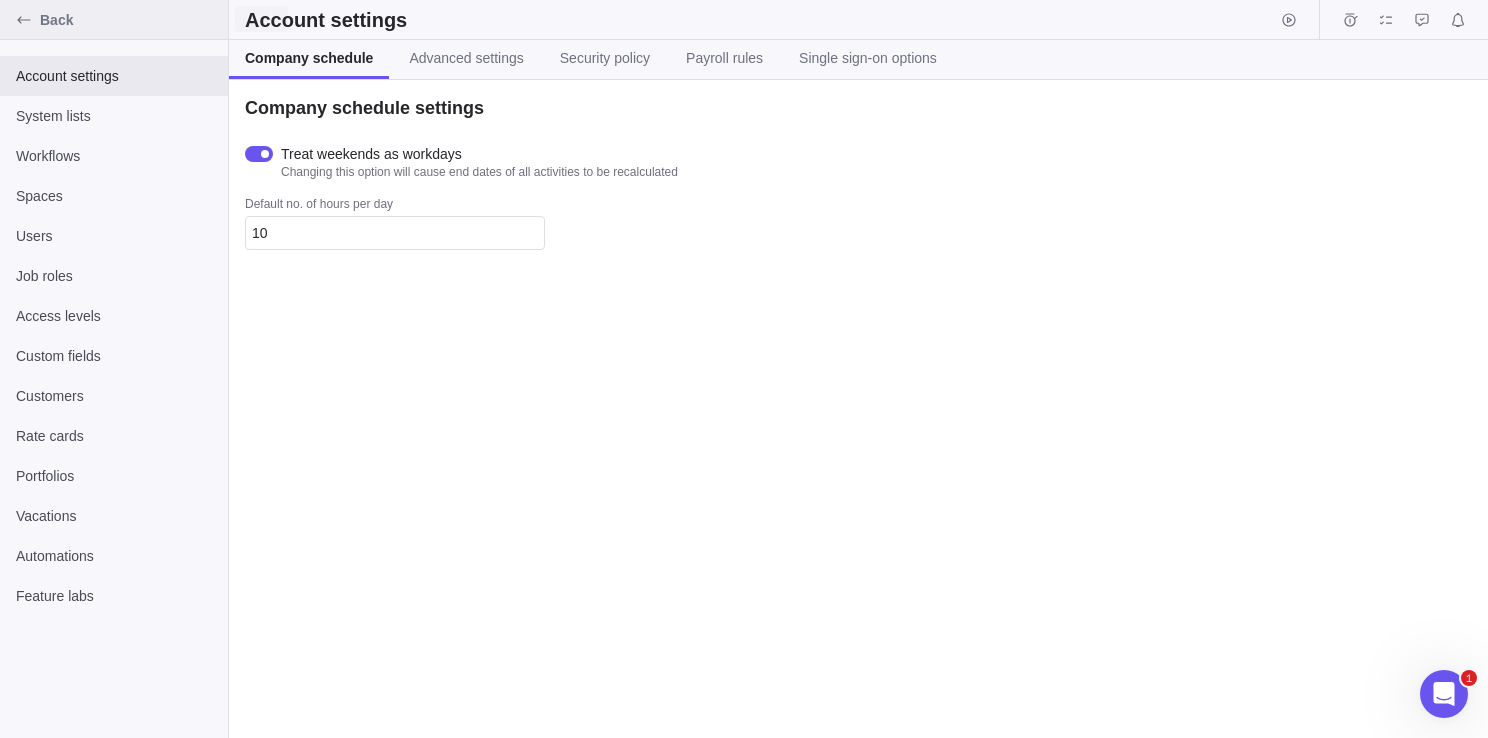 click on "Back" at bounding box center [114, 20] 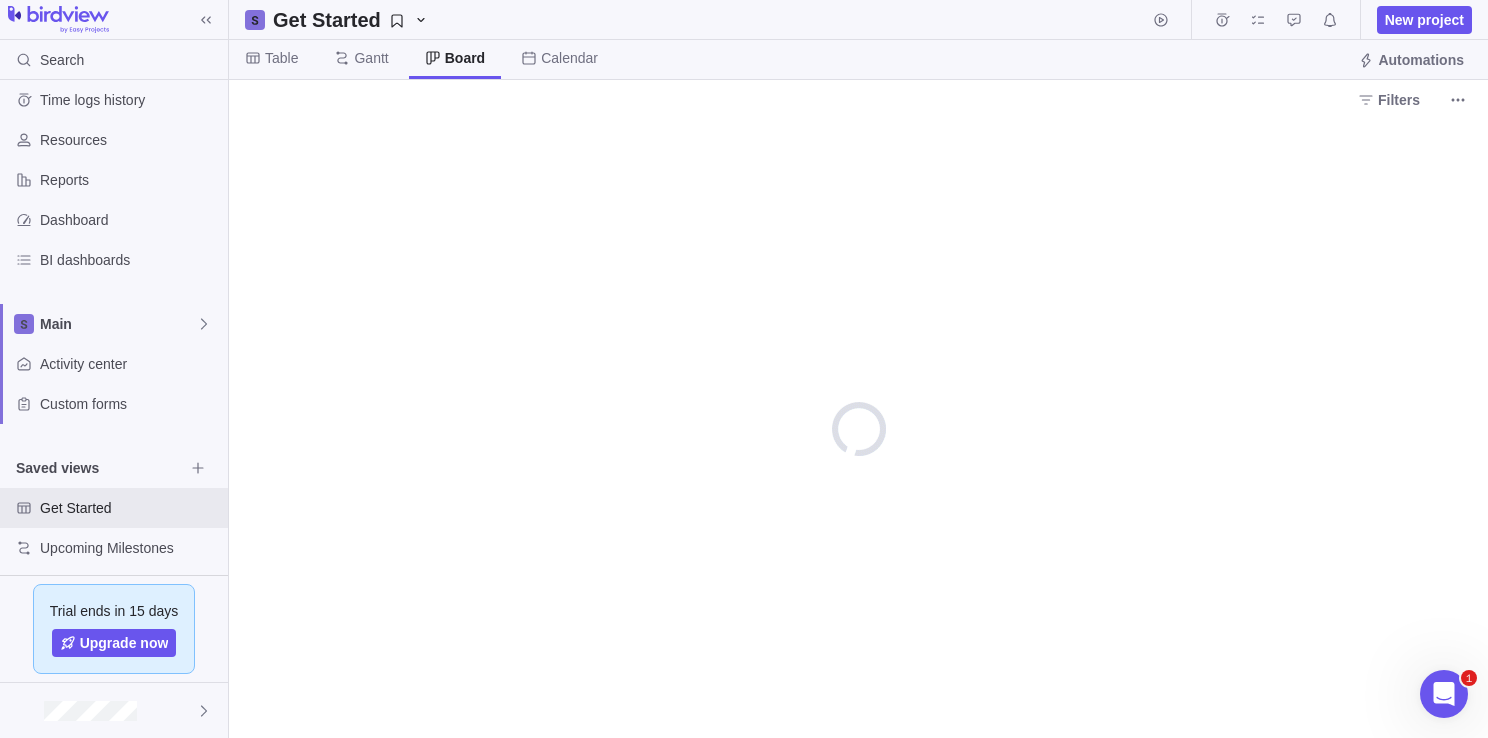 scroll, scrollTop: 23, scrollLeft: 0, axis: vertical 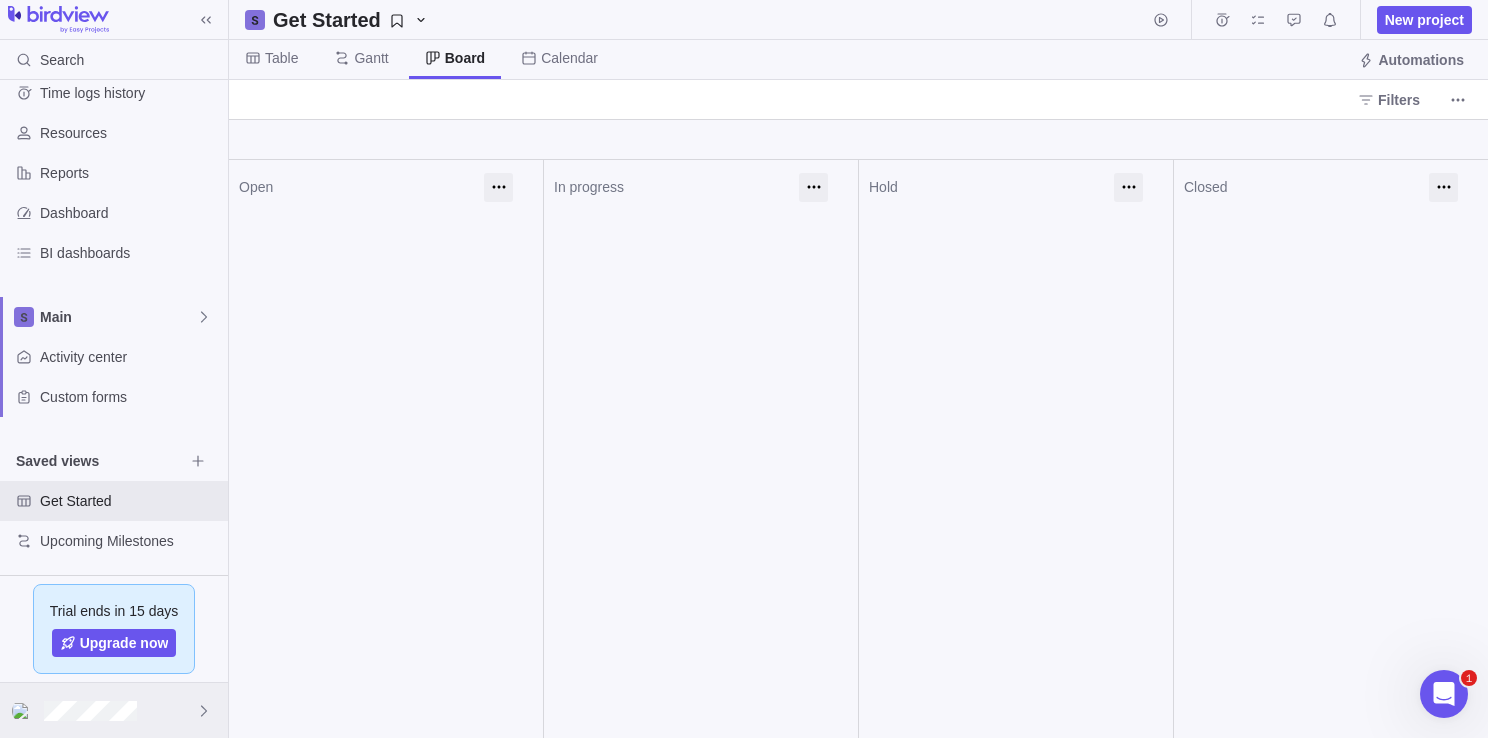 click at bounding box center [114, 710] 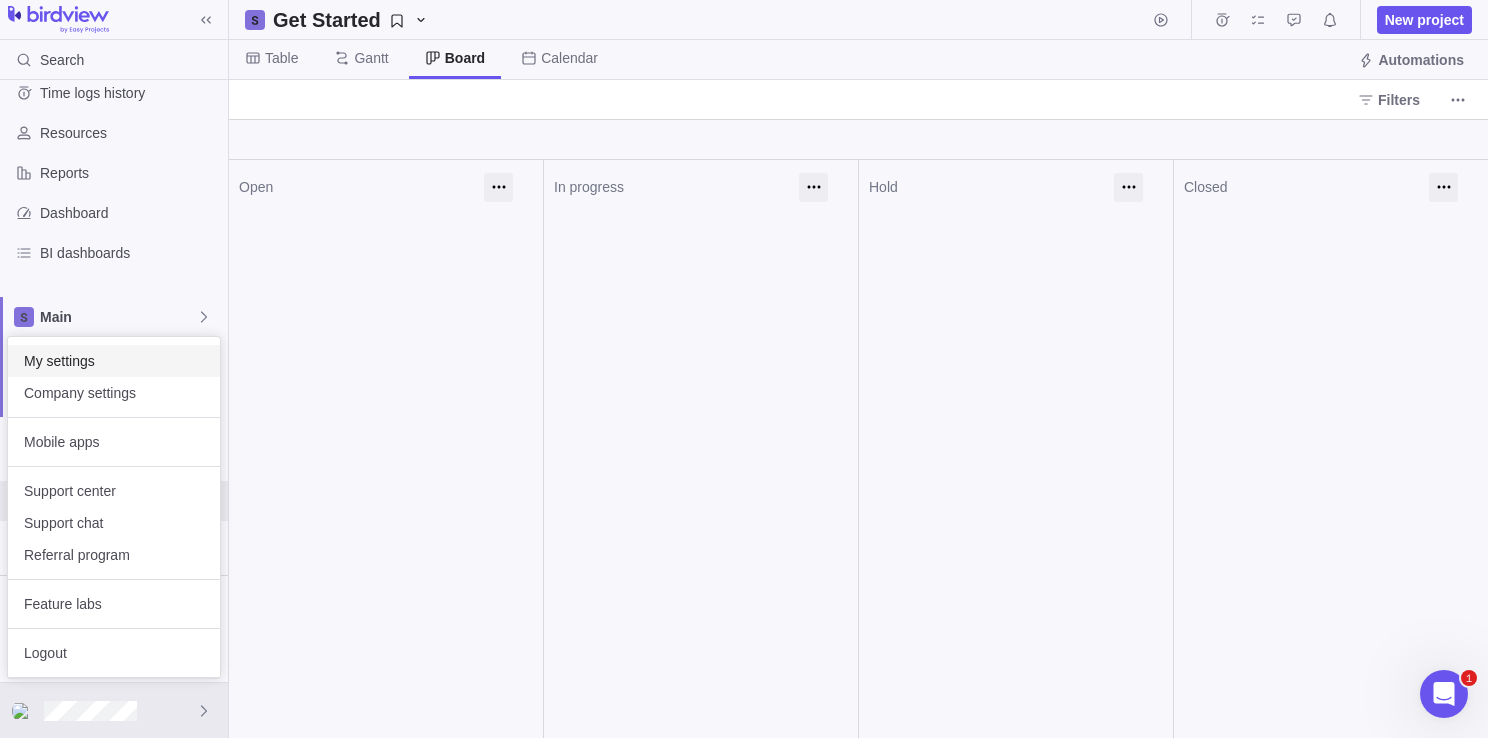 click on "My settings" at bounding box center (114, 361) 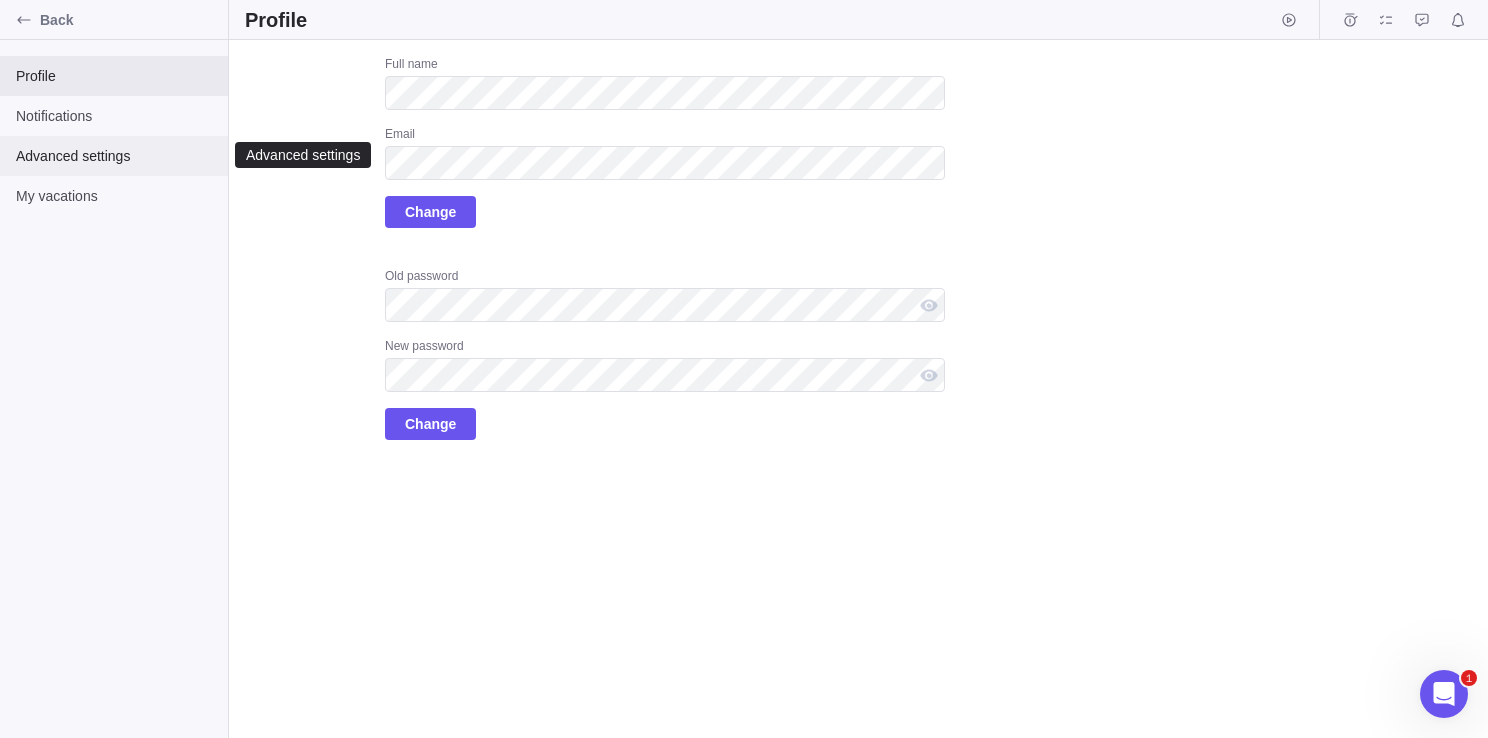 click on "Advanced settings" at bounding box center (114, 156) 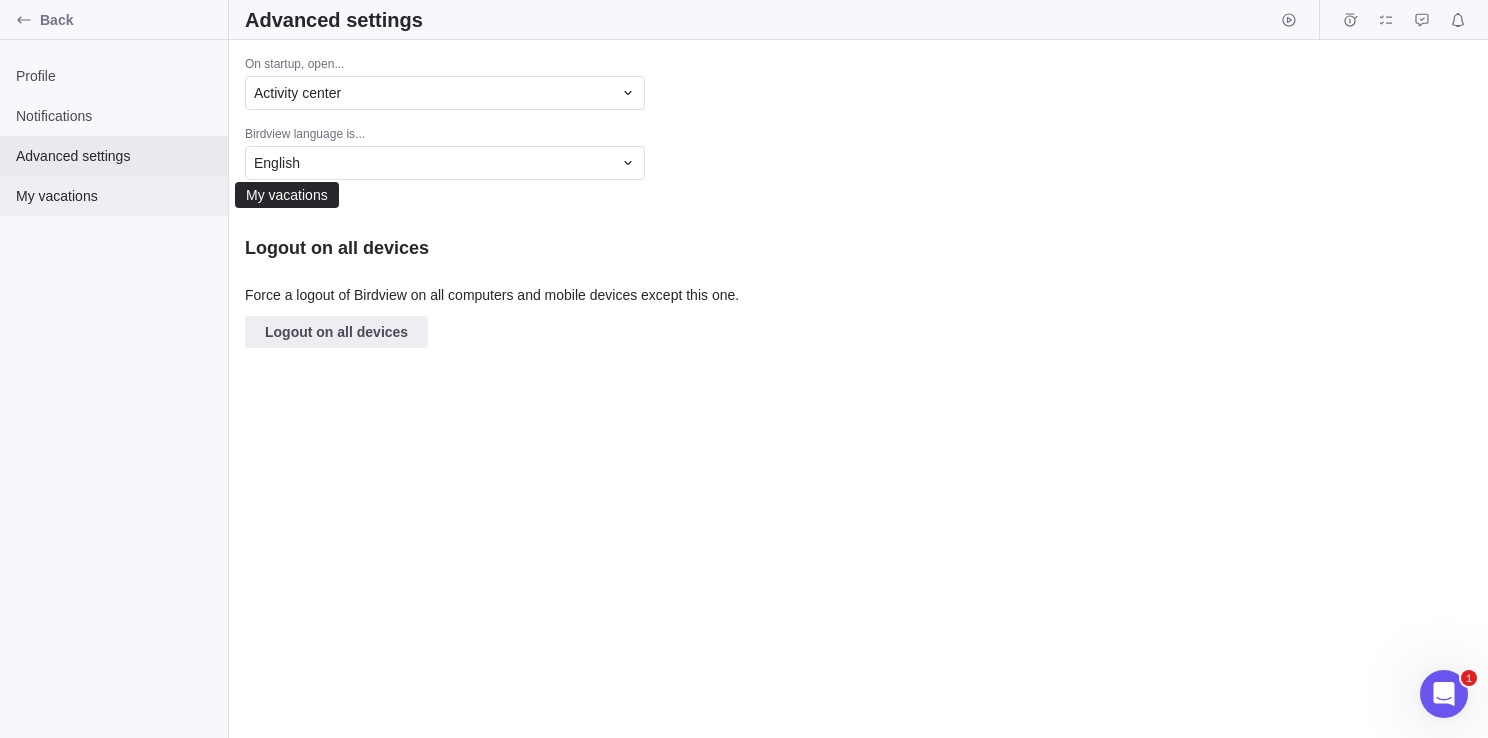 click on "My vacations" at bounding box center [114, 196] 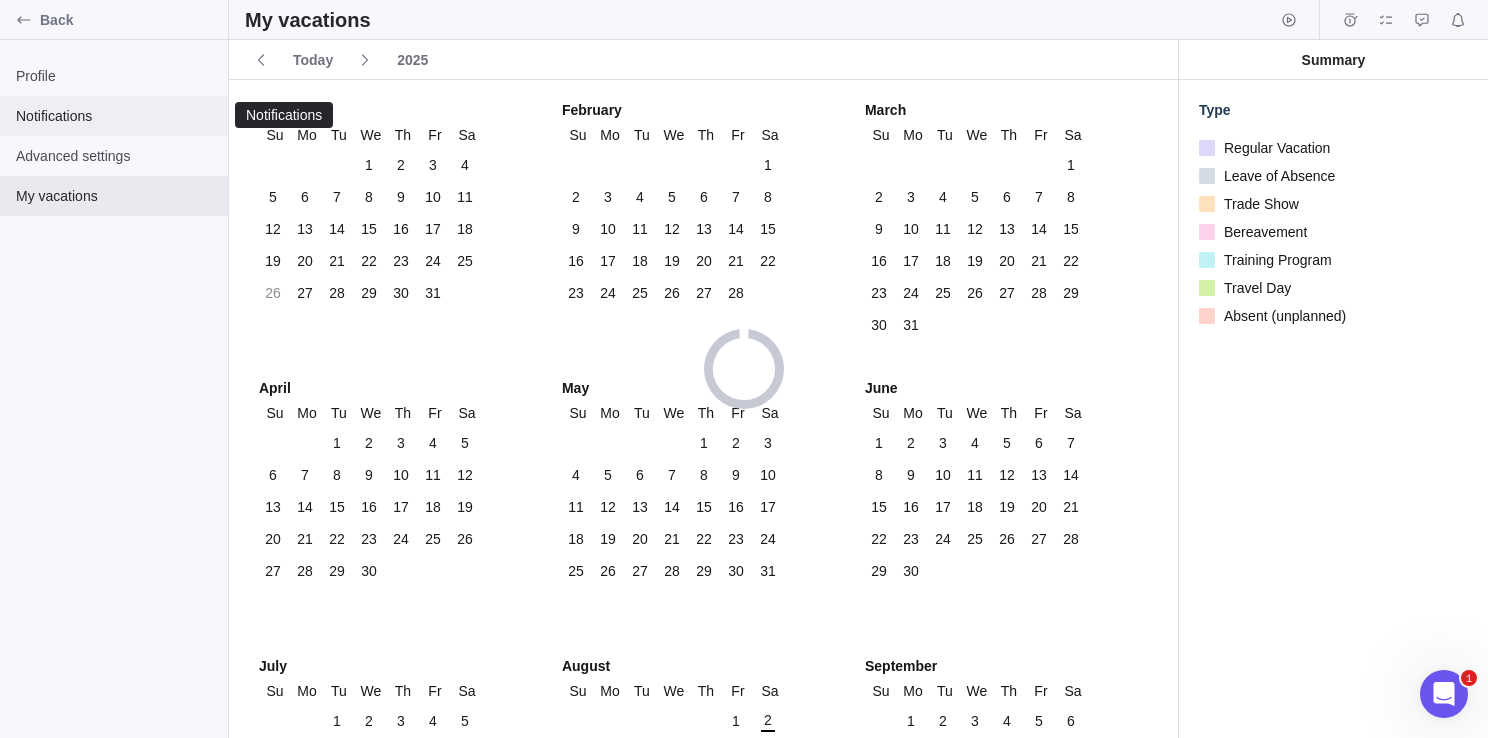 click on "Notifications" at bounding box center (114, 116) 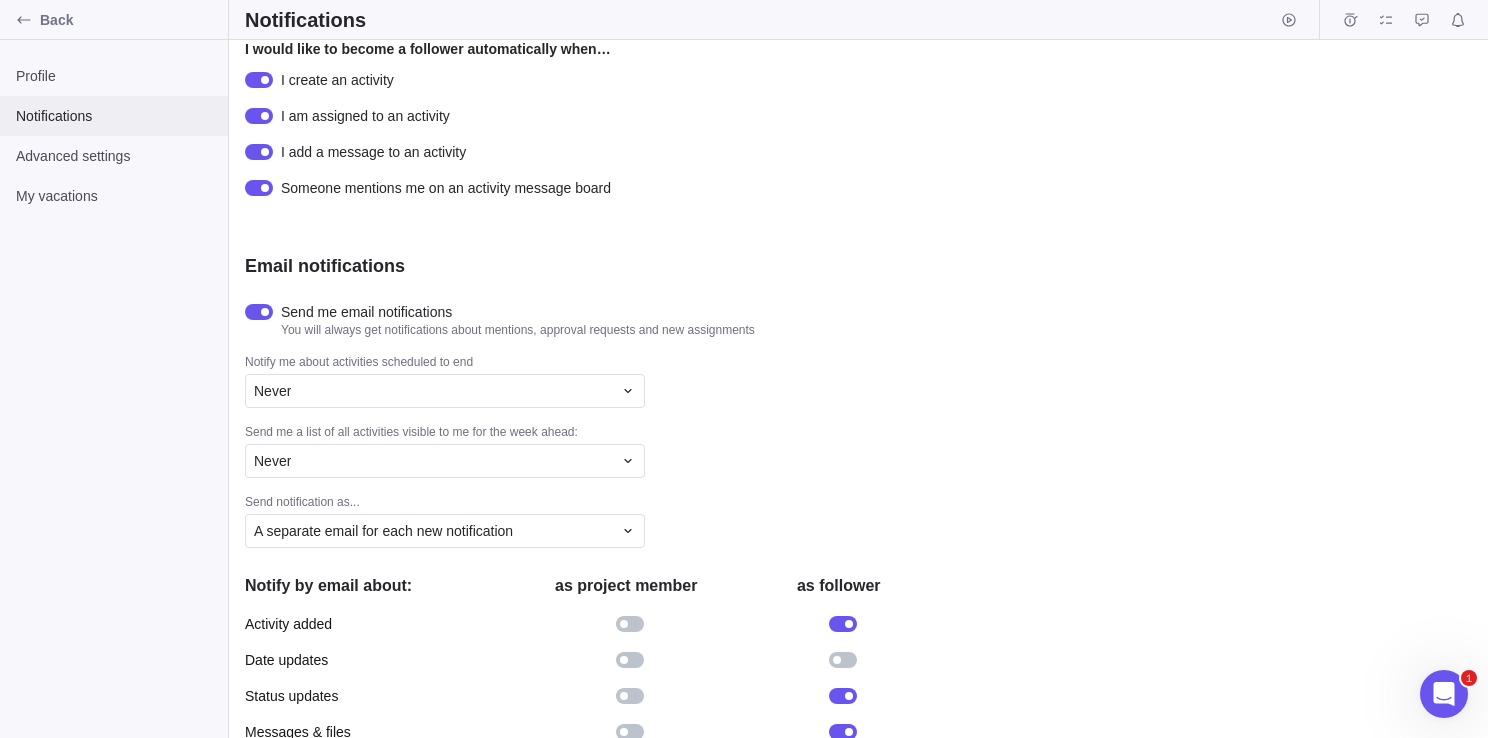 scroll, scrollTop: 452, scrollLeft: 0, axis: vertical 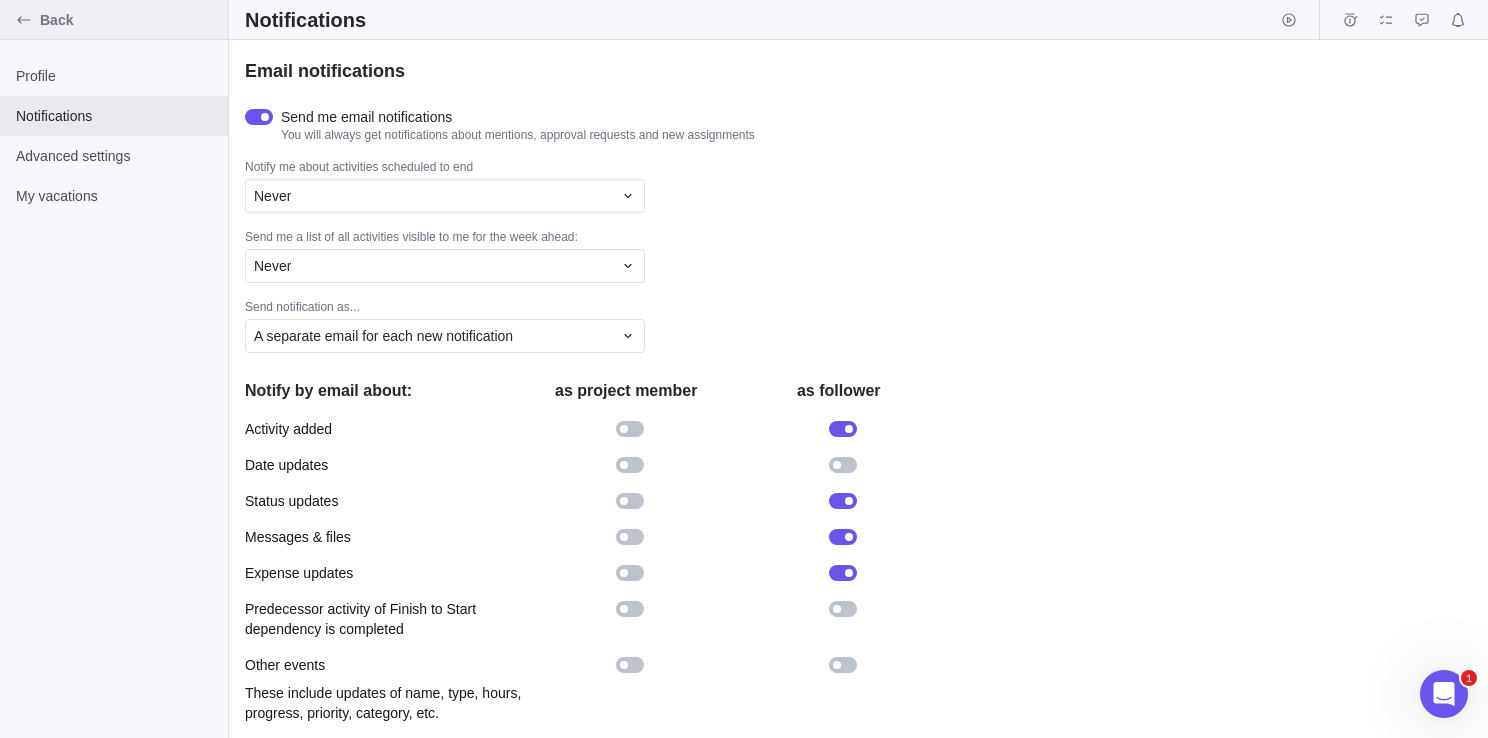 click on "Back" at bounding box center (130, 20) 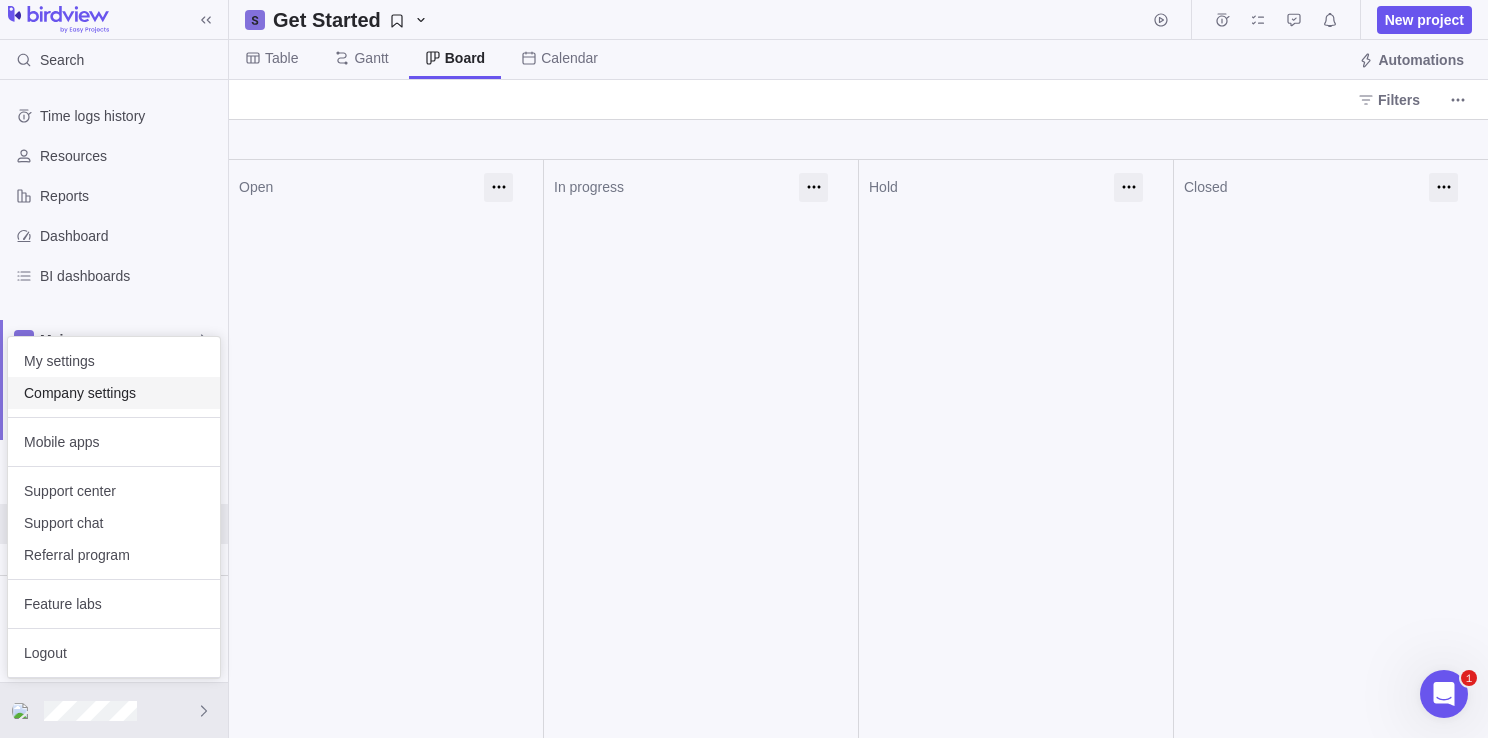 click on "Company settings" at bounding box center [114, 393] 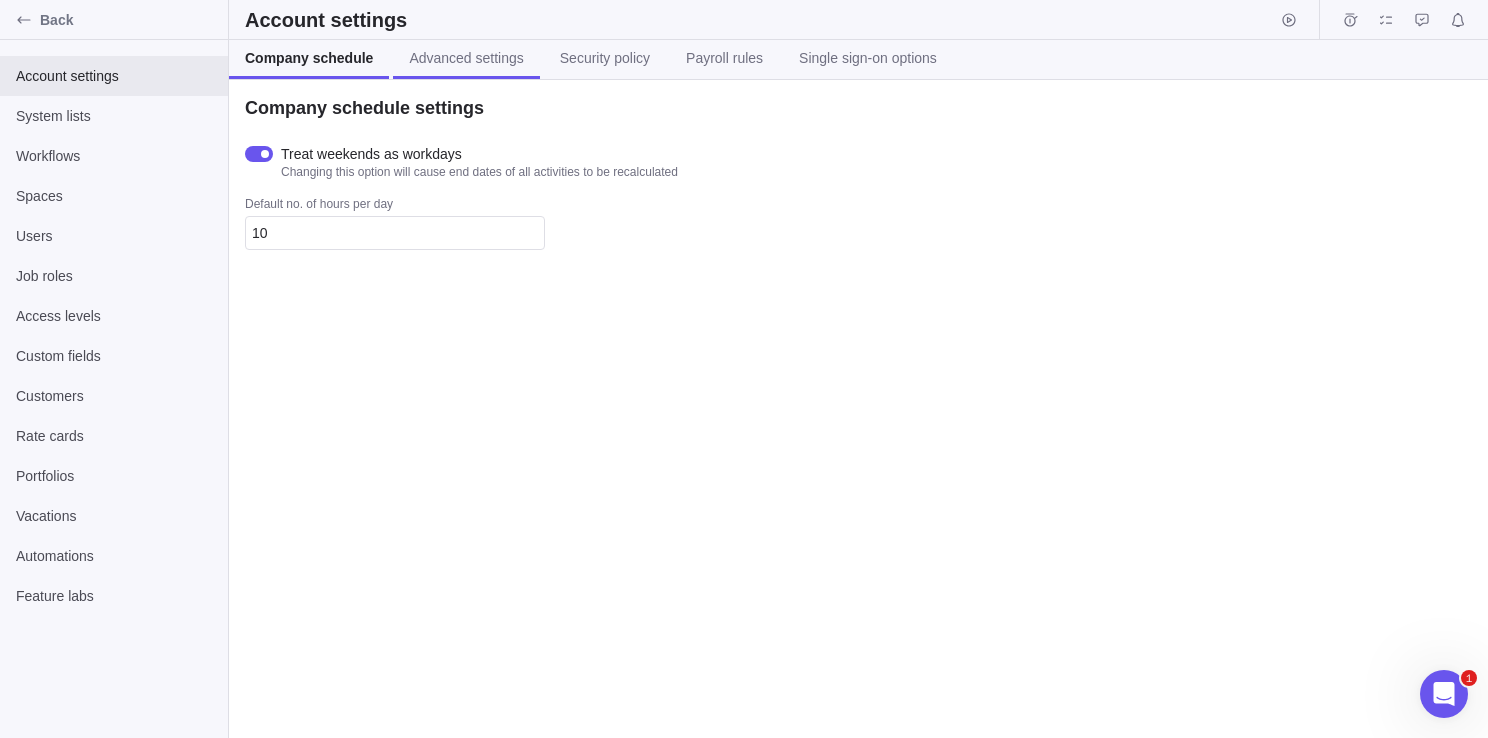 click on "Advanced settings" at bounding box center [466, 58] 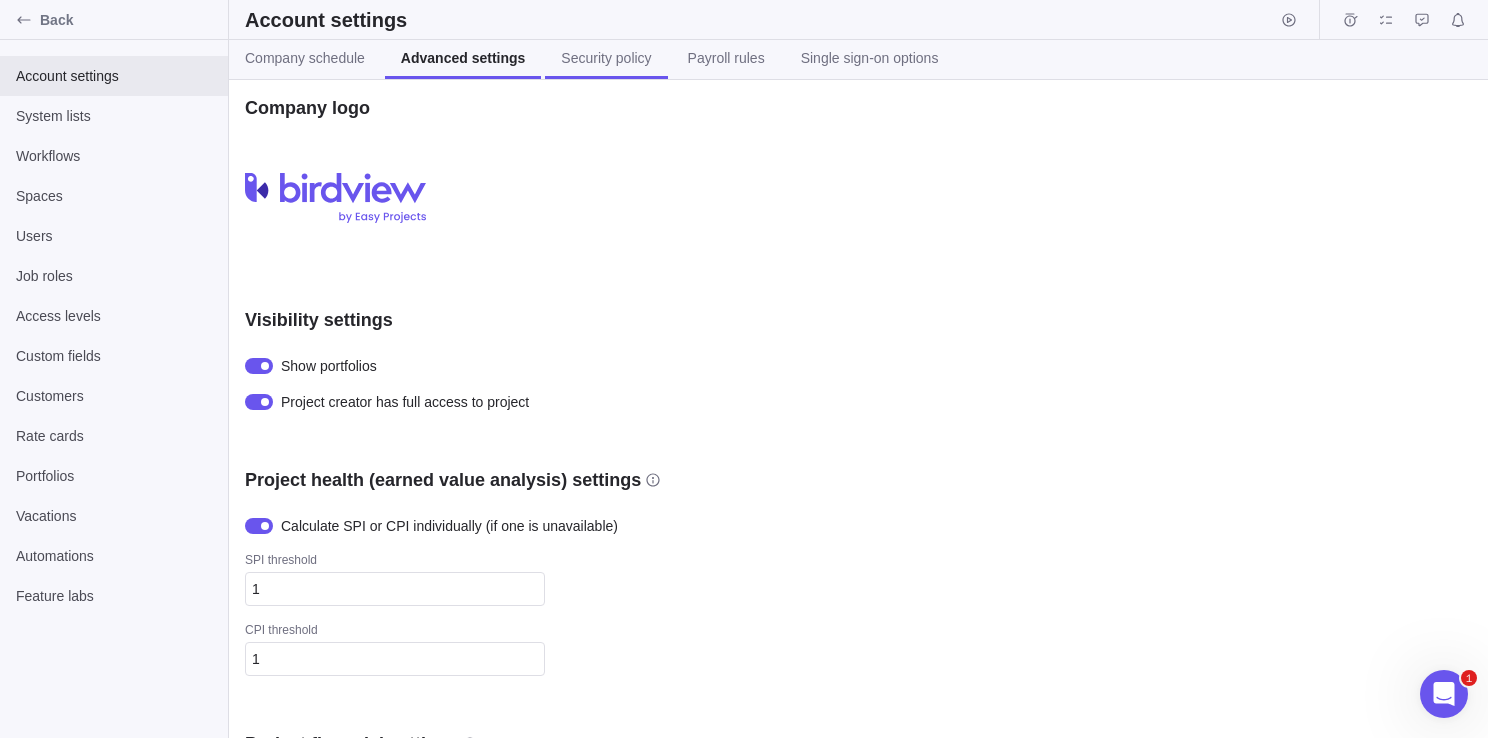 click on "Security policy" at bounding box center [606, 58] 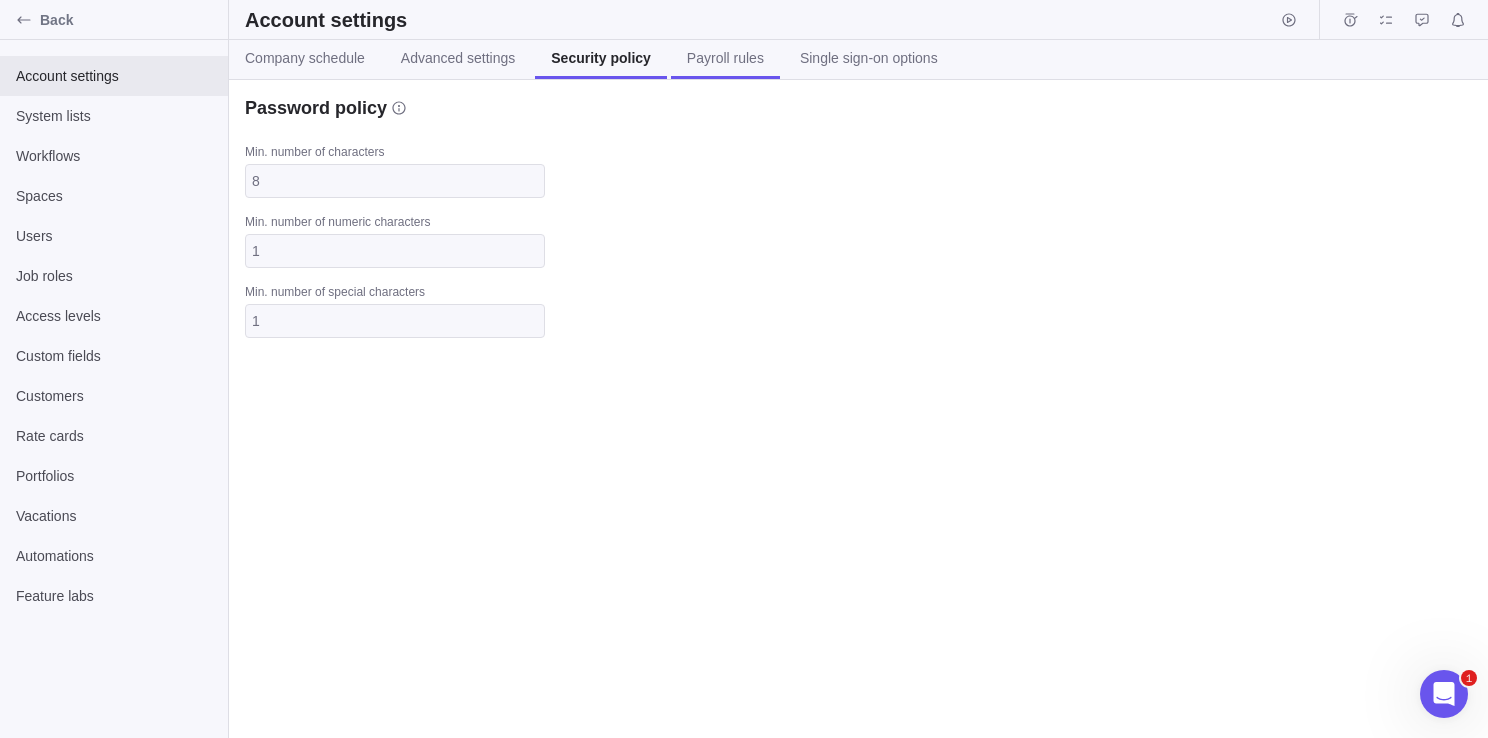 click on "Payroll rules" at bounding box center (725, 58) 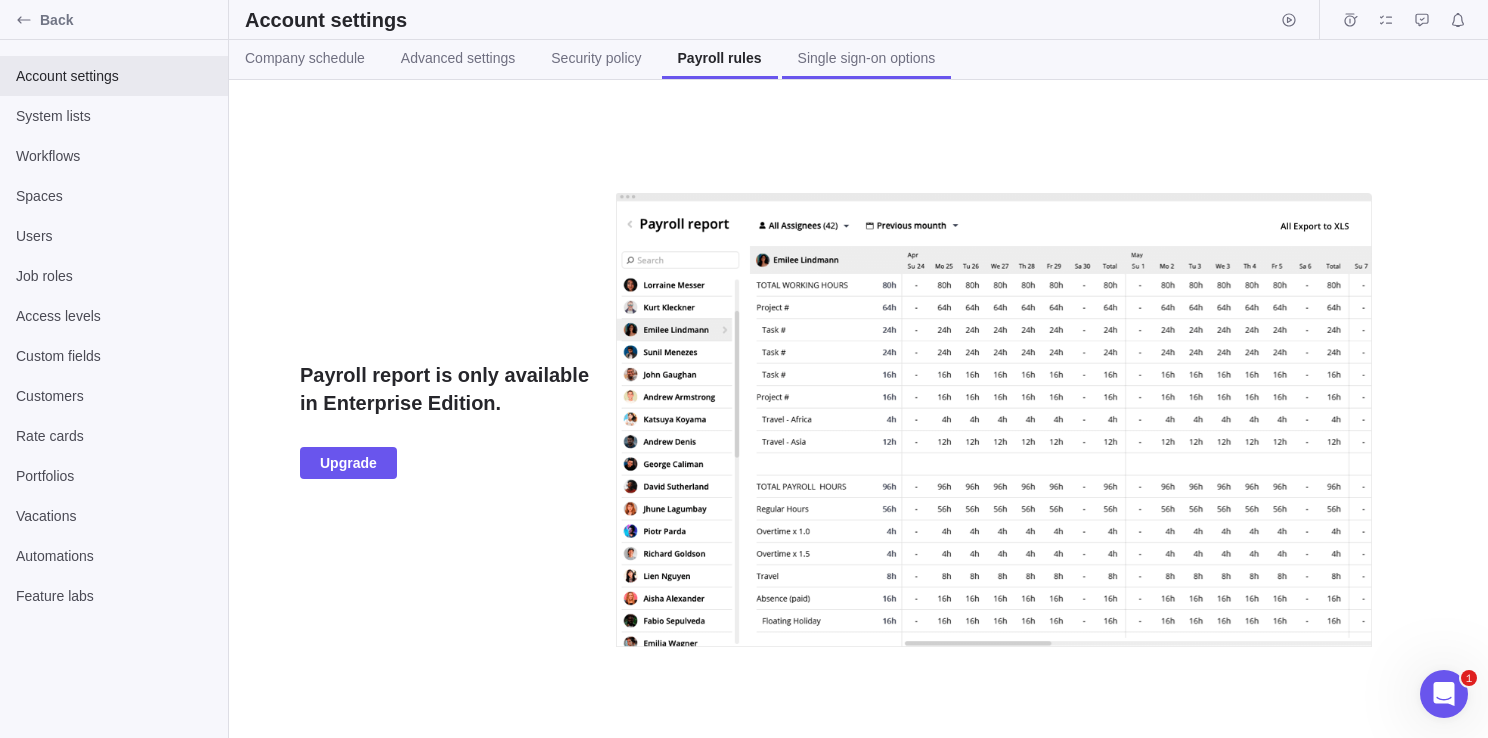 click on "Single sign-on options" at bounding box center (867, 58) 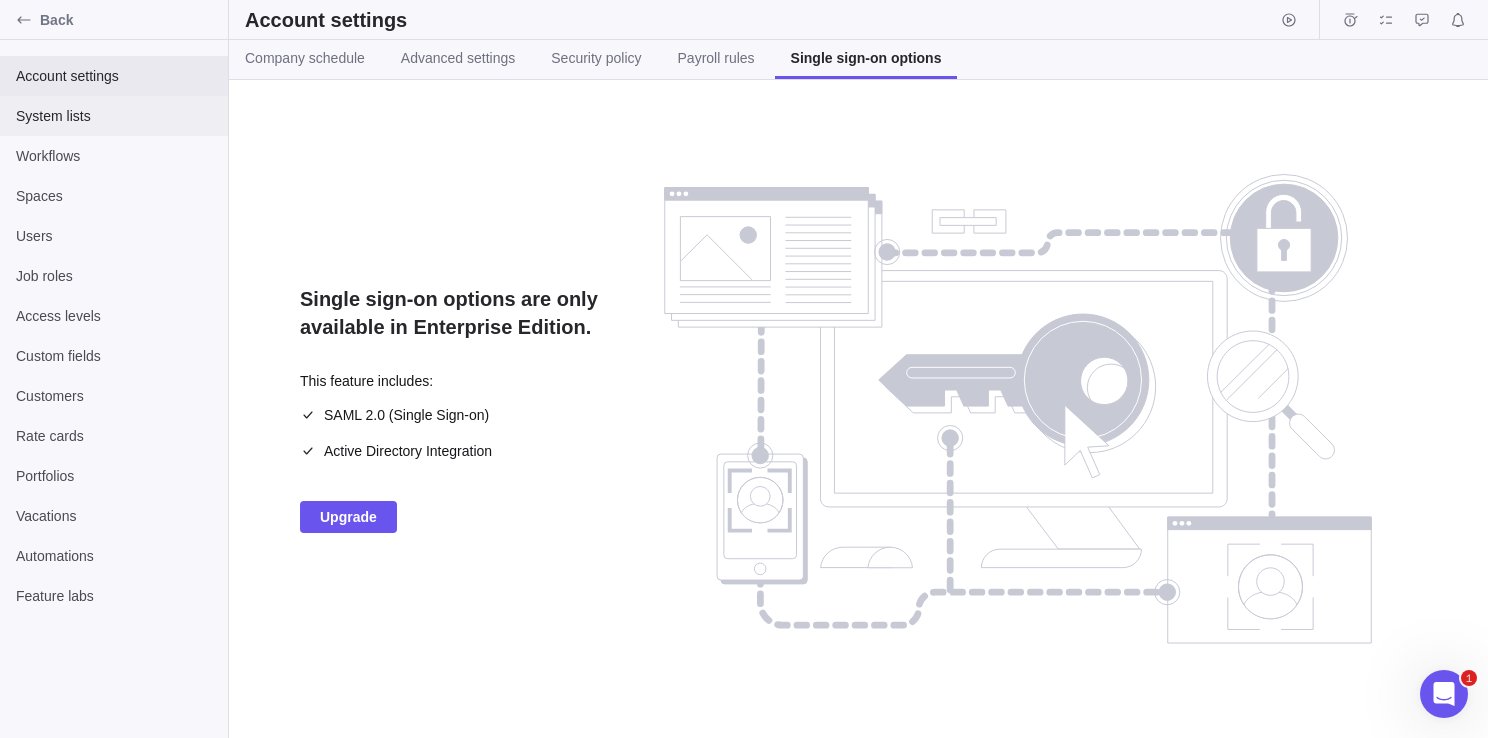 click on "System lists" at bounding box center (114, 116) 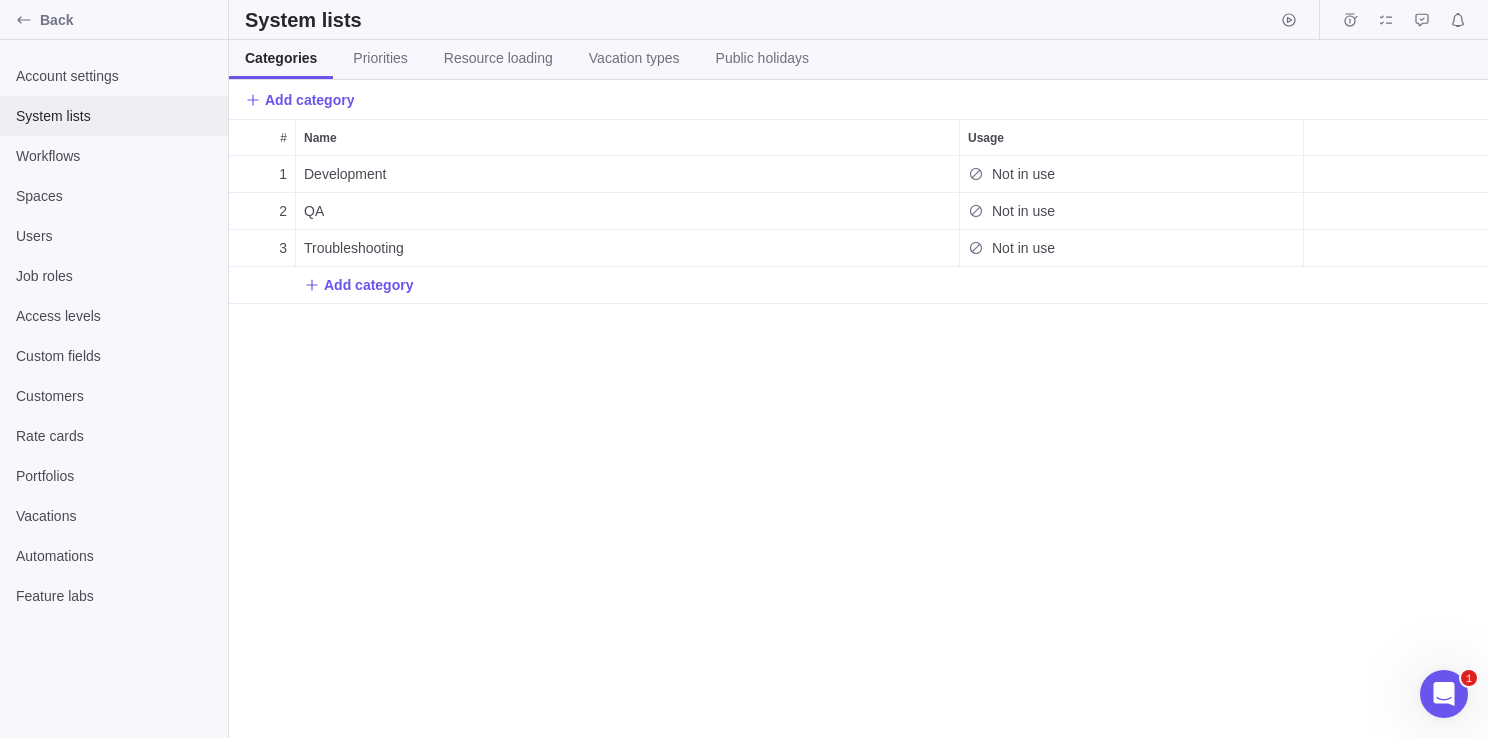 scroll, scrollTop: 16, scrollLeft: 16, axis: both 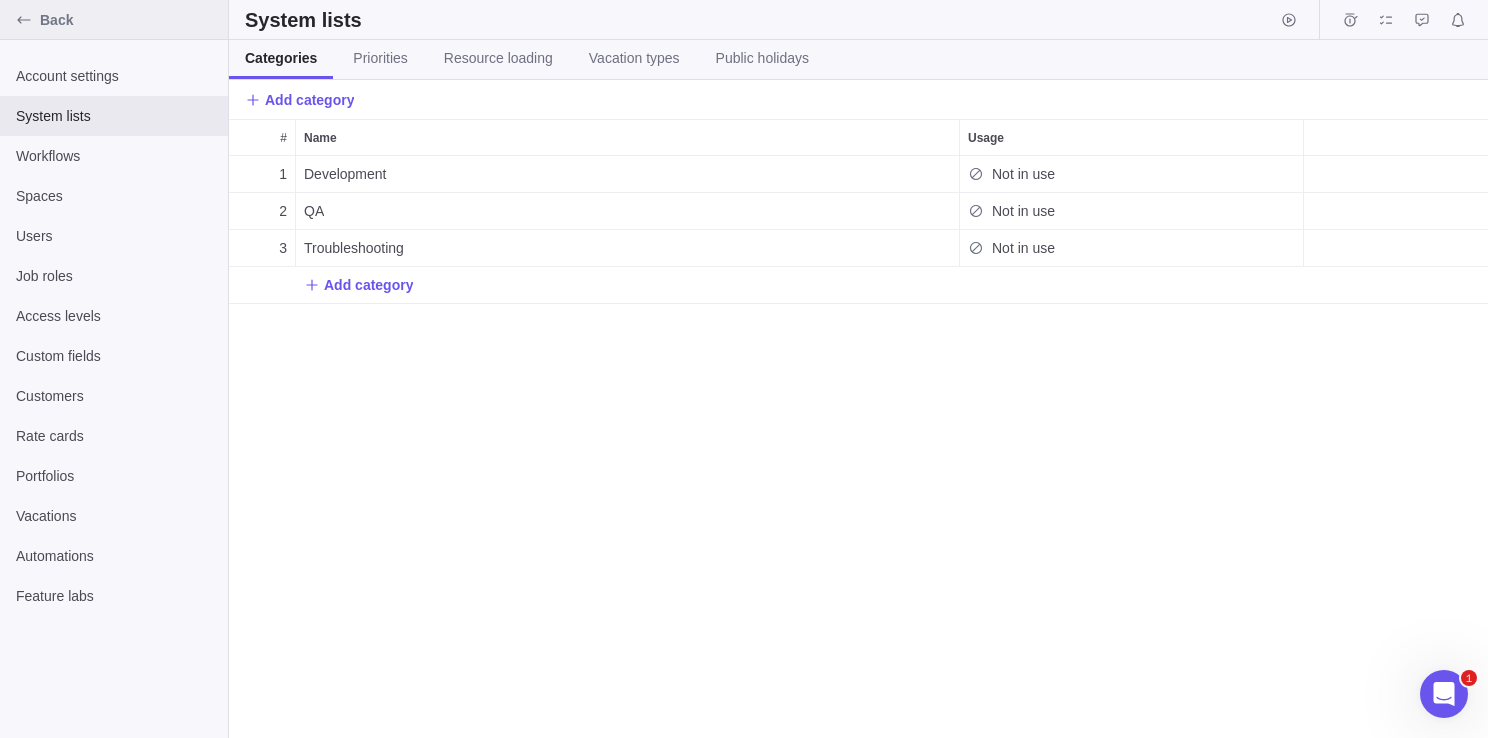 click on "Back" at bounding box center (130, 20) 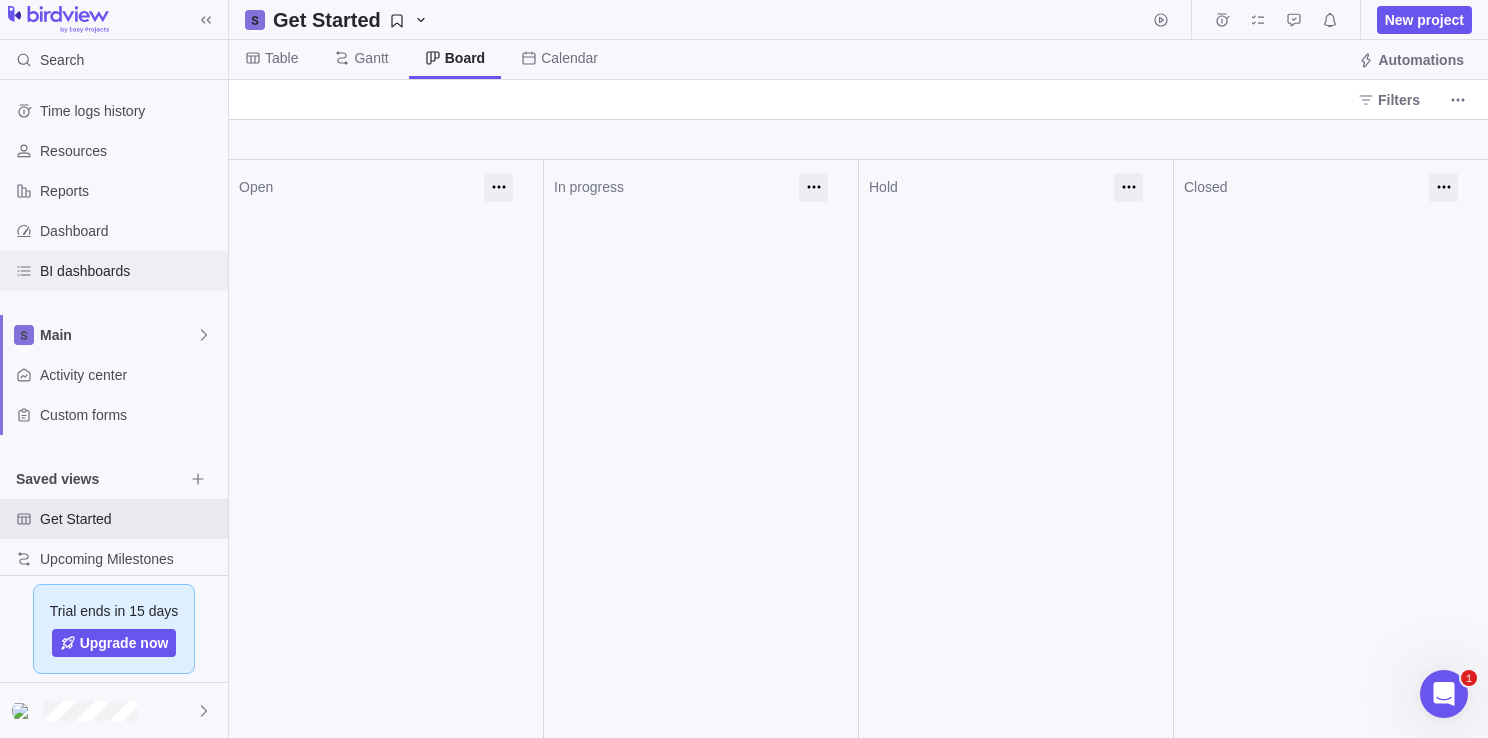 scroll, scrollTop: 0, scrollLeft: 0, axis: both 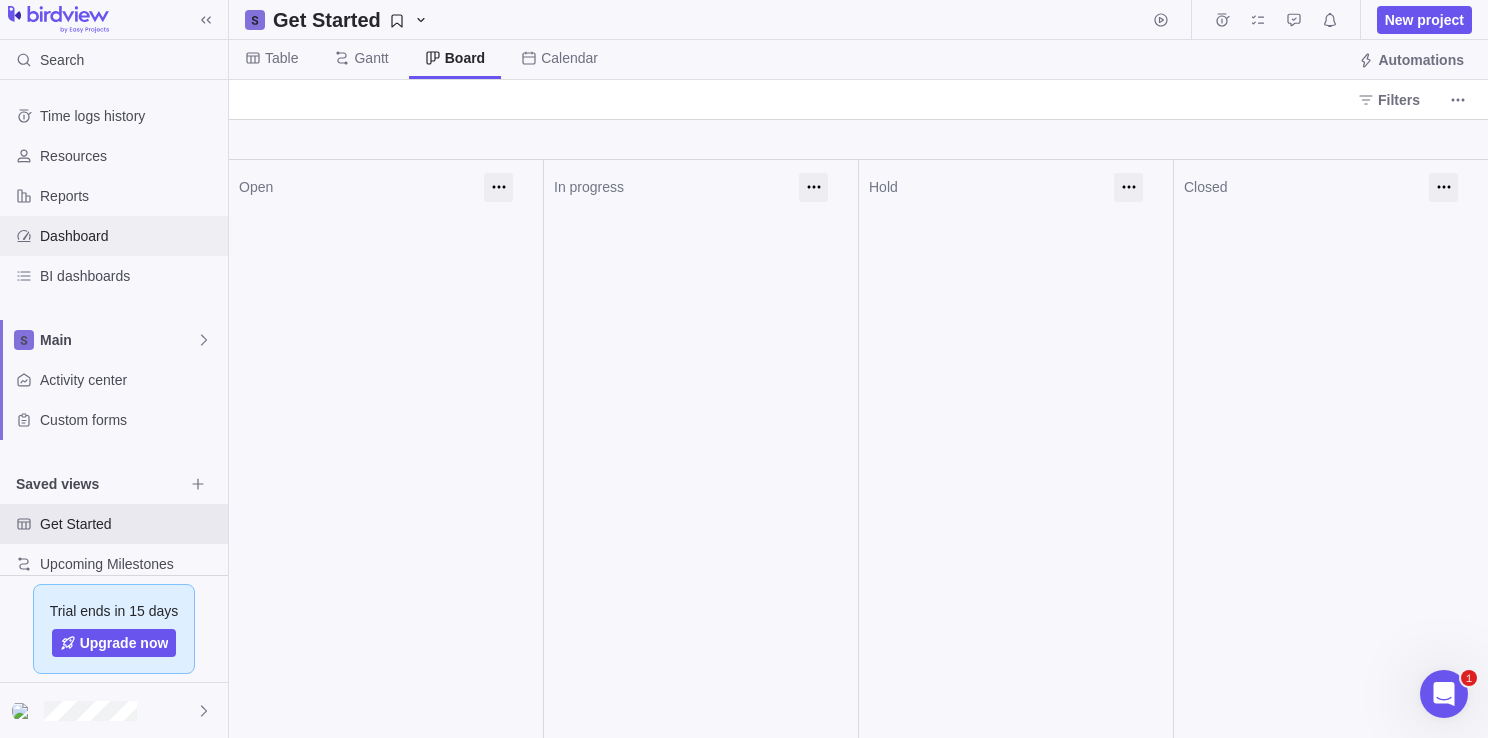 click on "Dashboard" at bounding box center [130, 236] 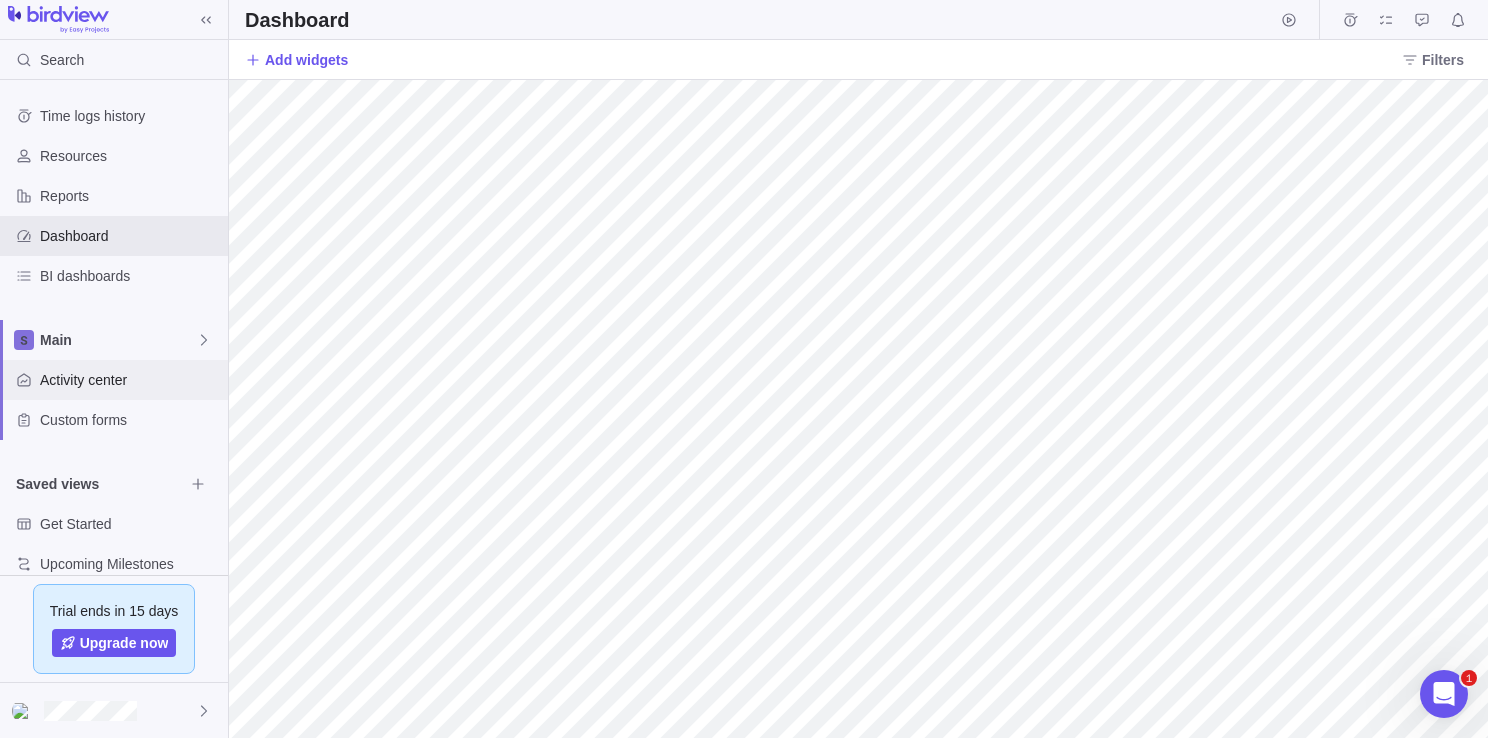 click on "Activity center" at bounding box center [114, 380] 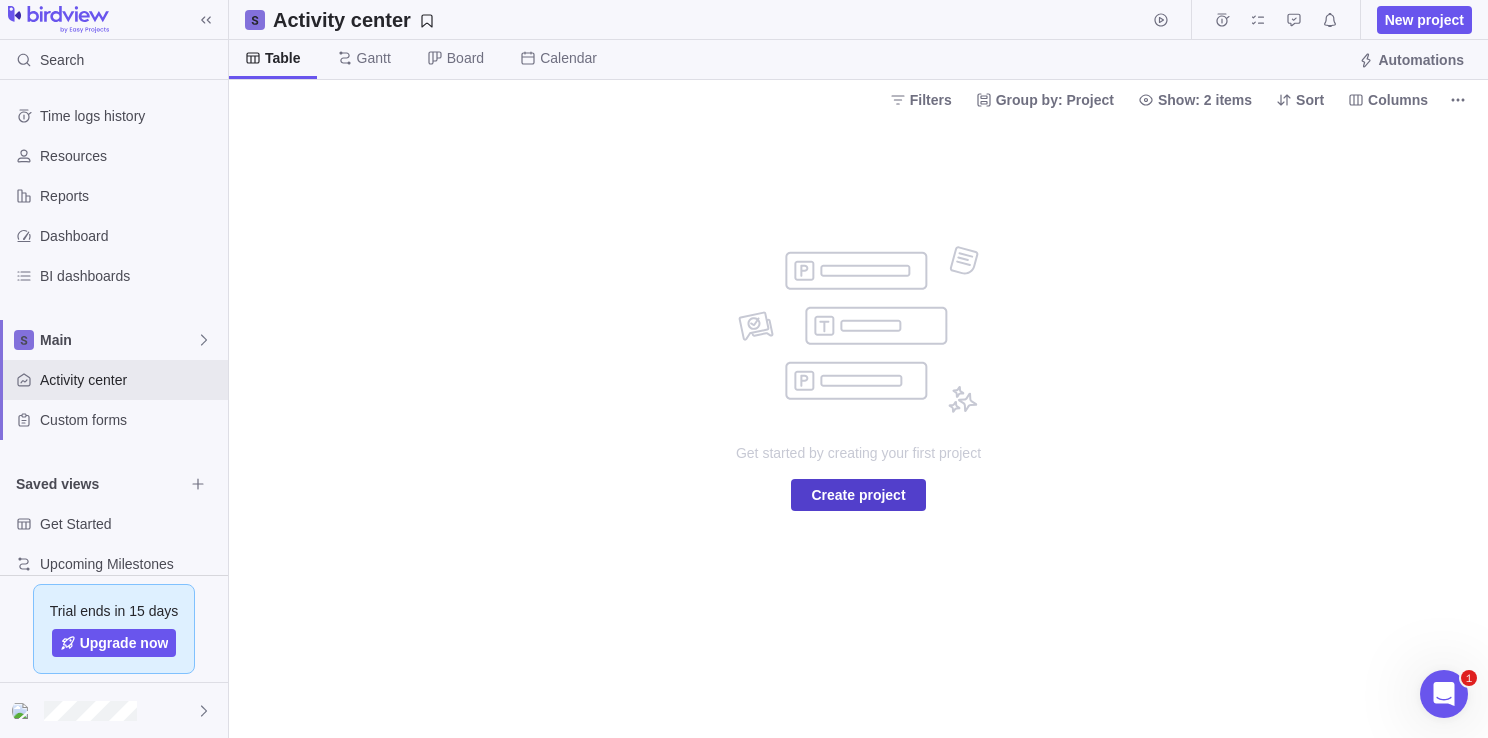 click on "Create project" at bounding box center [858, 495] 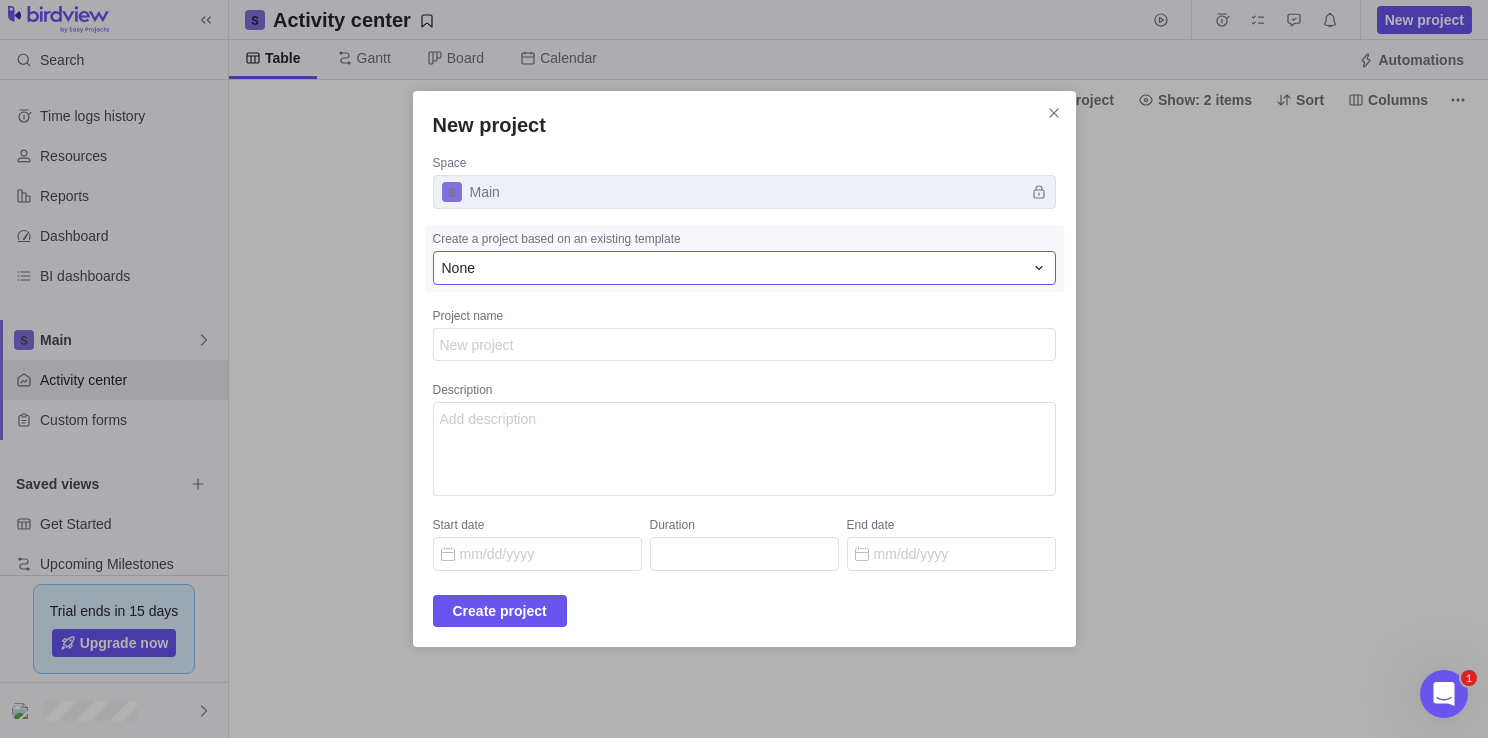 click on "None" at bounding box center [732, 268] 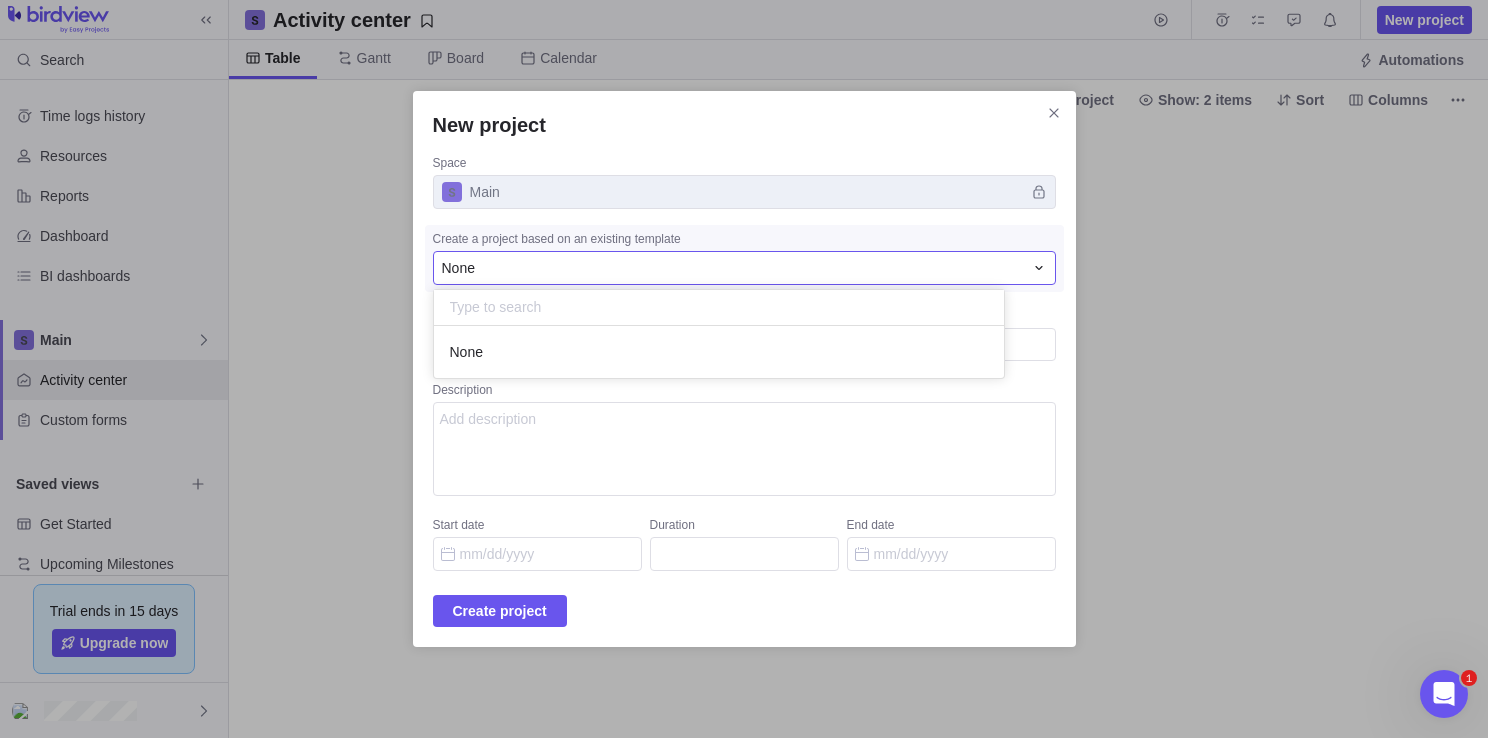 scroll, scrollTop: 16, scrollLeft: 16, axis: both 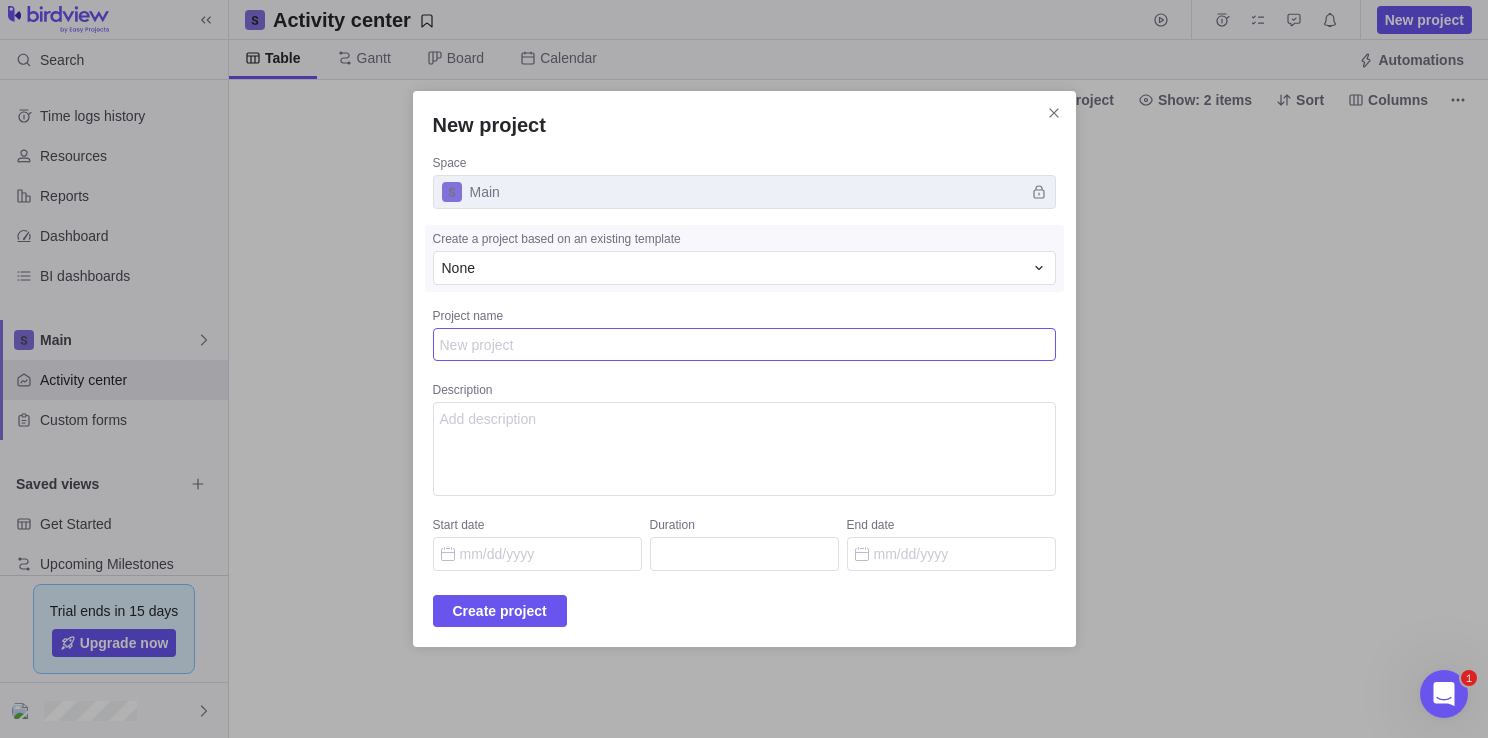 click on "Project name" at bounding box center [744, 345] 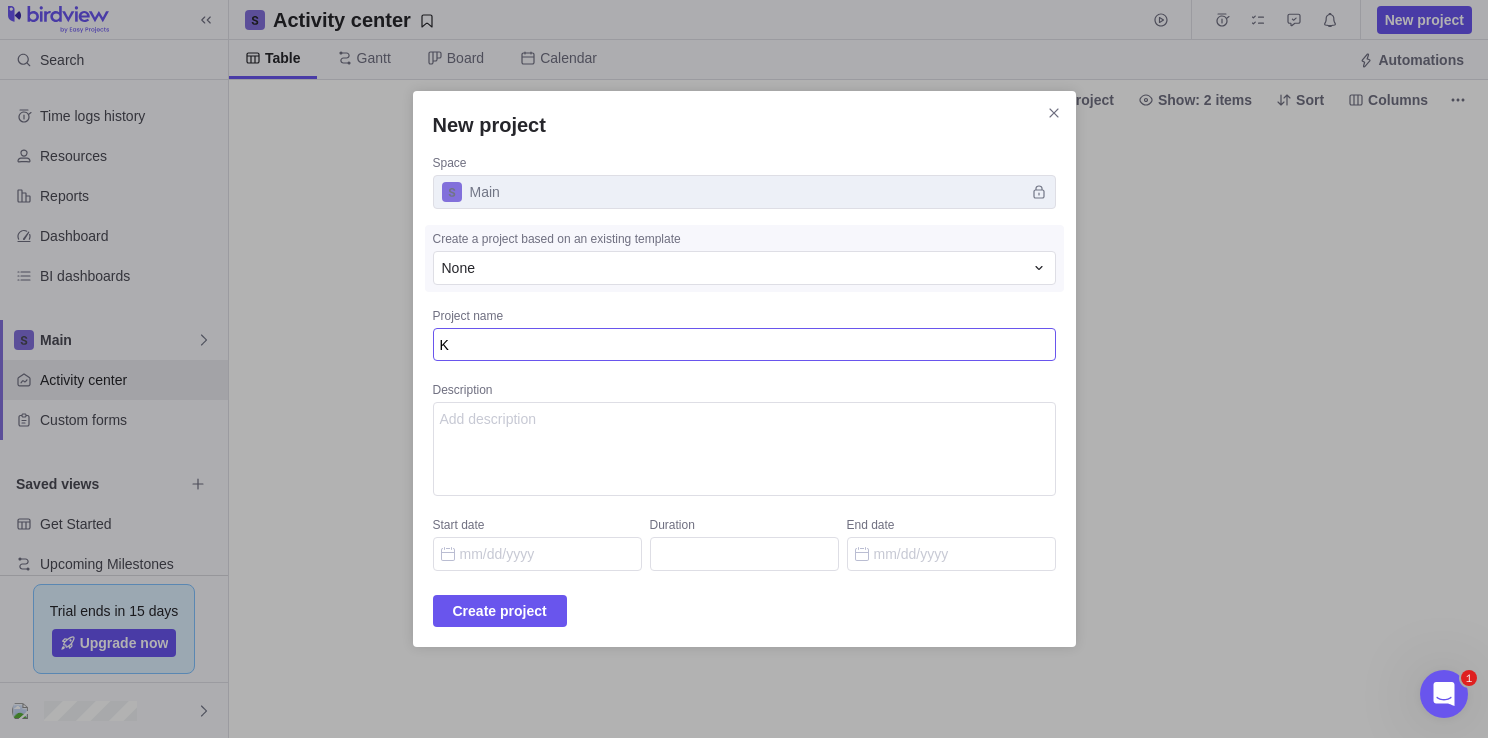 type on "x" 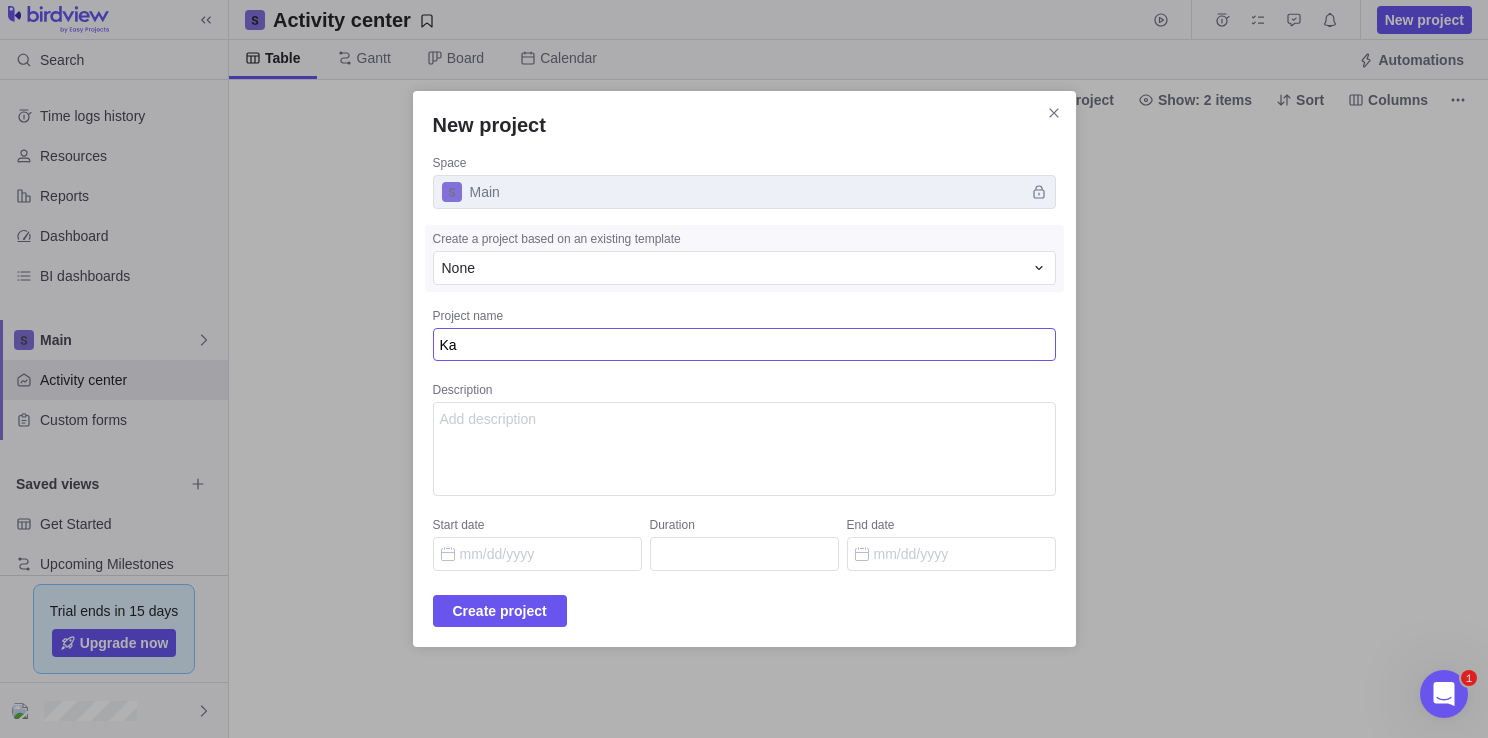 type on "x" 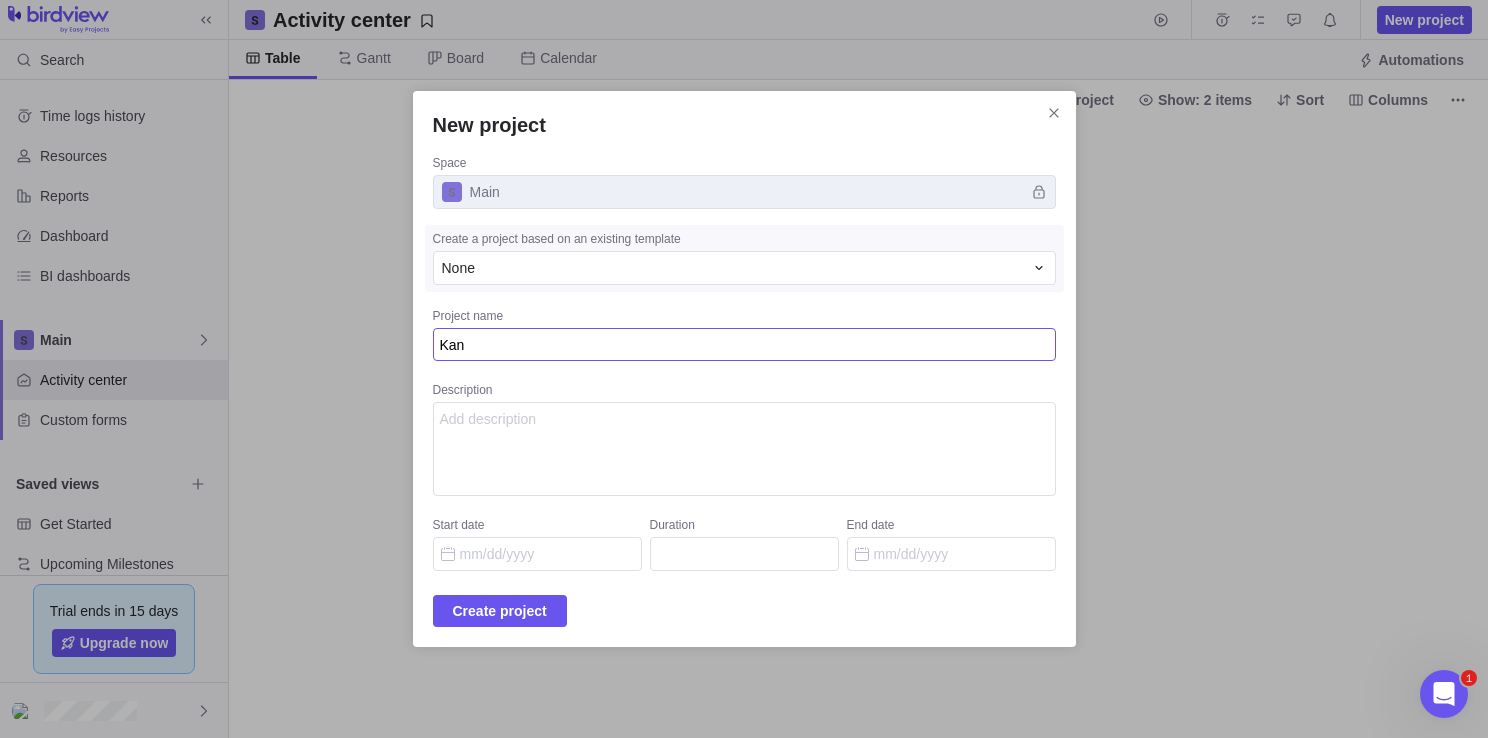 type on "x" 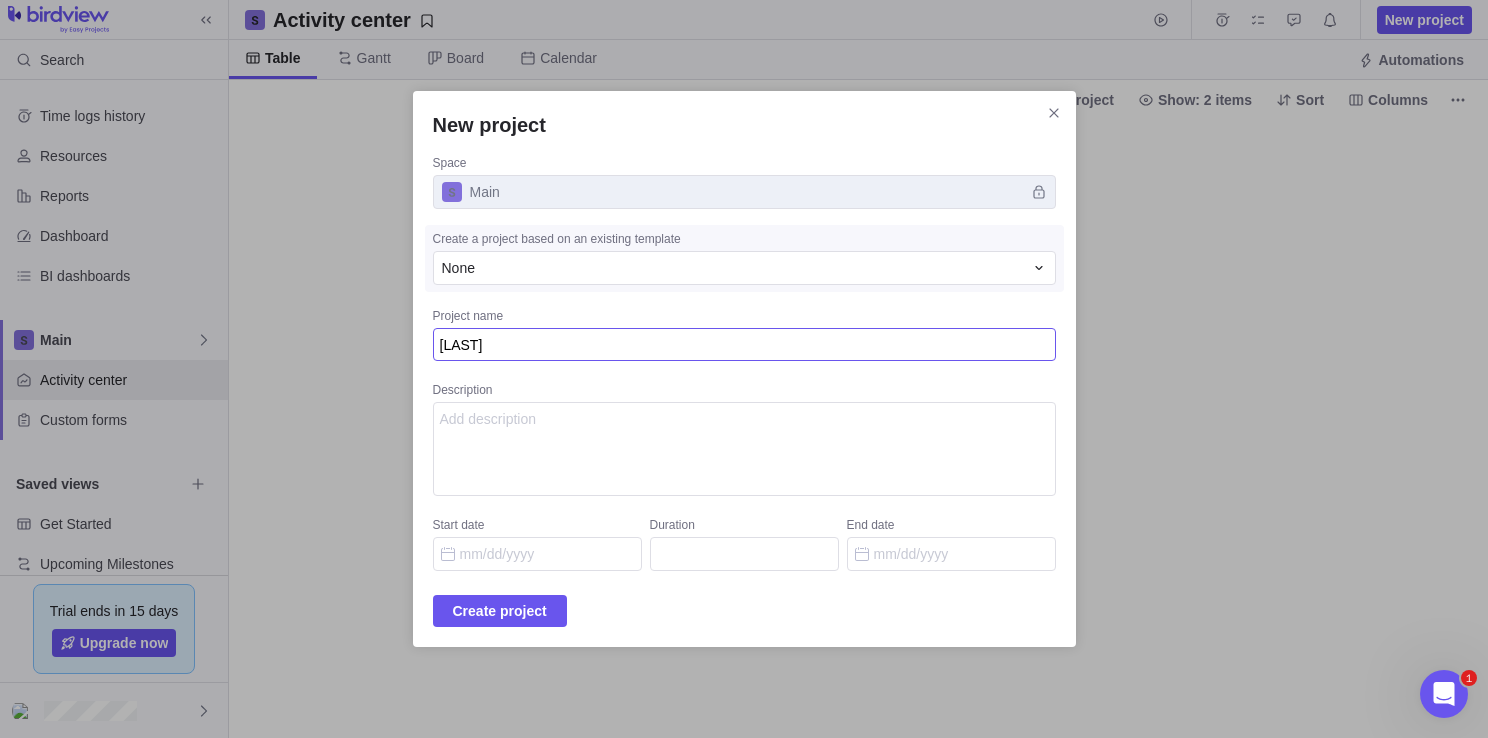 type on "x" 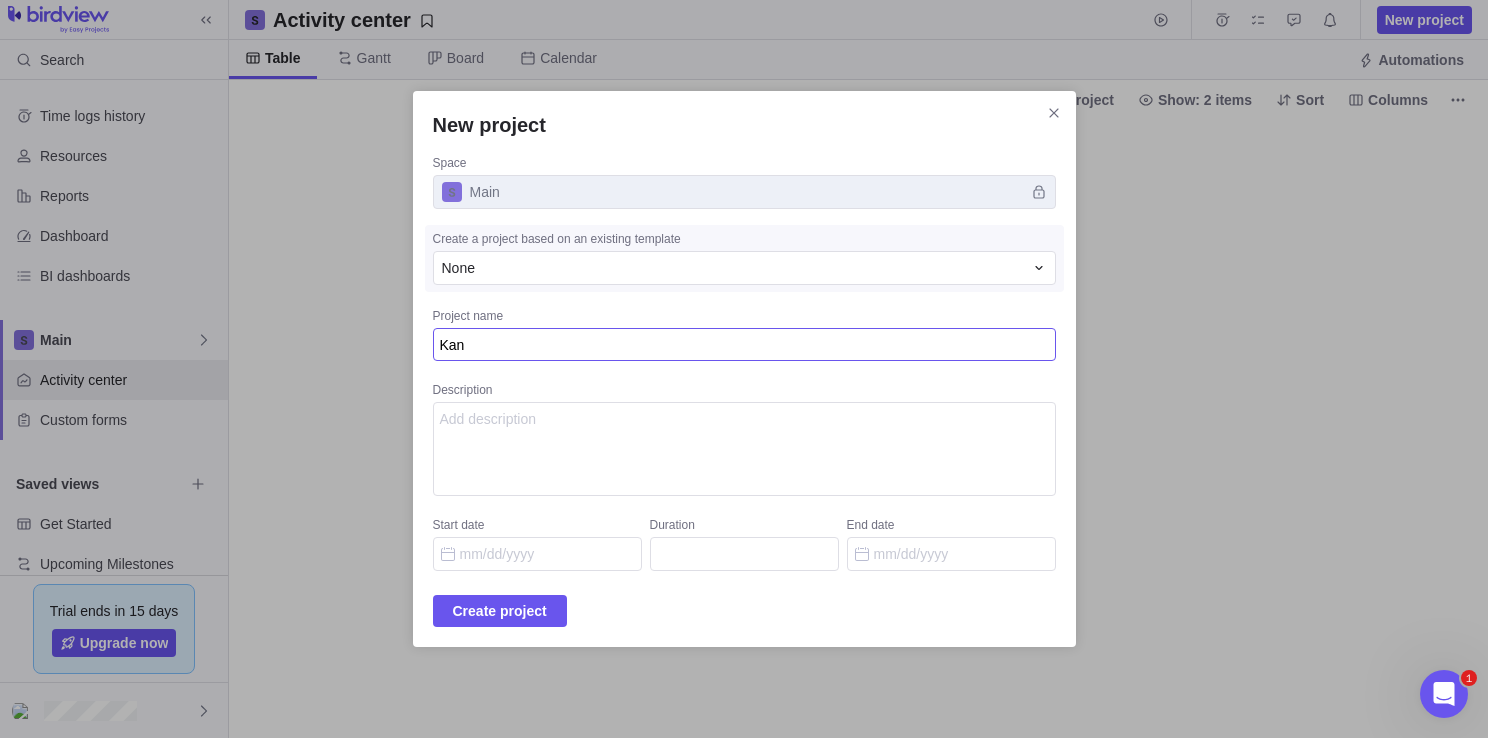 type on "x" 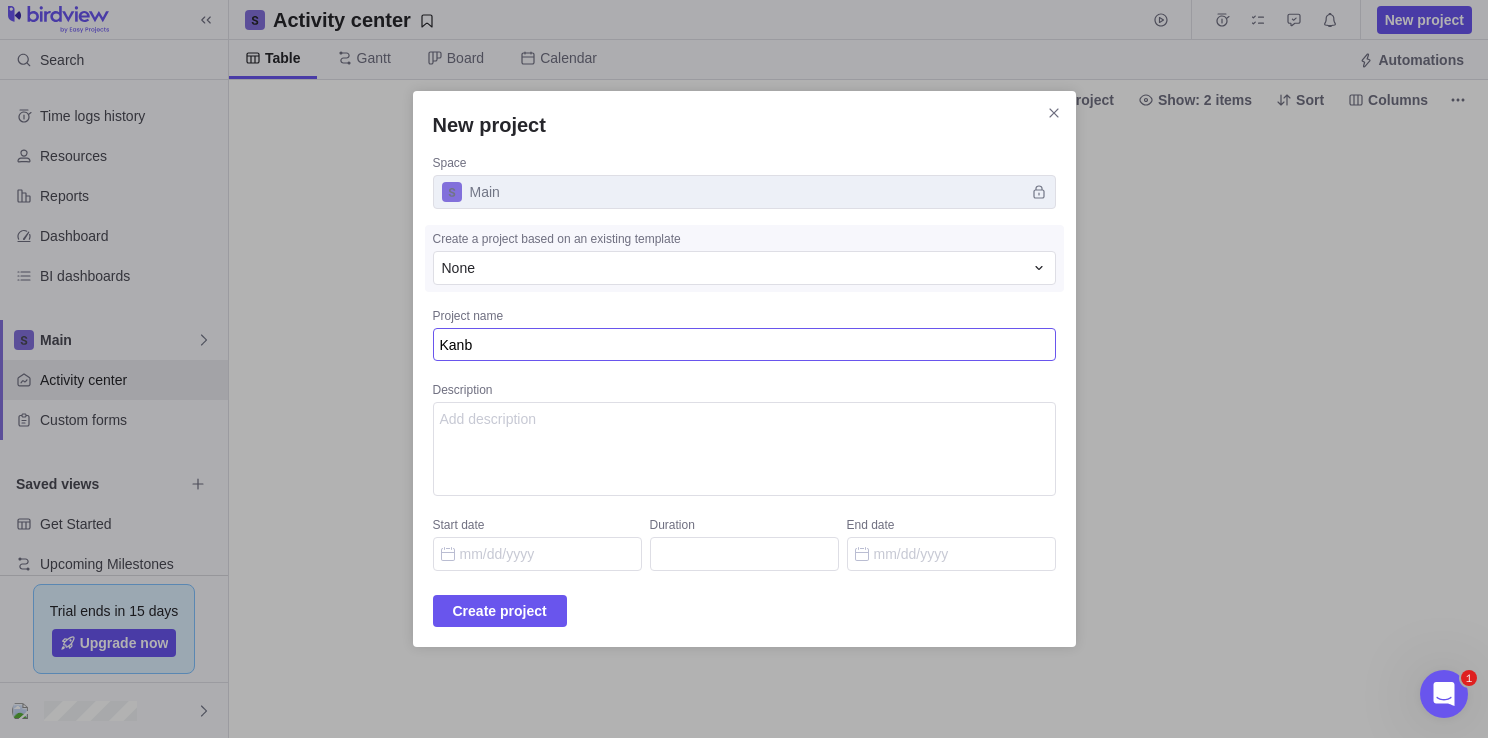 type on "x" 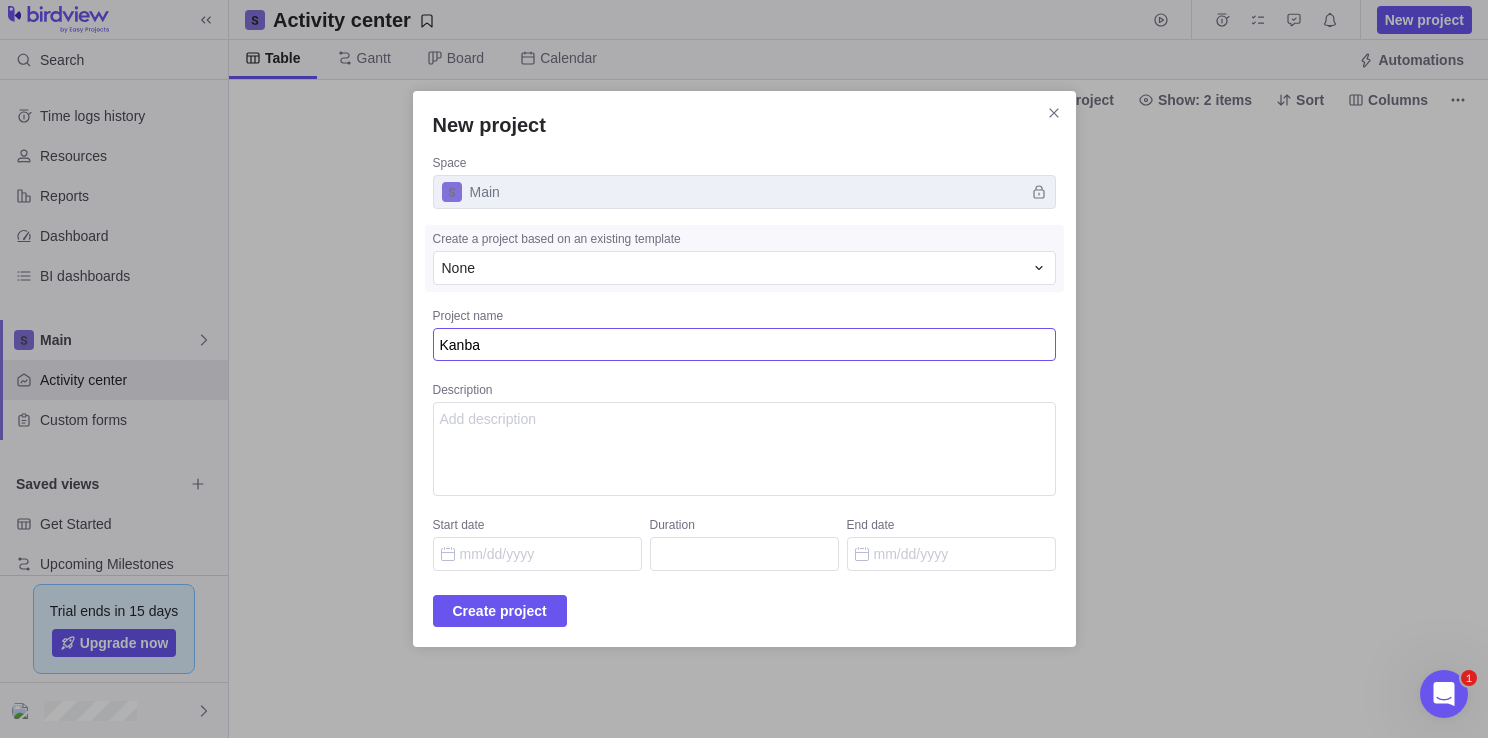 type on "x" 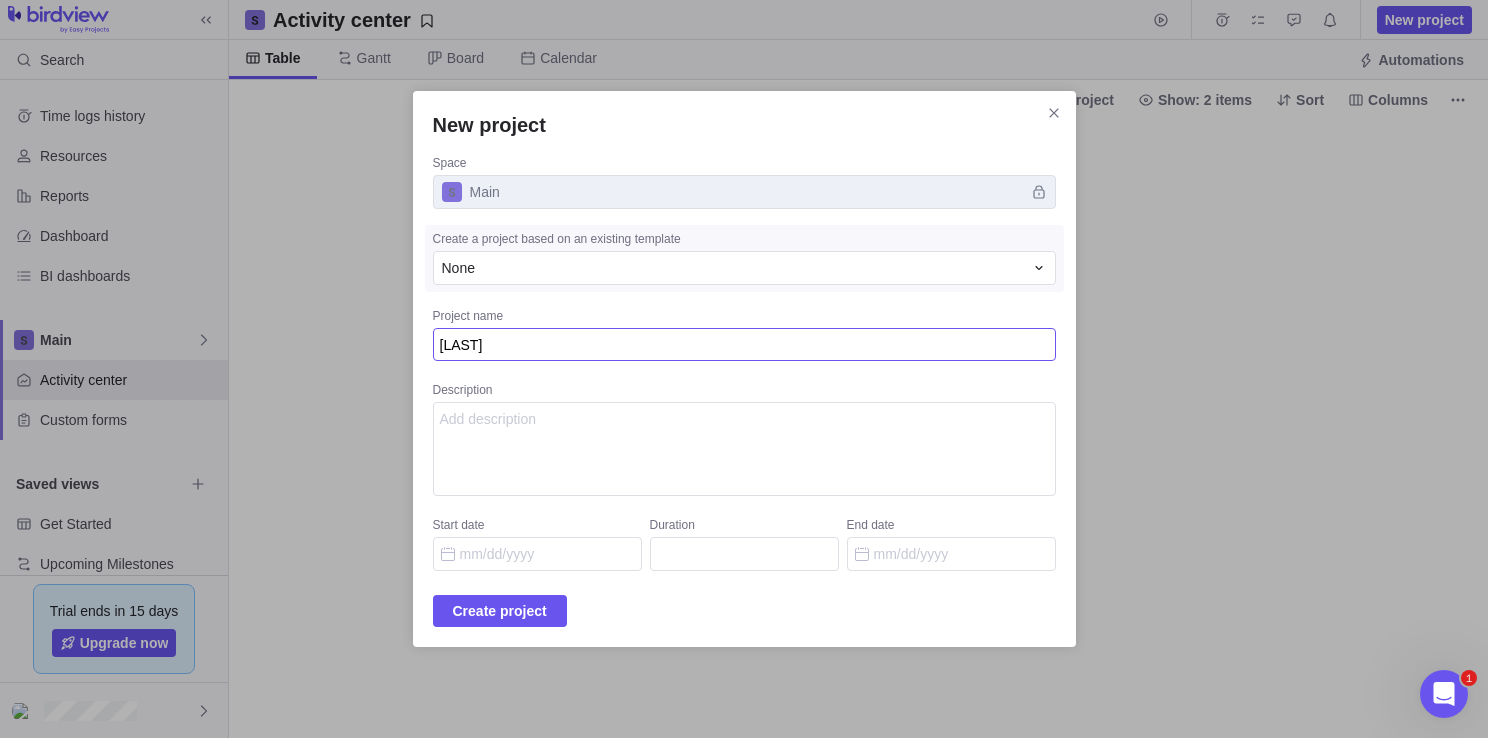 type on "x" 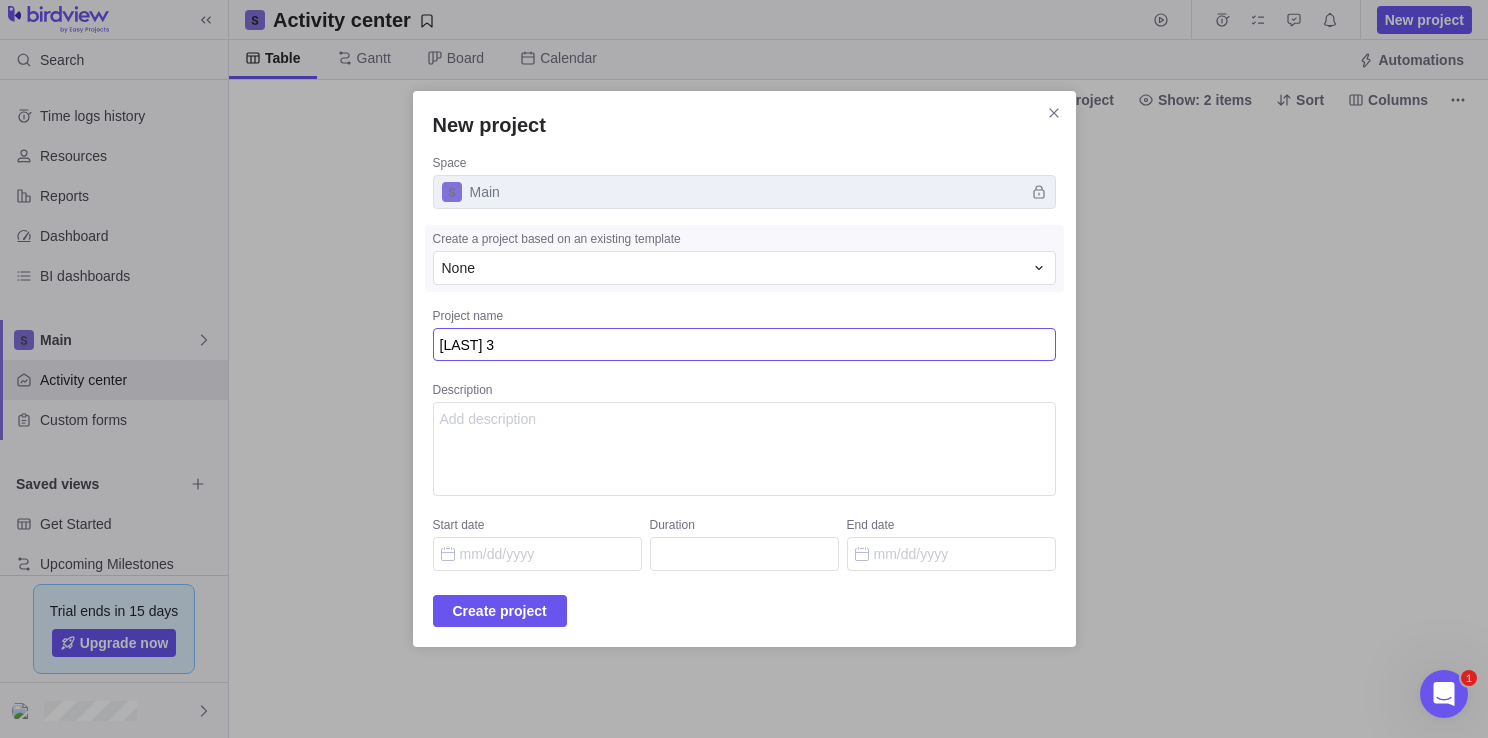 type on "x" 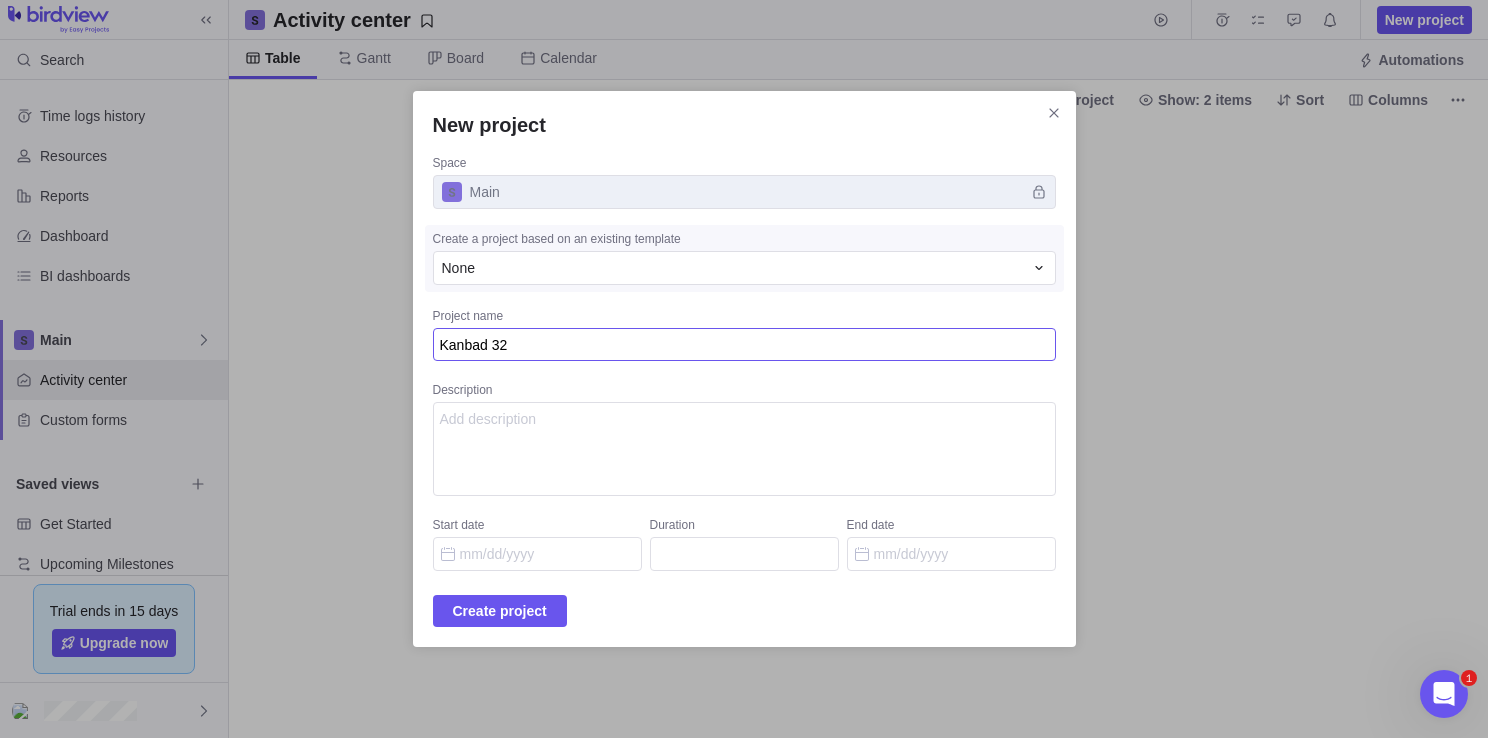 type on "x" 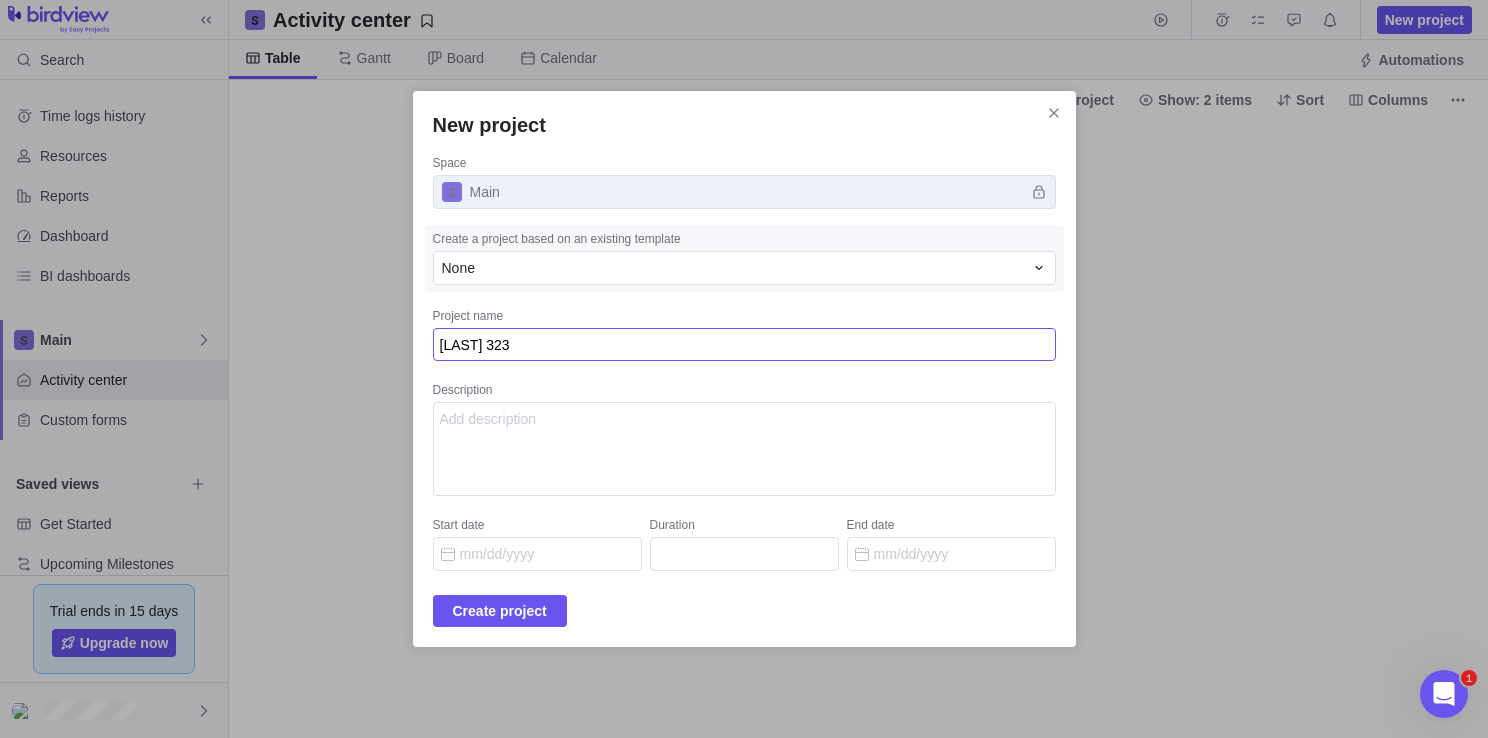 type on "x" 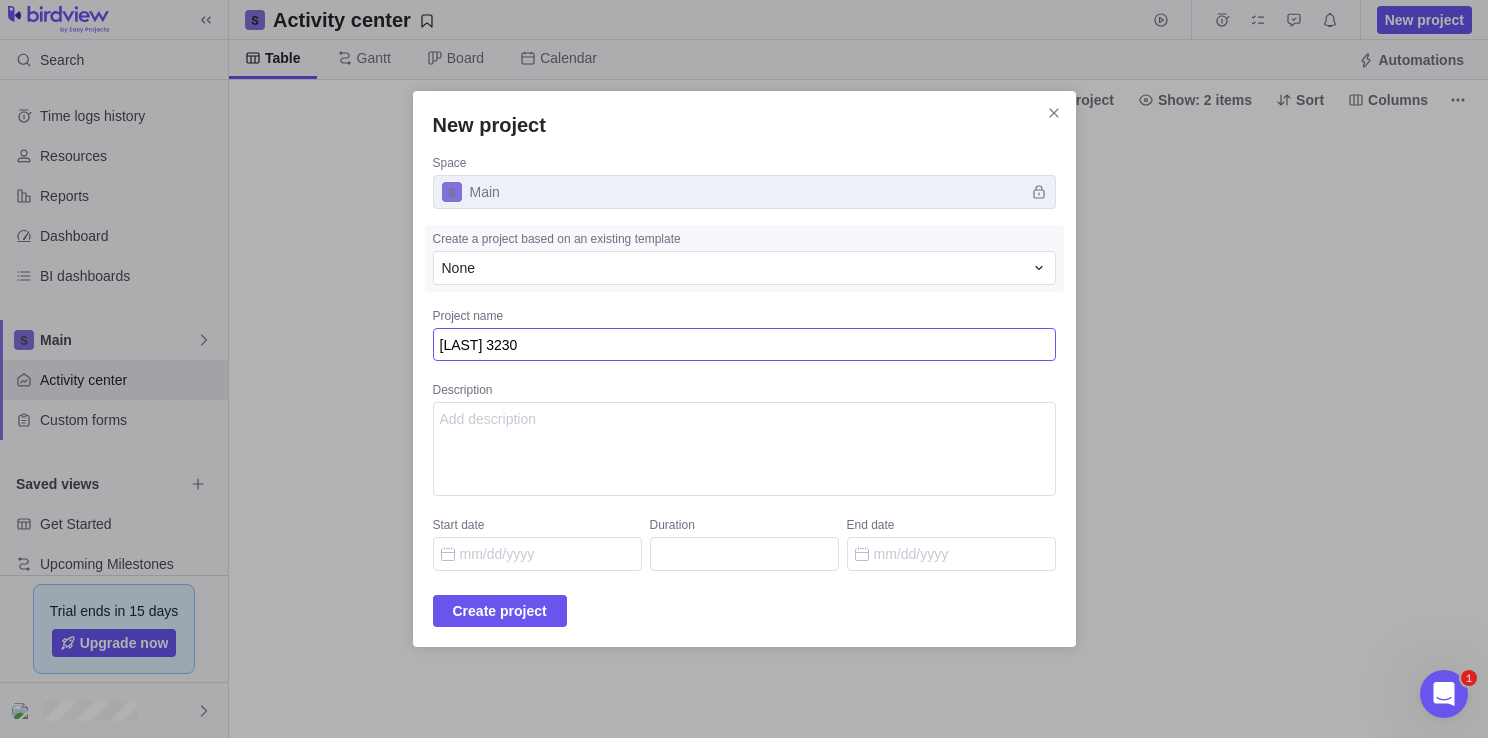 type on "x" 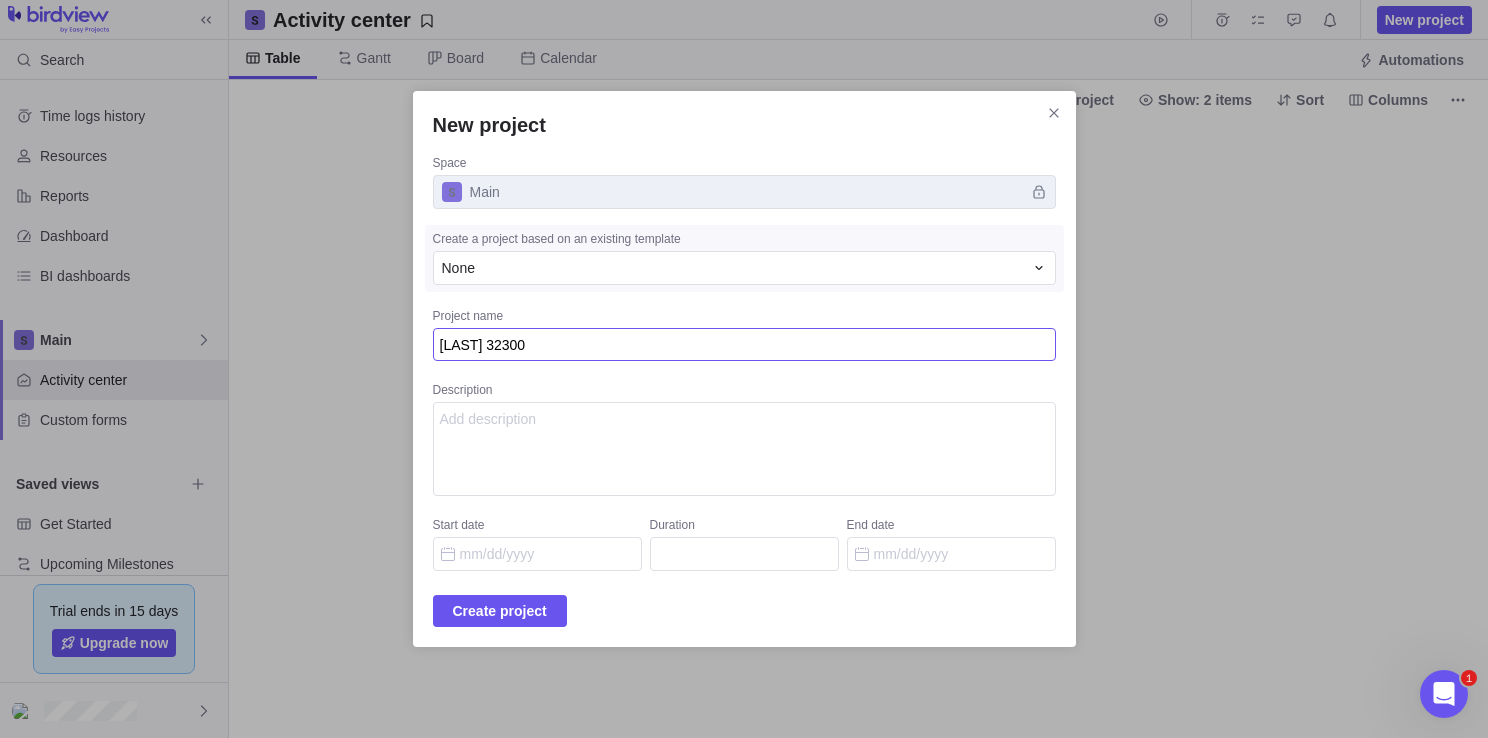 type on "x" 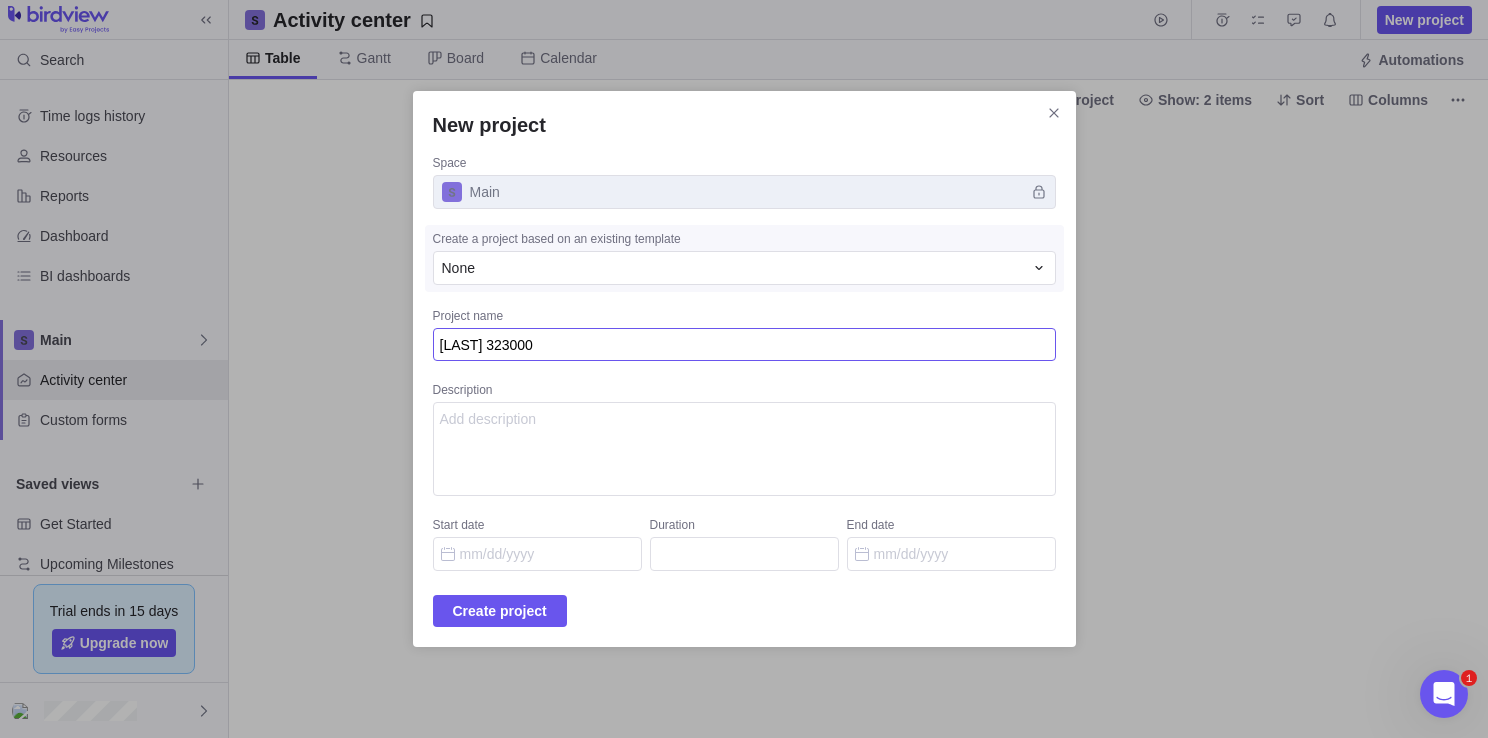 type on "x" 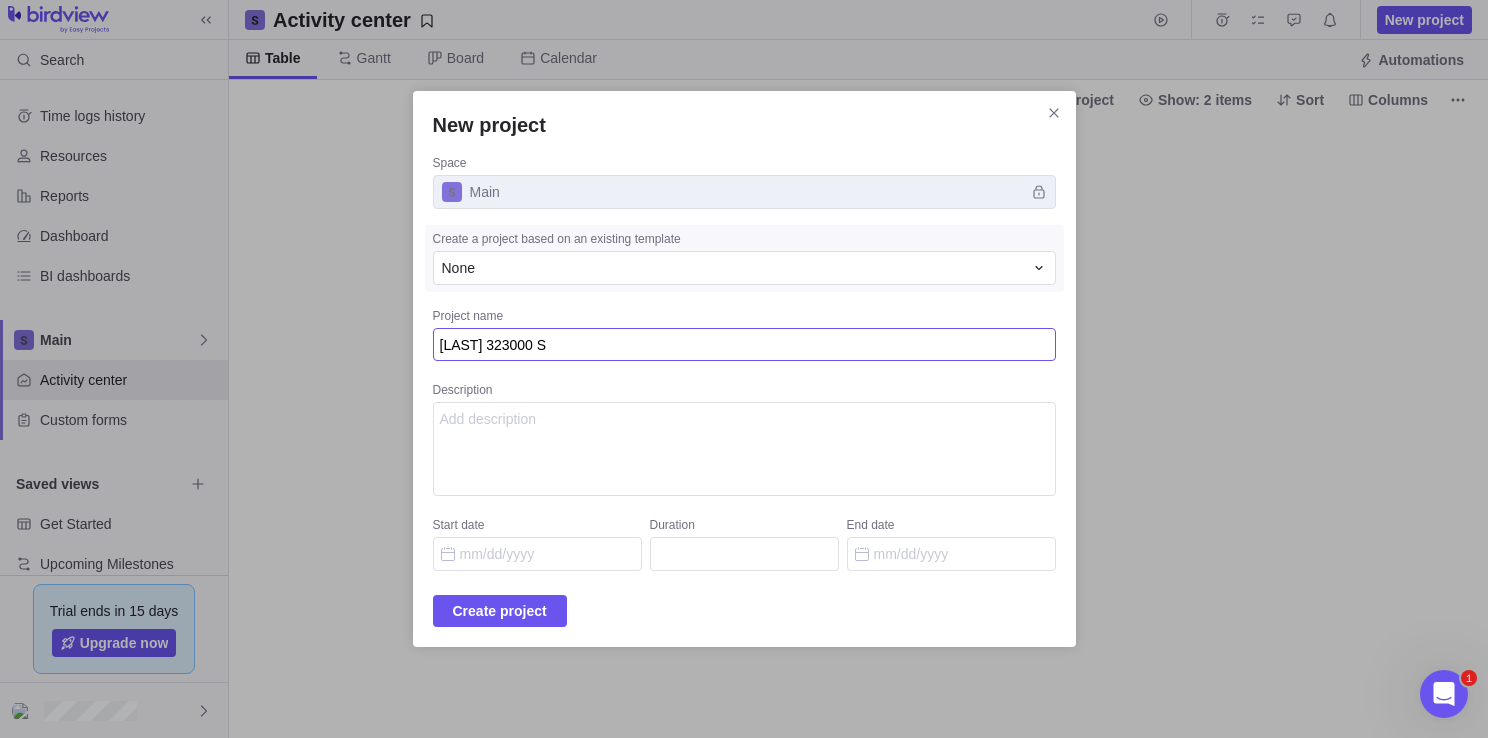 type on "x" 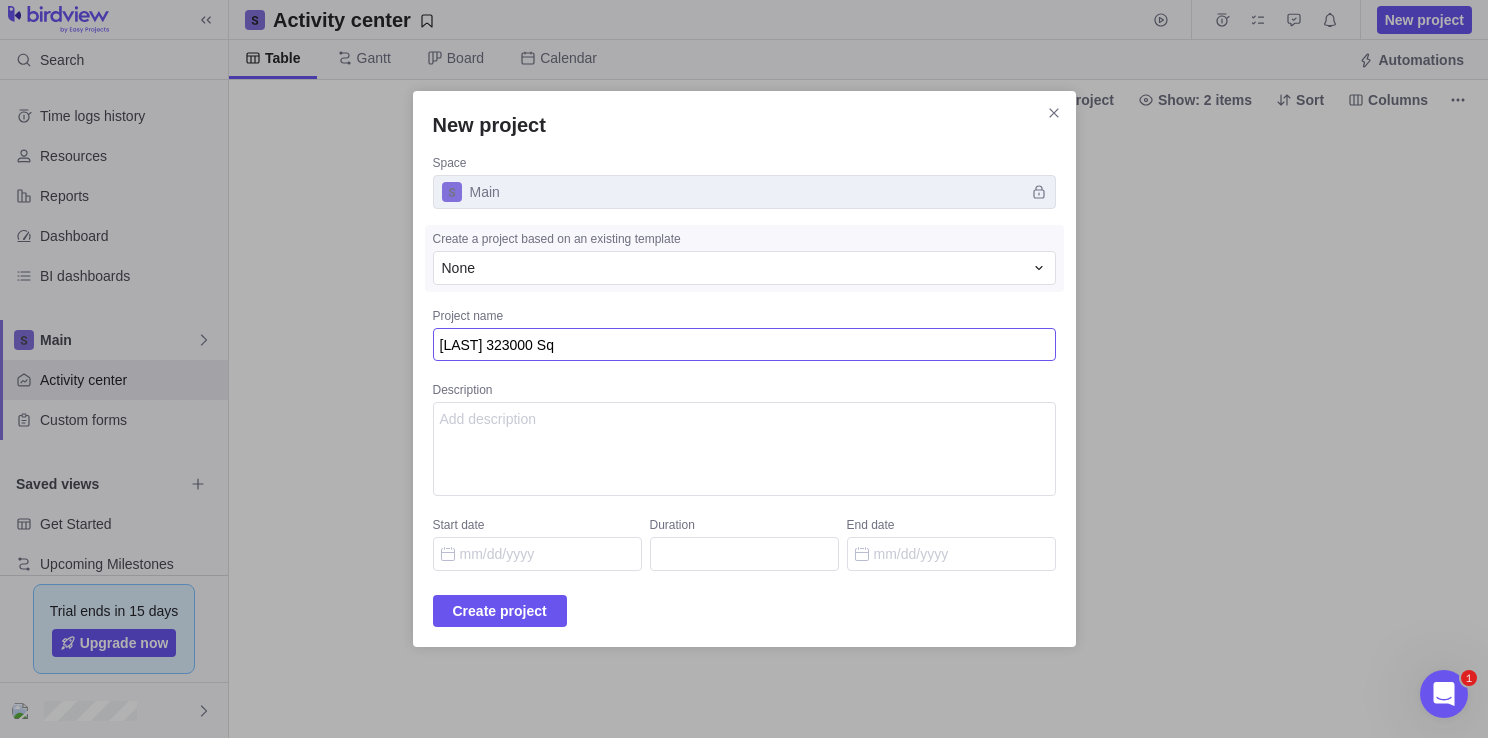 type on "x" 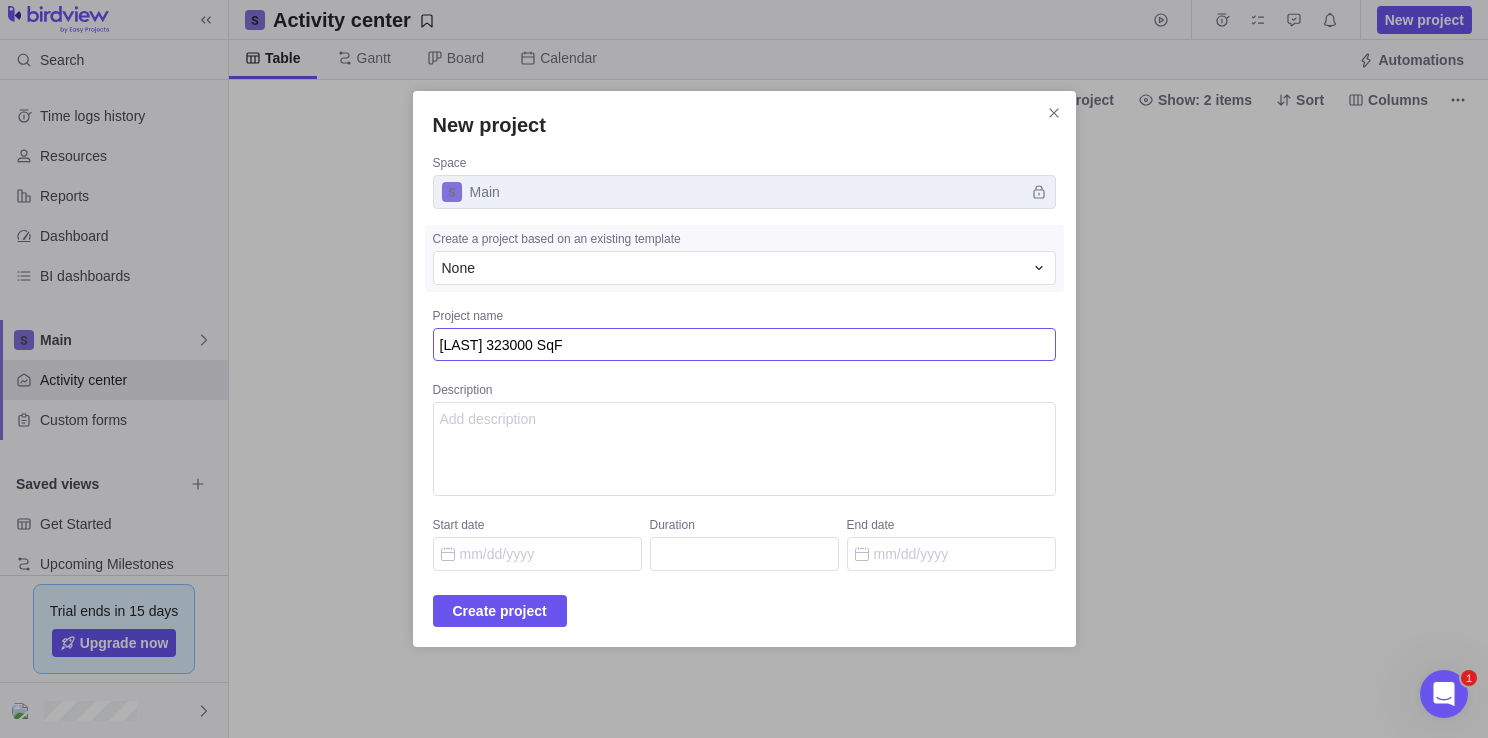 type on "x" 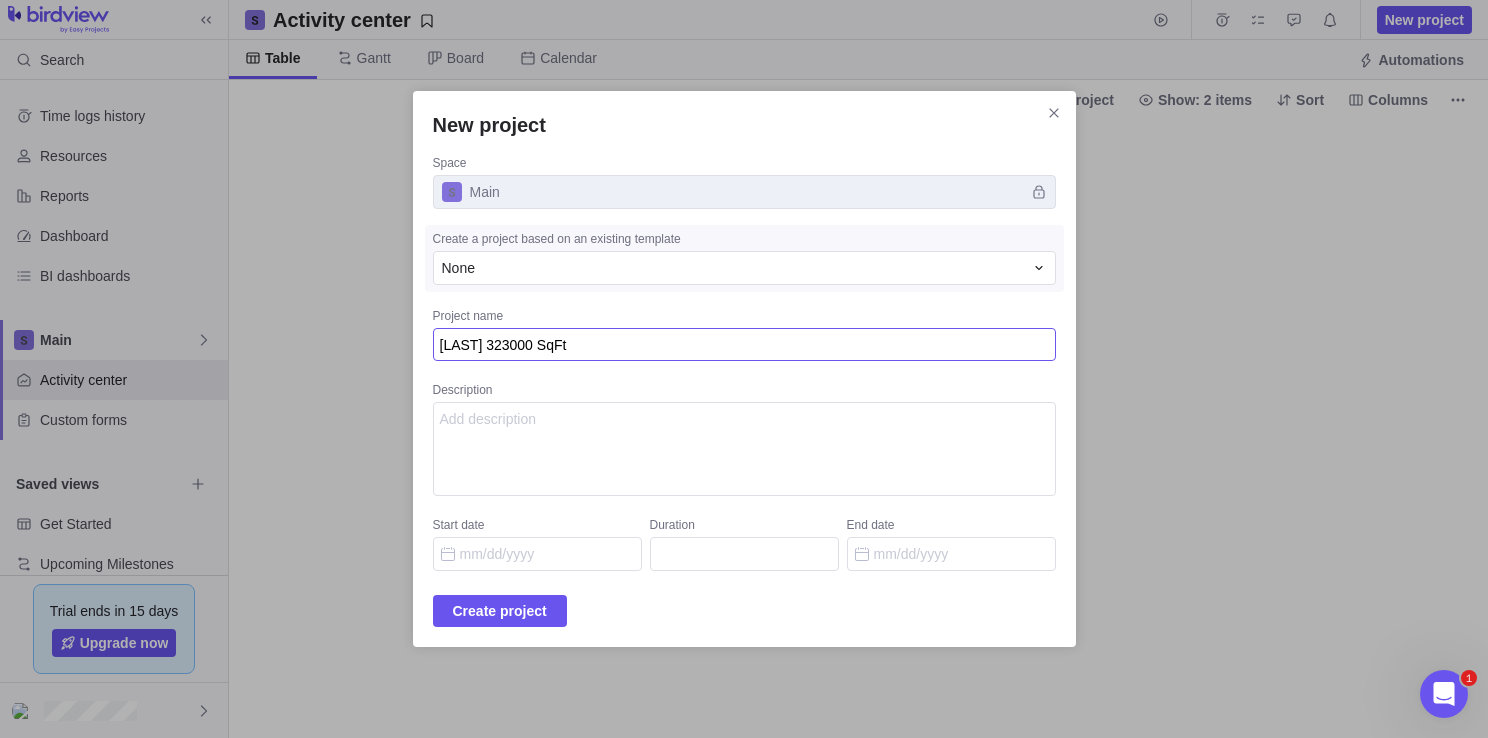 type on "x" 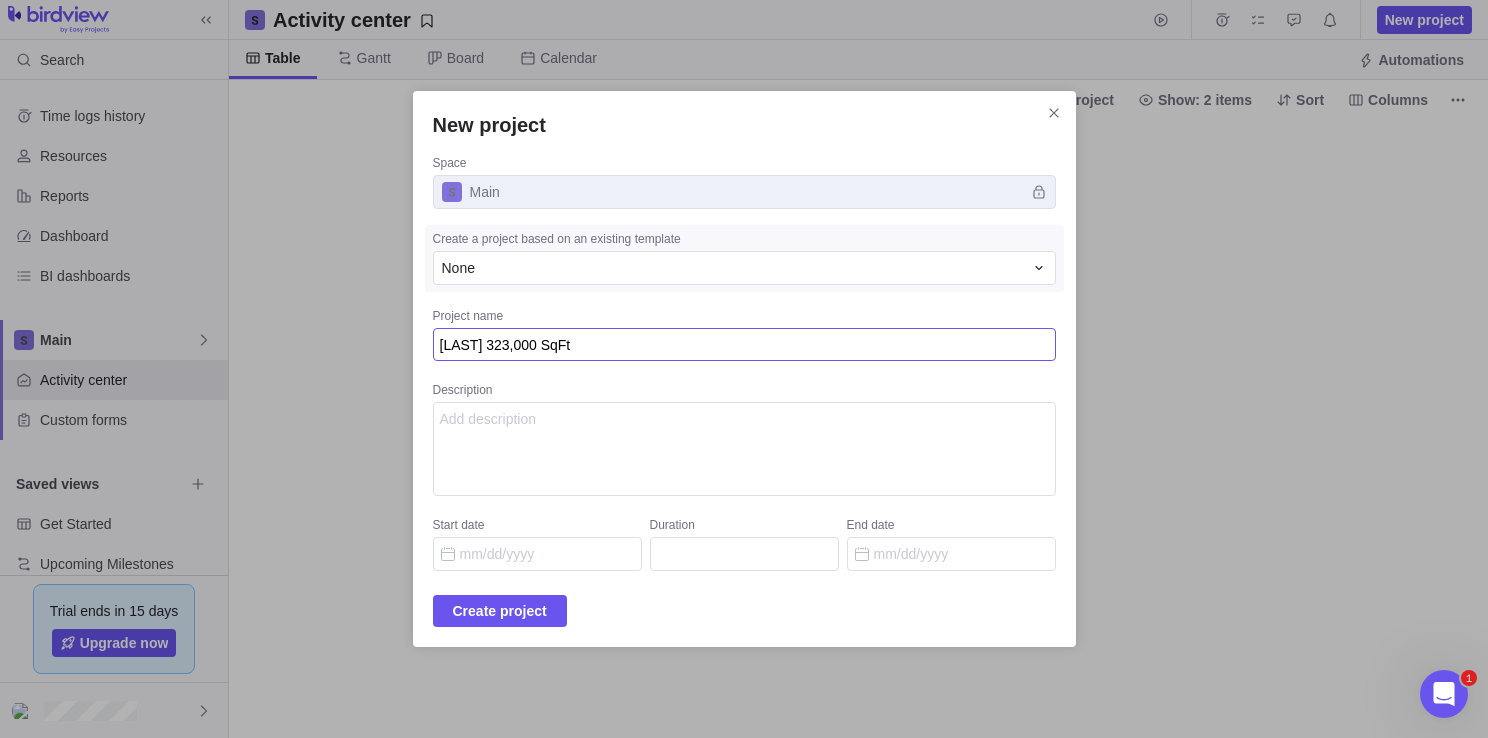 type on "x" 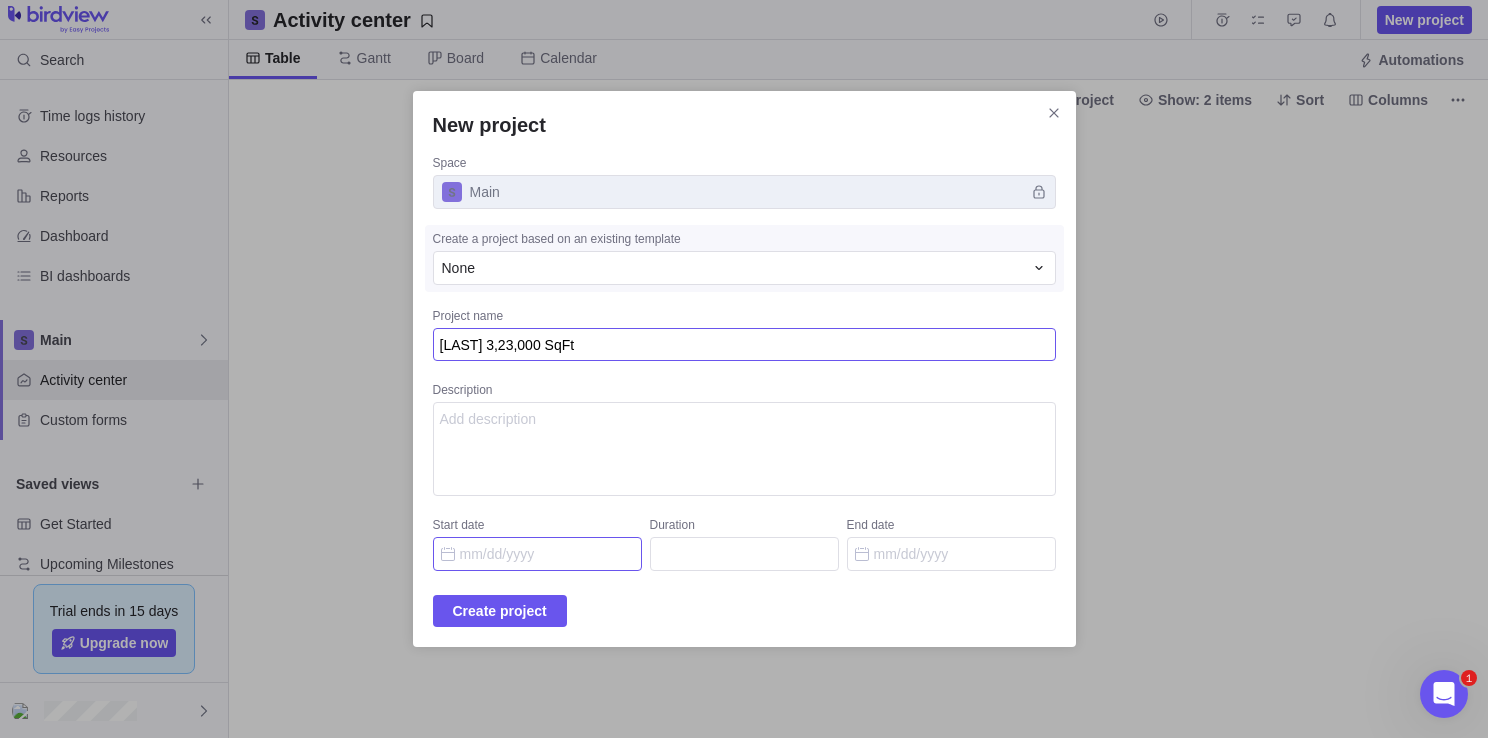type on "[LAST] 3,23,000 SqFt" 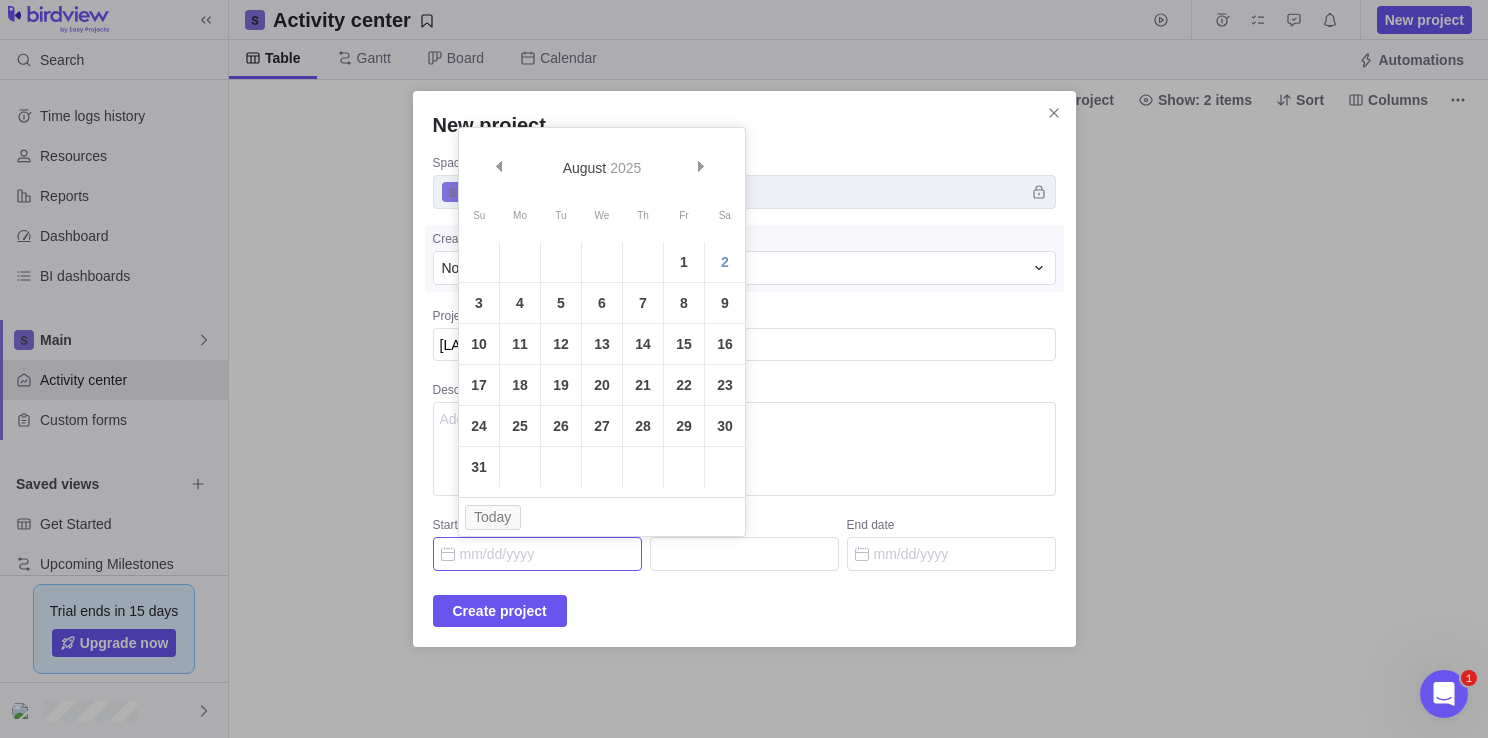 click on "Start date" at bounding box center [537, 554] 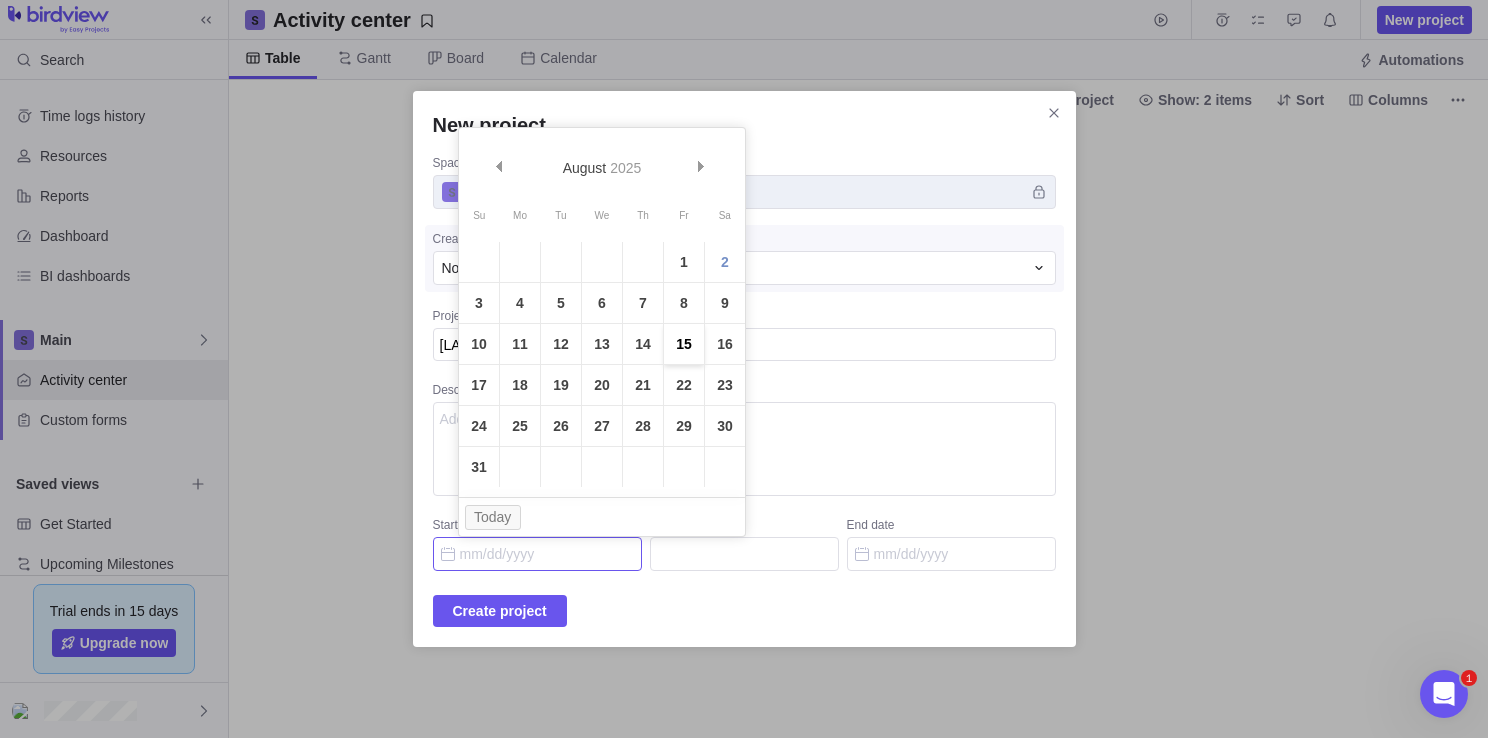 click on "15" at bounding box center (684, 344) 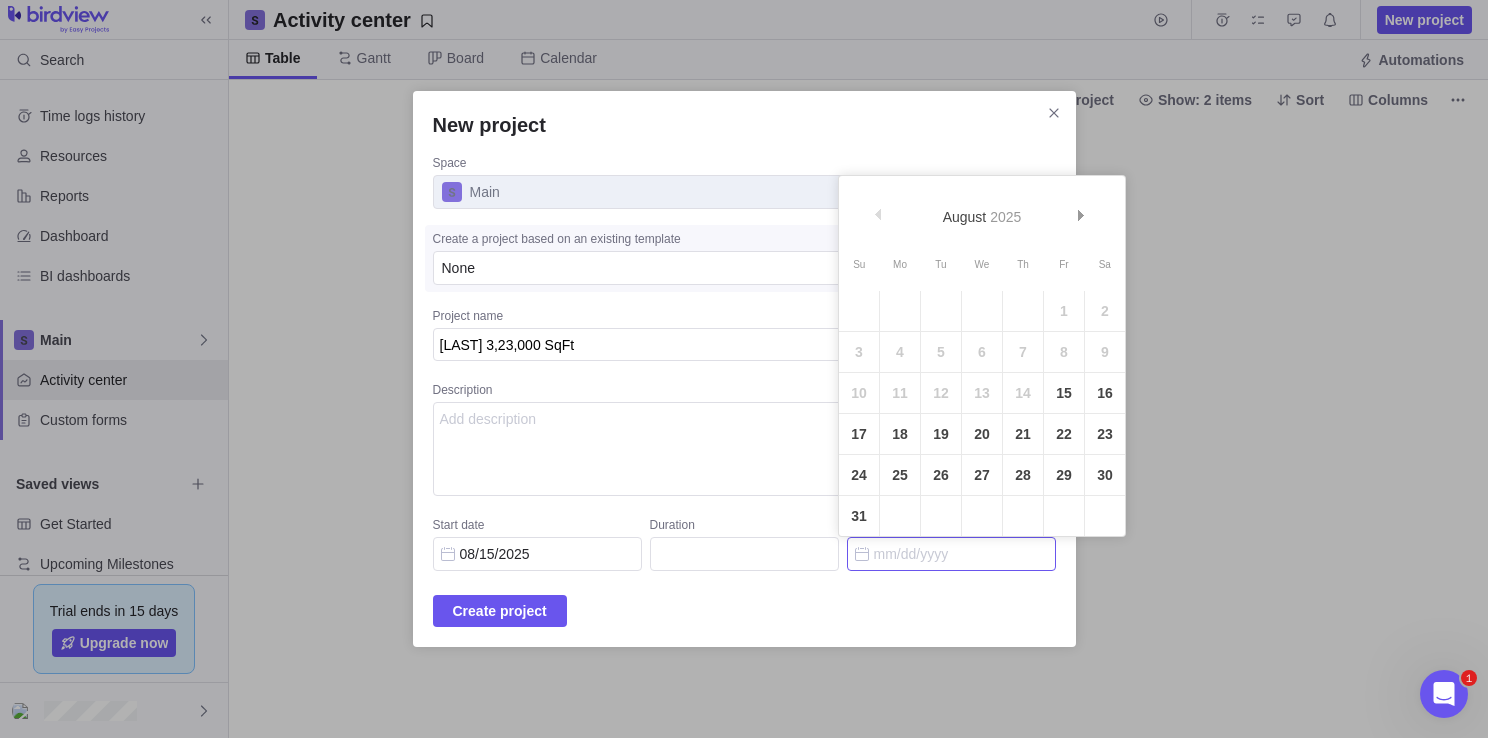 click on "End date" at bounding box center [951, 554] 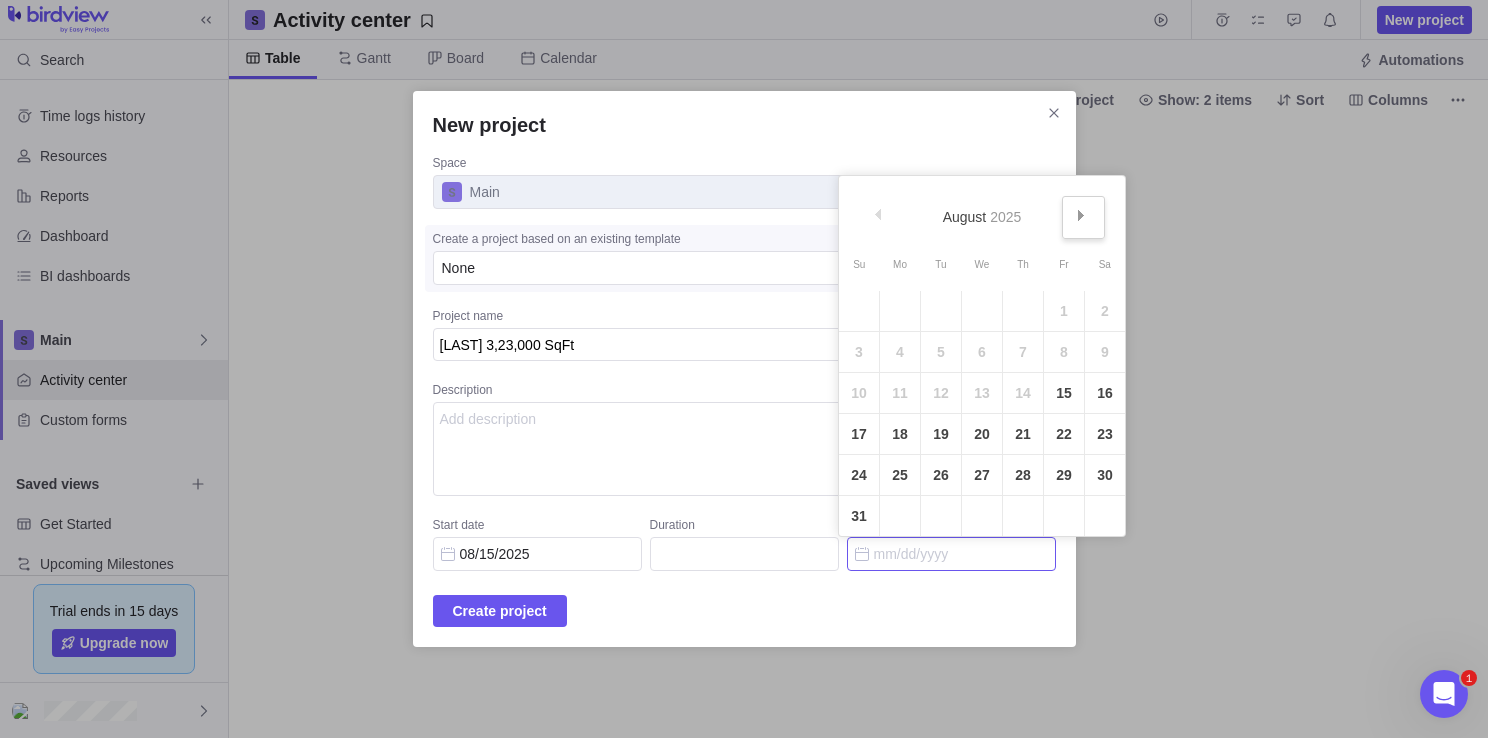 click on "Next" at bounding box center (1081, 215) 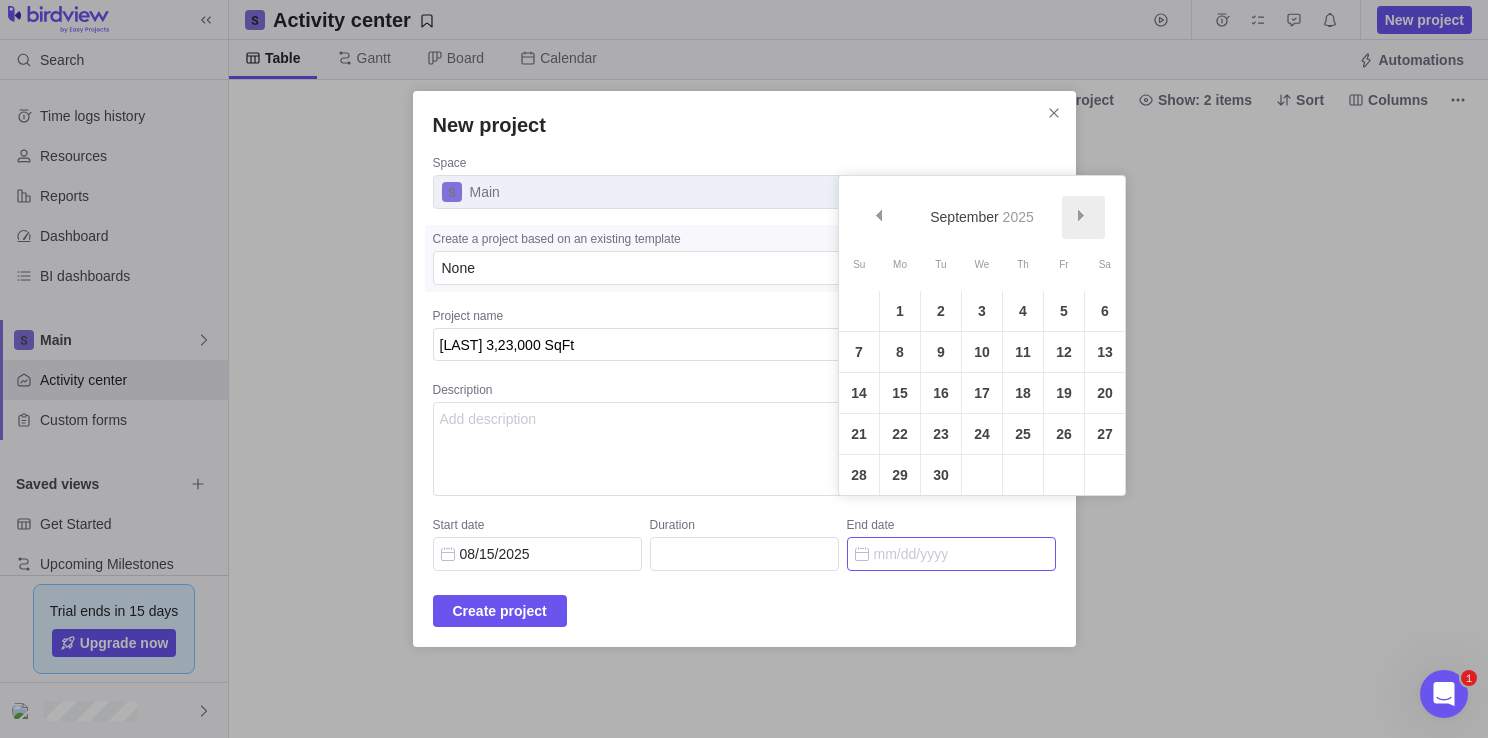 click on "Next" at bounding box center [1081, 215] 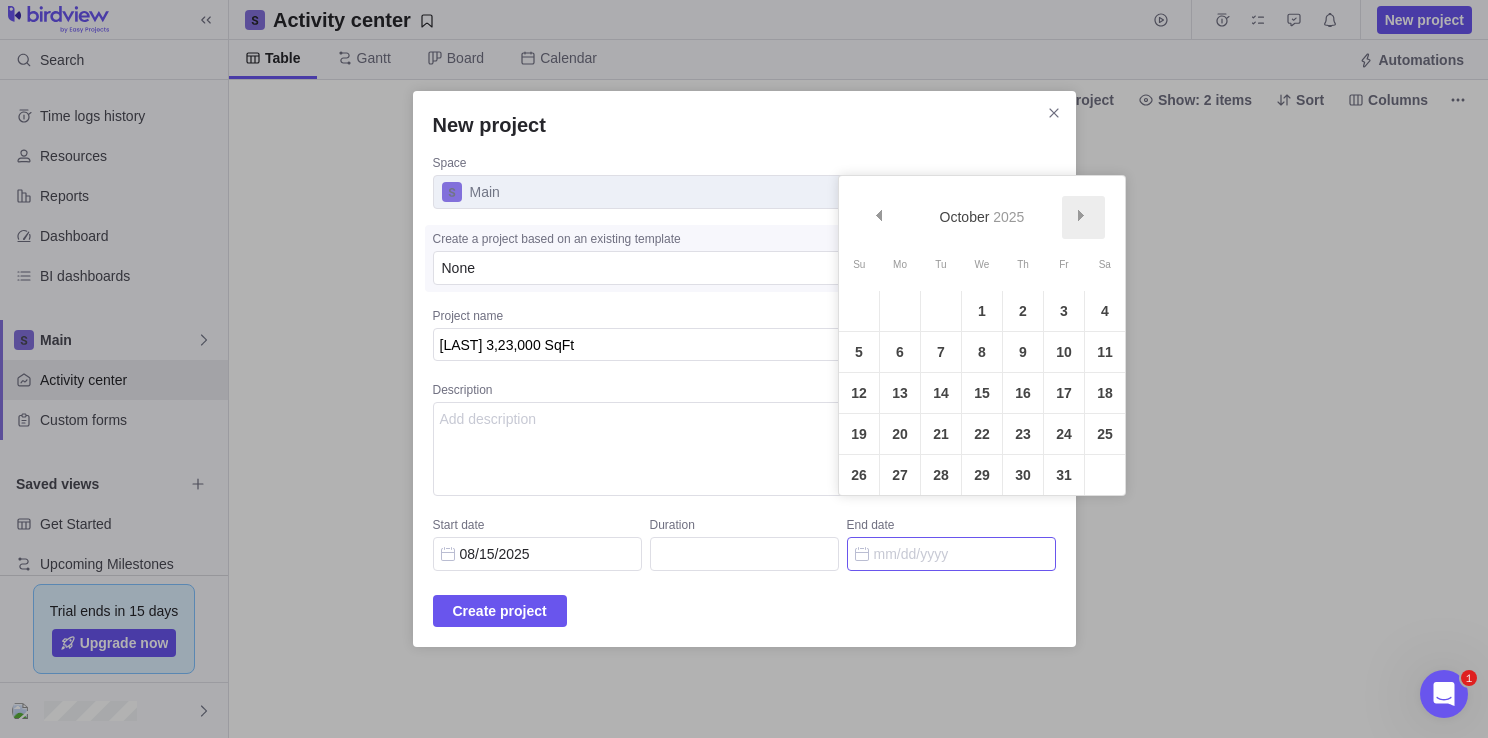 click on "Next" at bounding box center [1081, 215] 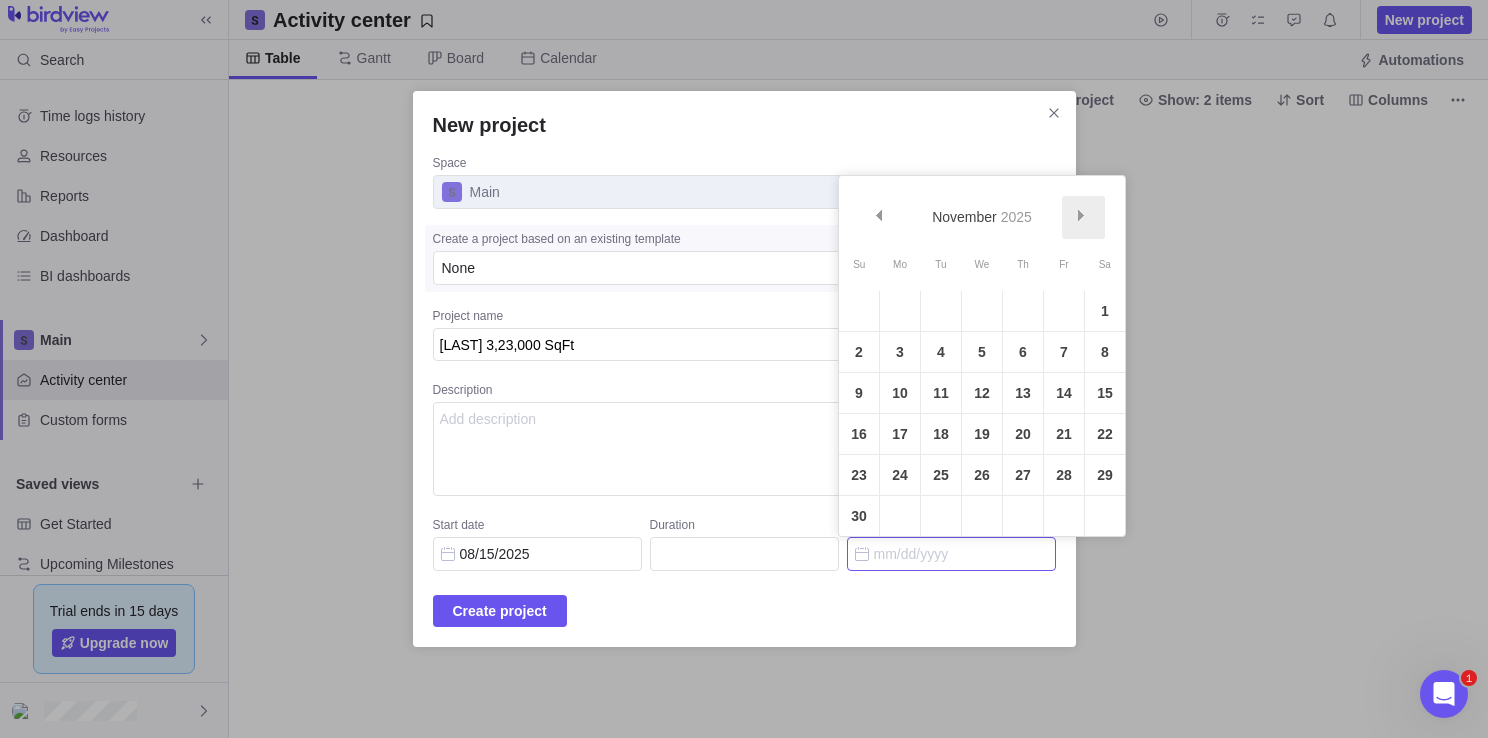 click on "Next" at bounding box center (1081, 215) 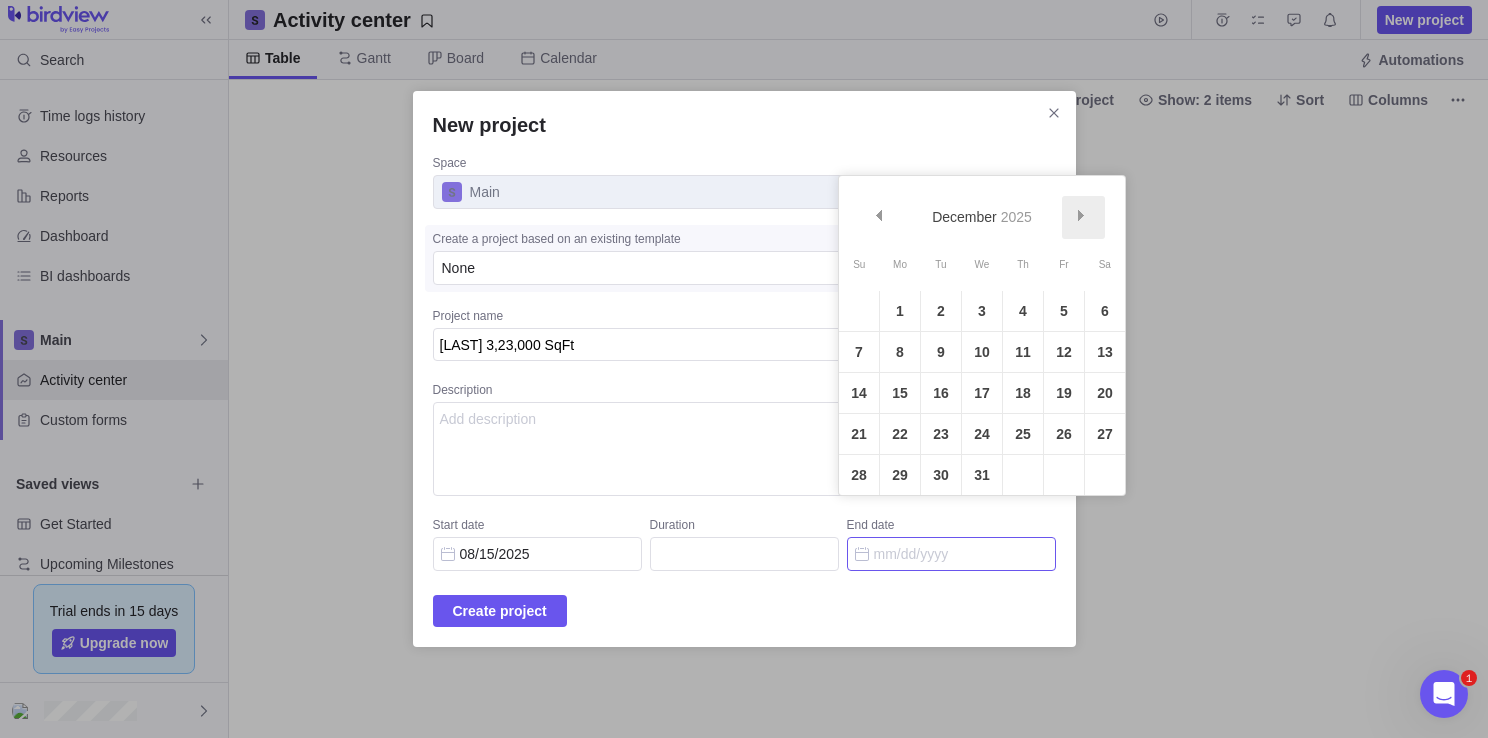 click on "Next" at bounding box center (1081, 215) 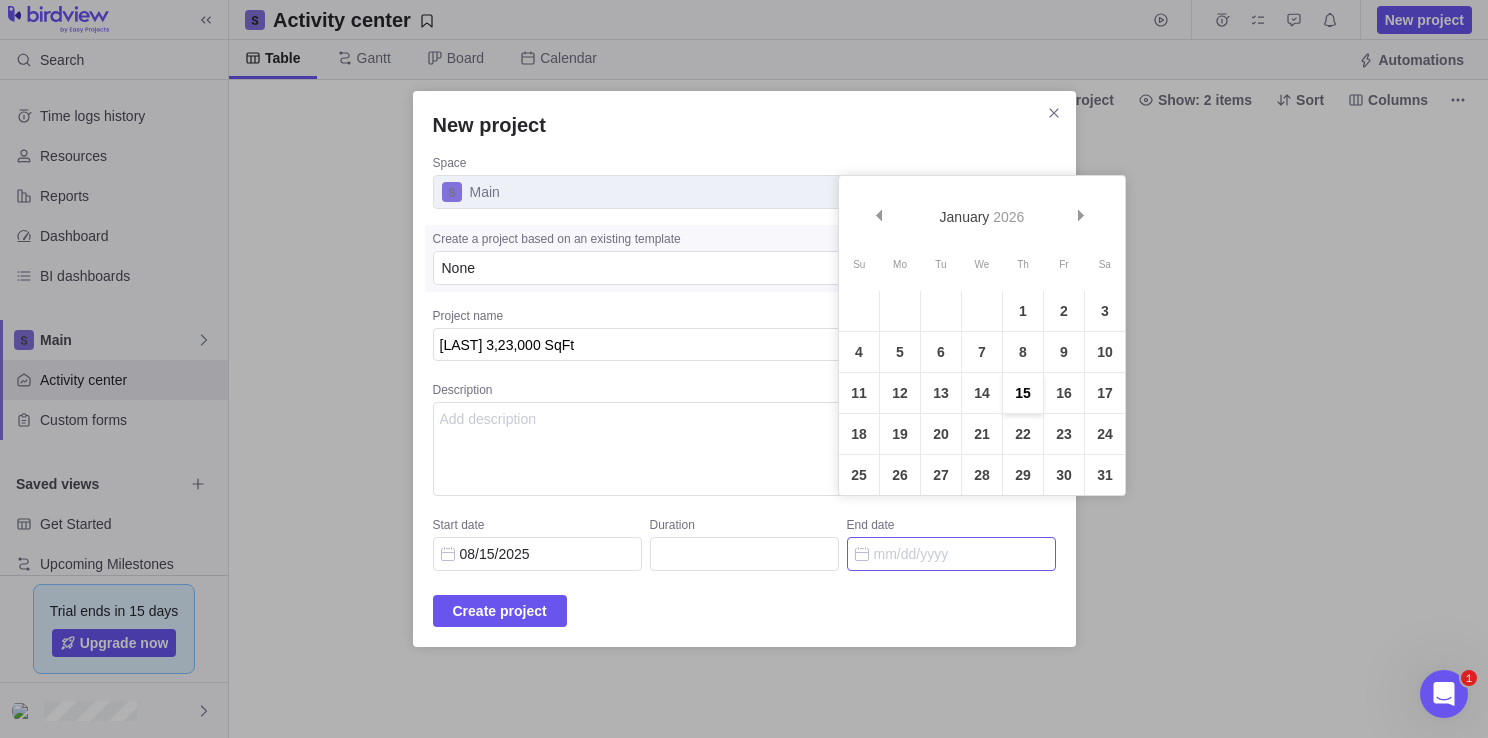 click on "15" at bounding box center (1023, 393) 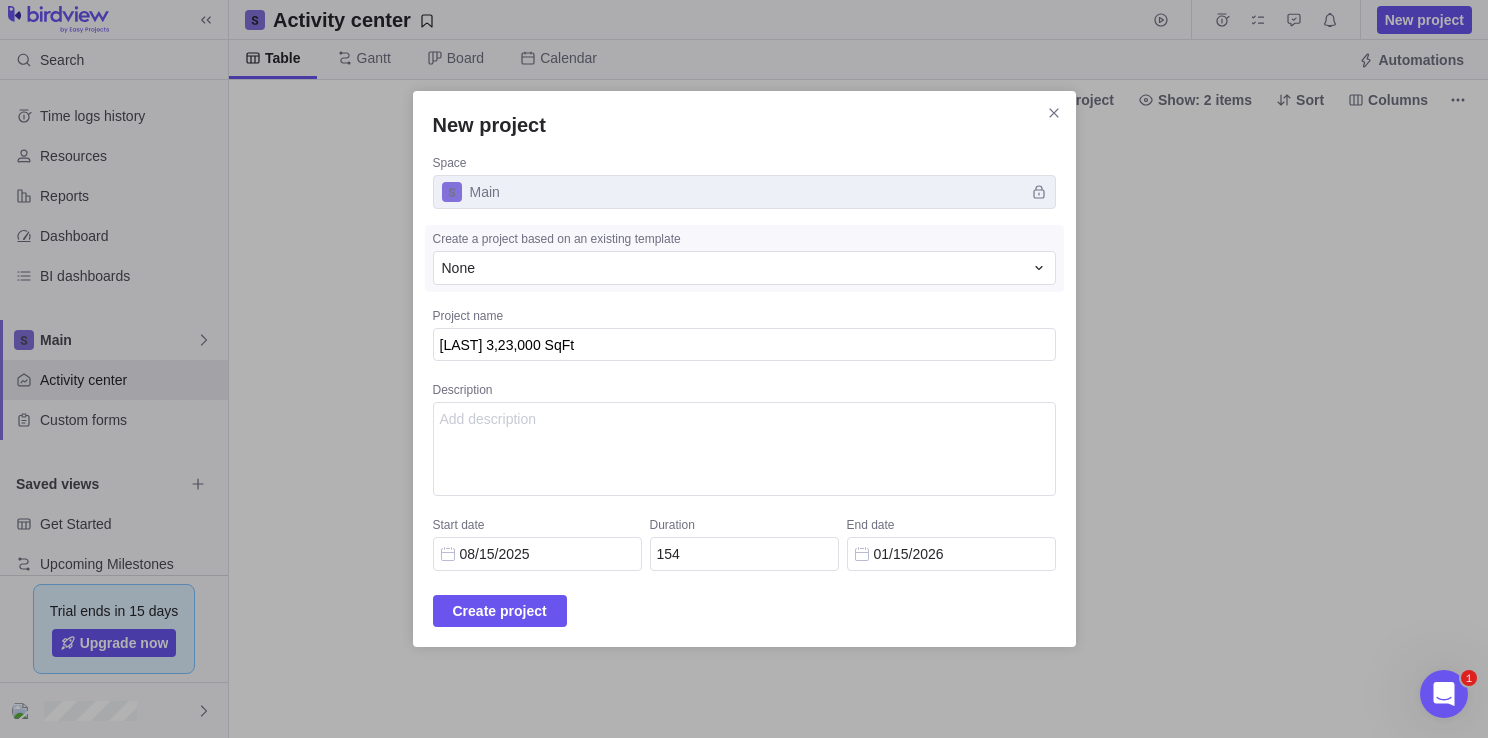 click on "Create project" at bounding box center [744, 611] 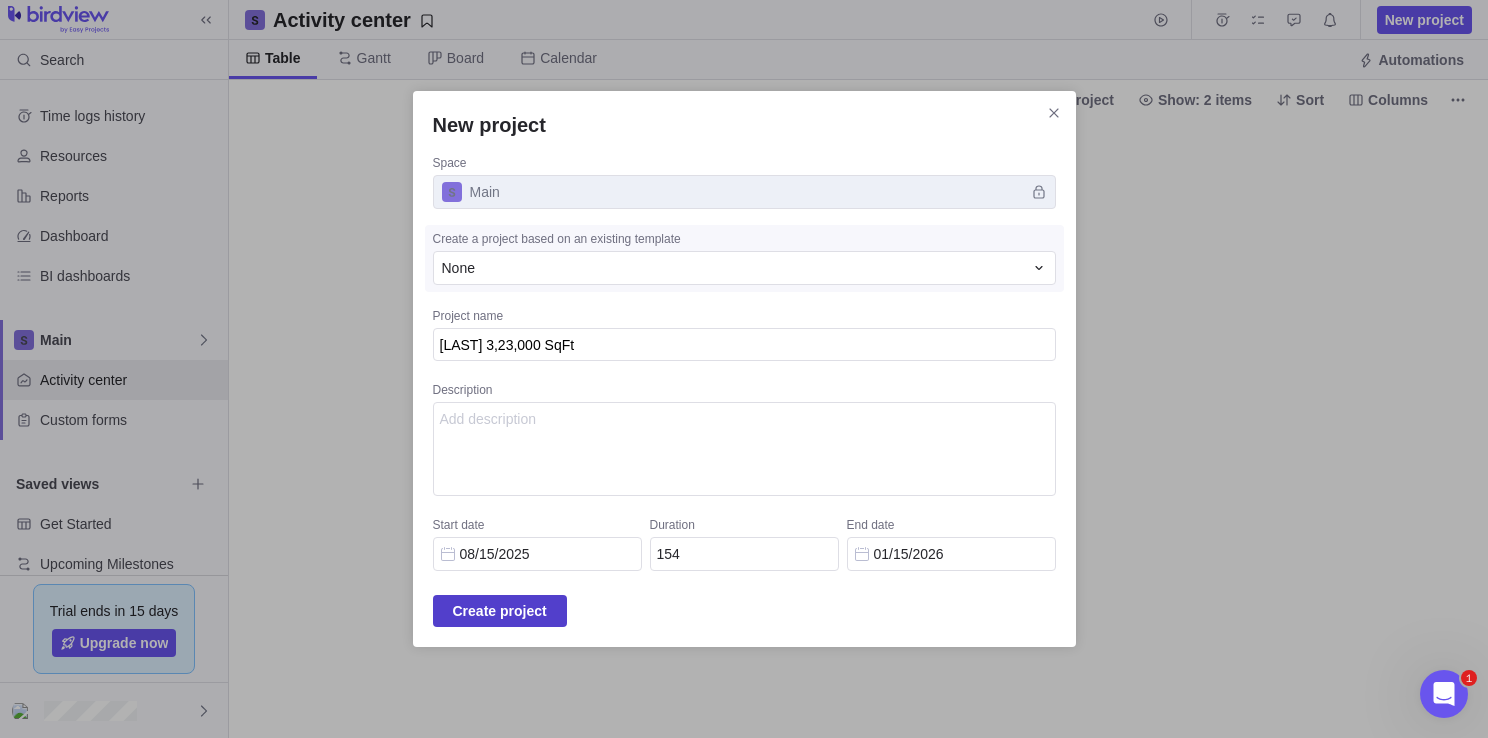 click on "Create project" at bounding box center [500, 611] 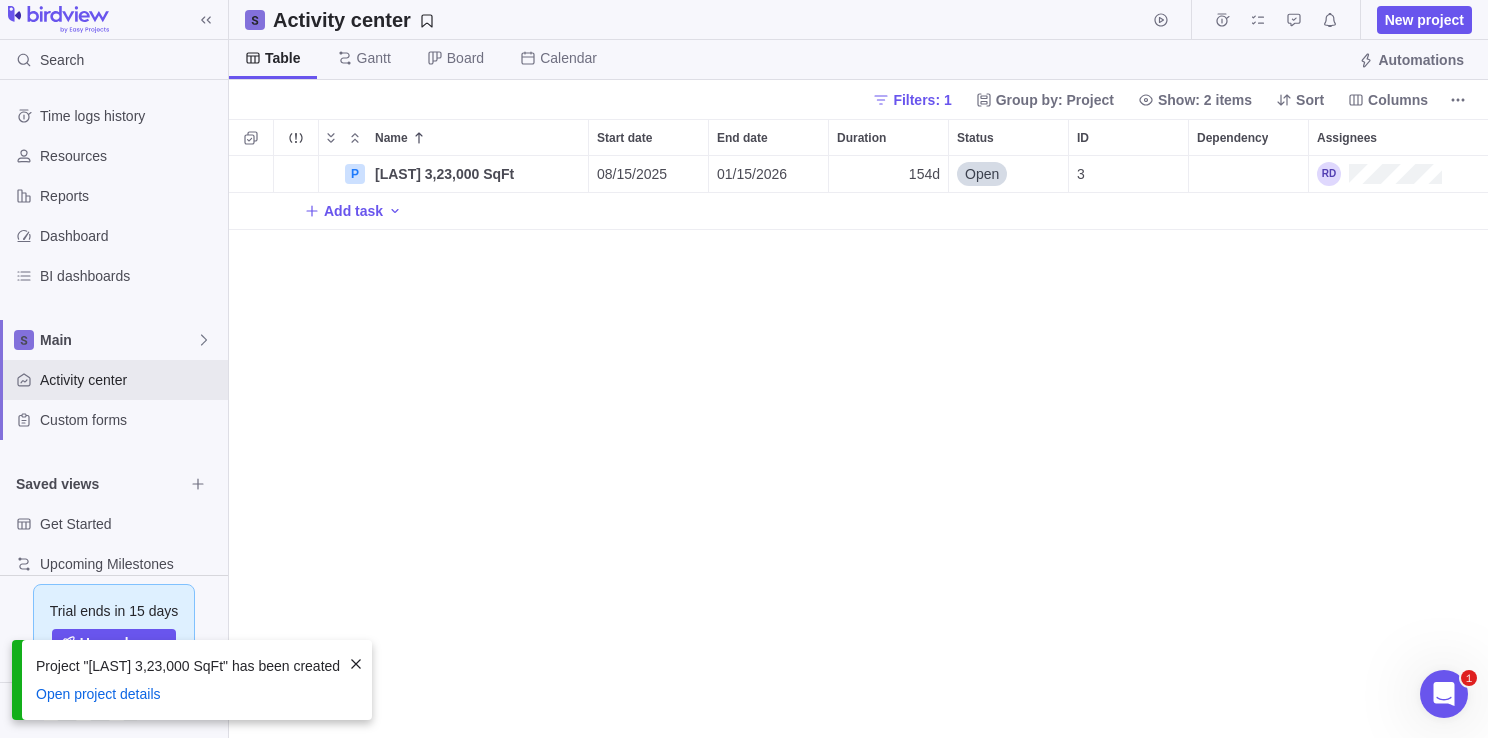 scroll, scrollTop: 16, scrollLeft: 16, axis: both 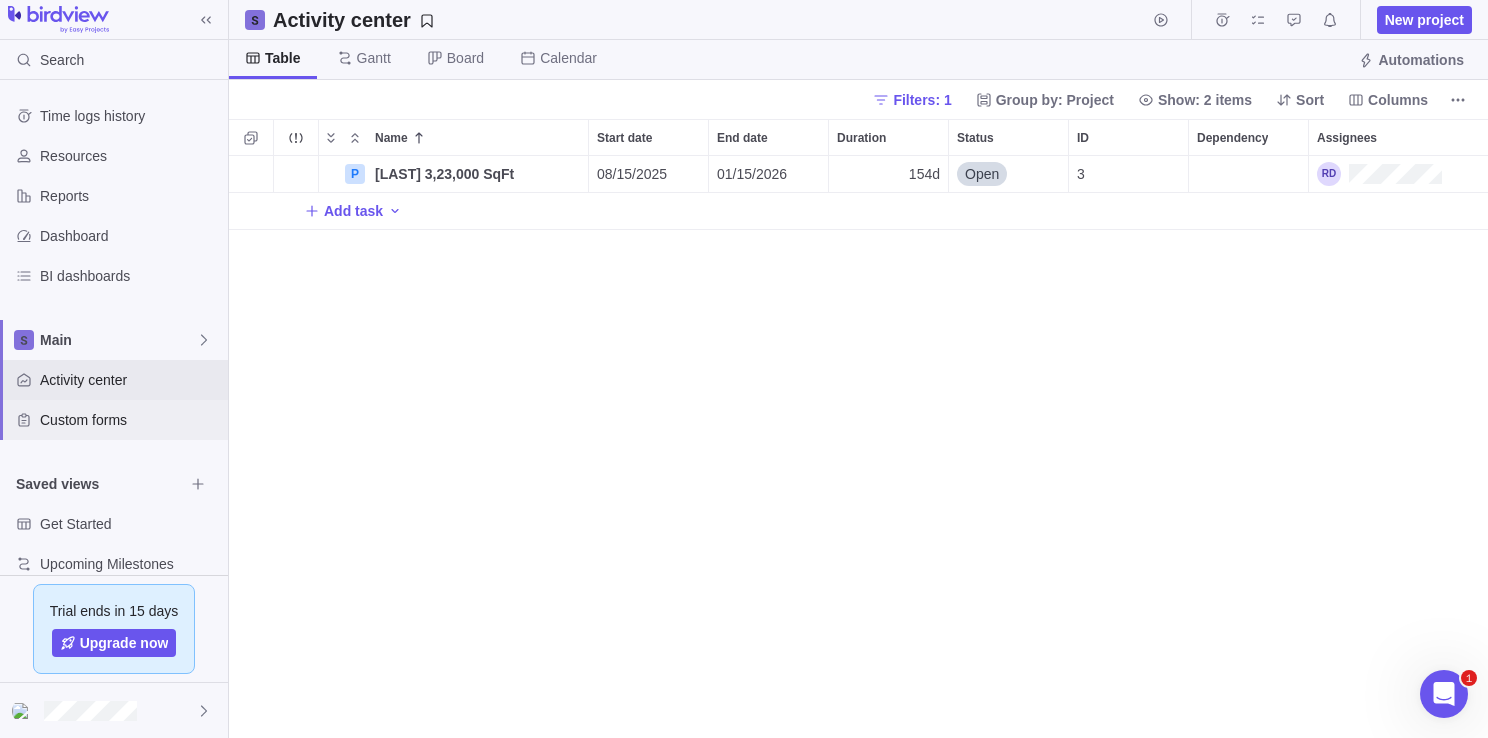 click on "Custom forms" at bounding box center [114, 420] 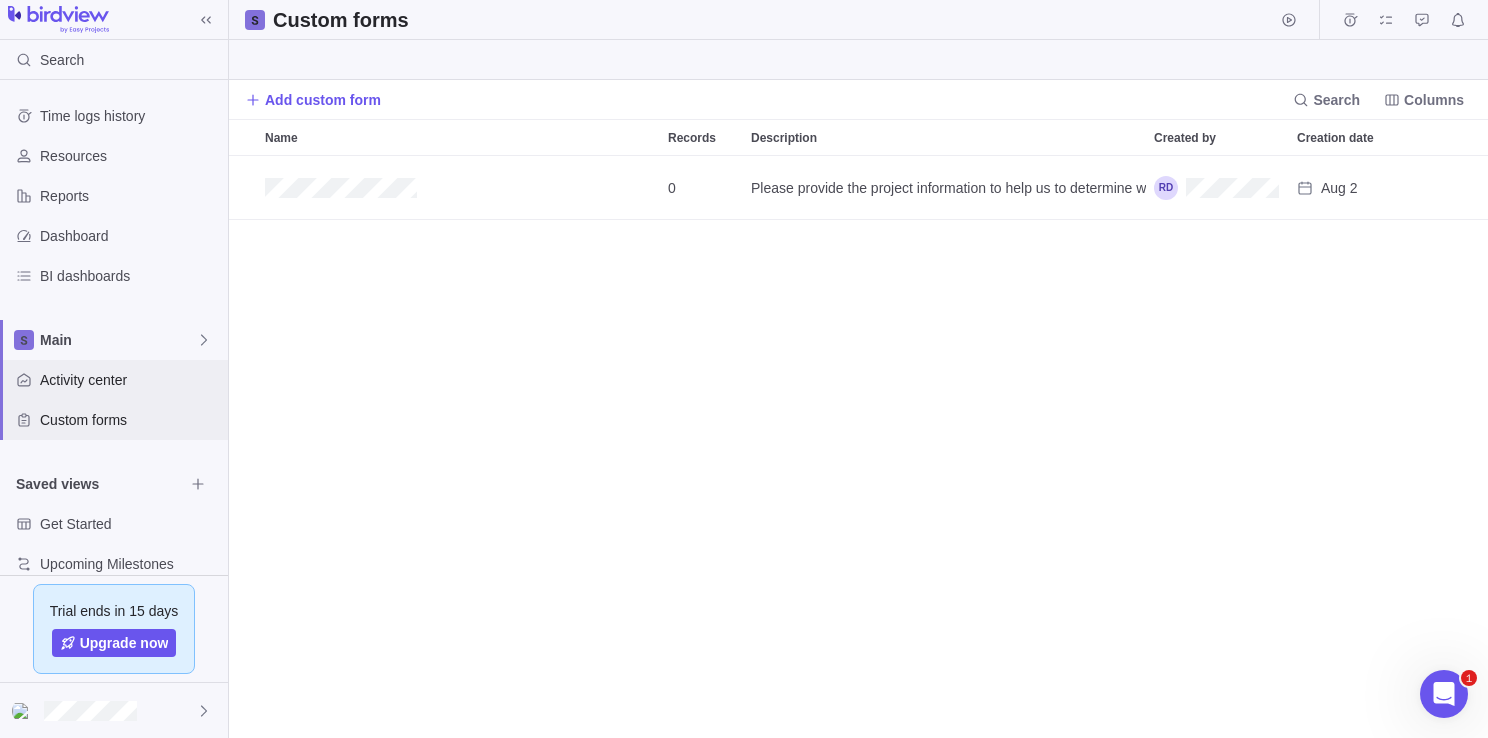 scroll, scrollTop: 16, scrollLeft: 16, axis: both 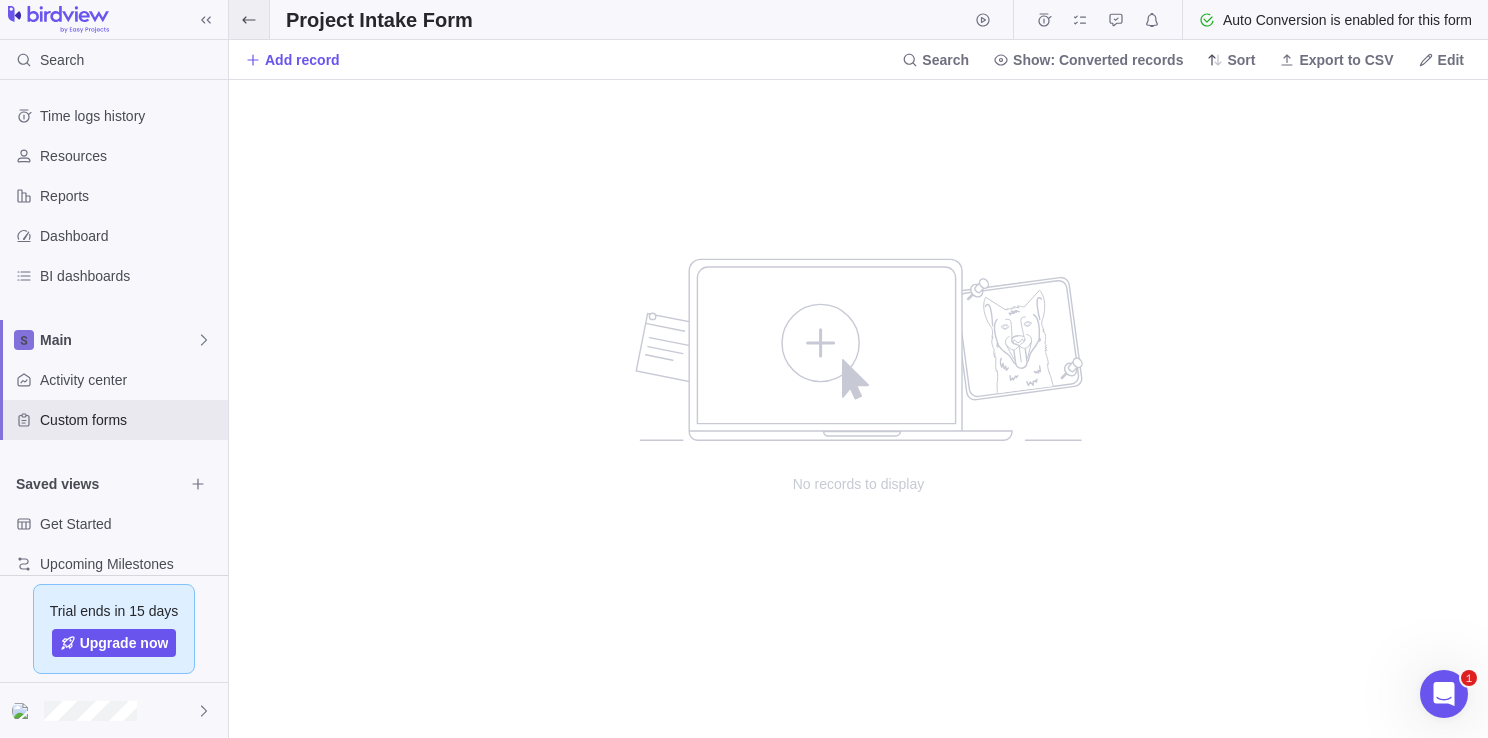 click 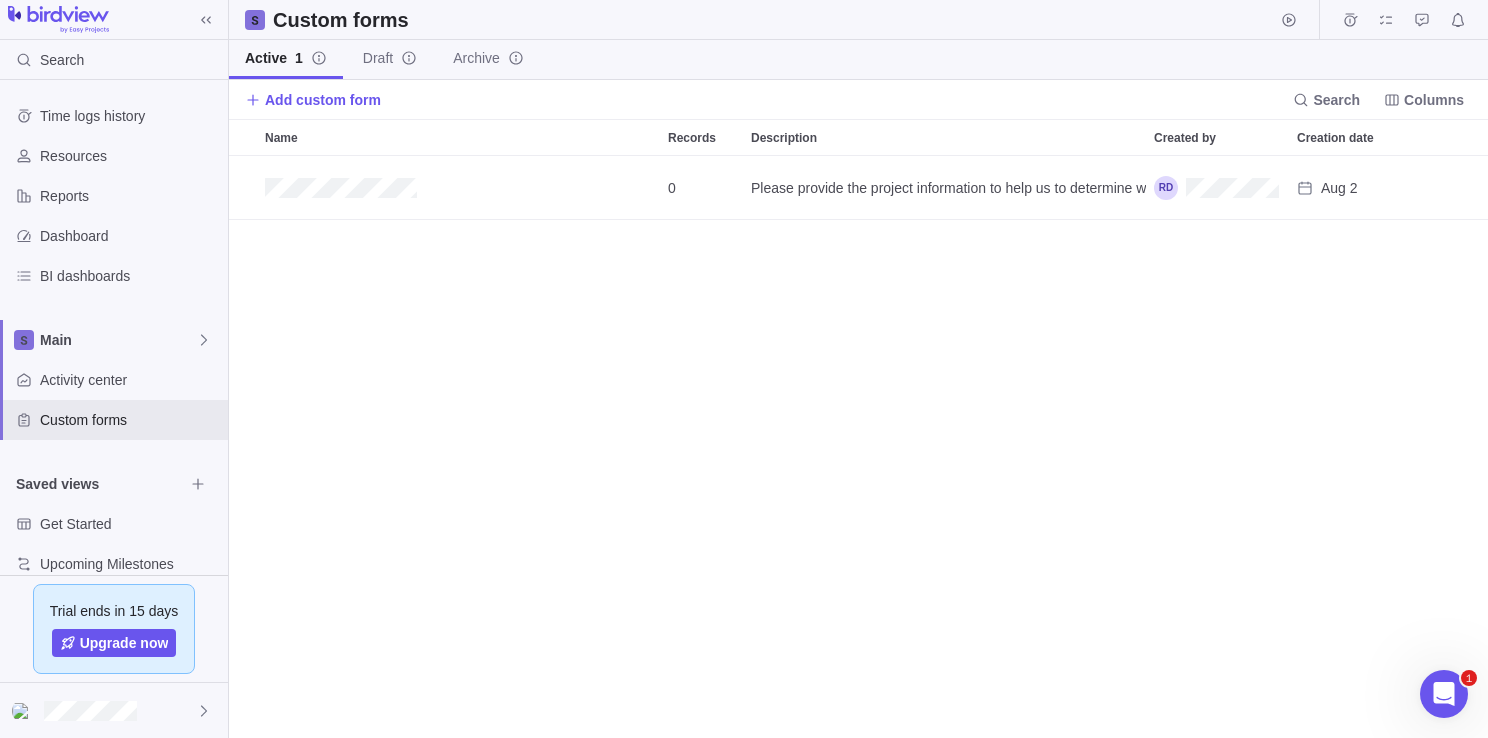scroll, scrollTop: 16, scrollLeft: 16, axis: both 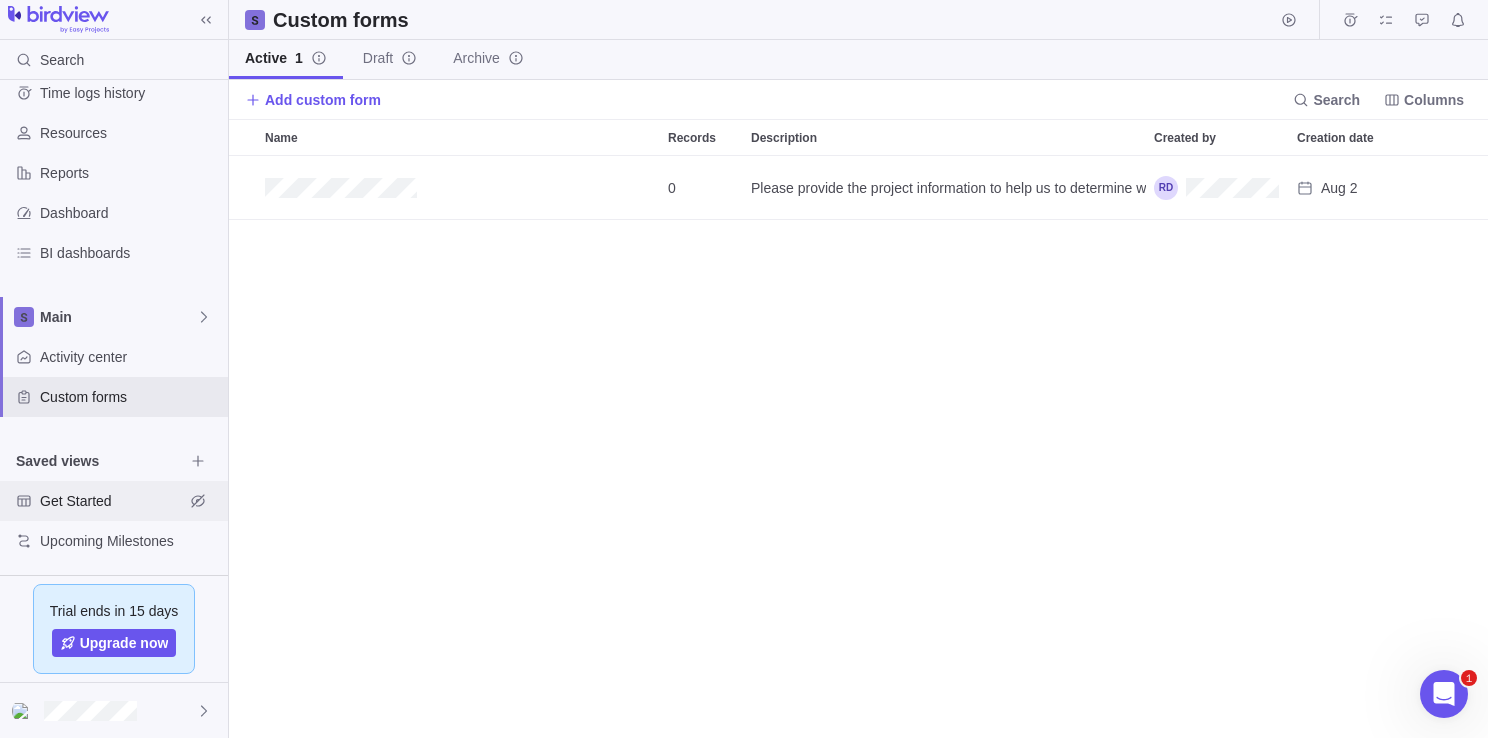 click on "Get Started" at bounding box center [114, 501] 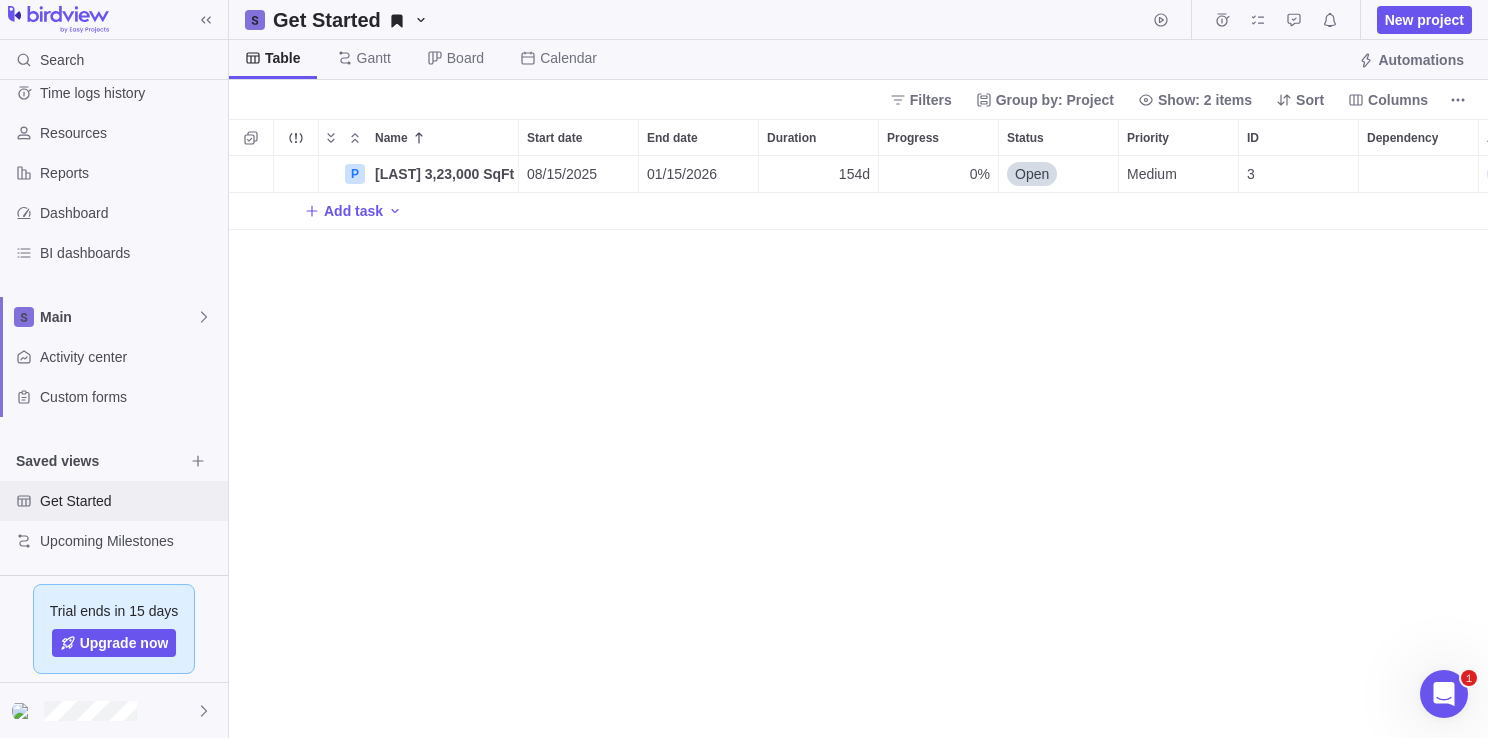 scroll, scrollTop: 16, scrollLeft: 16, axis: both 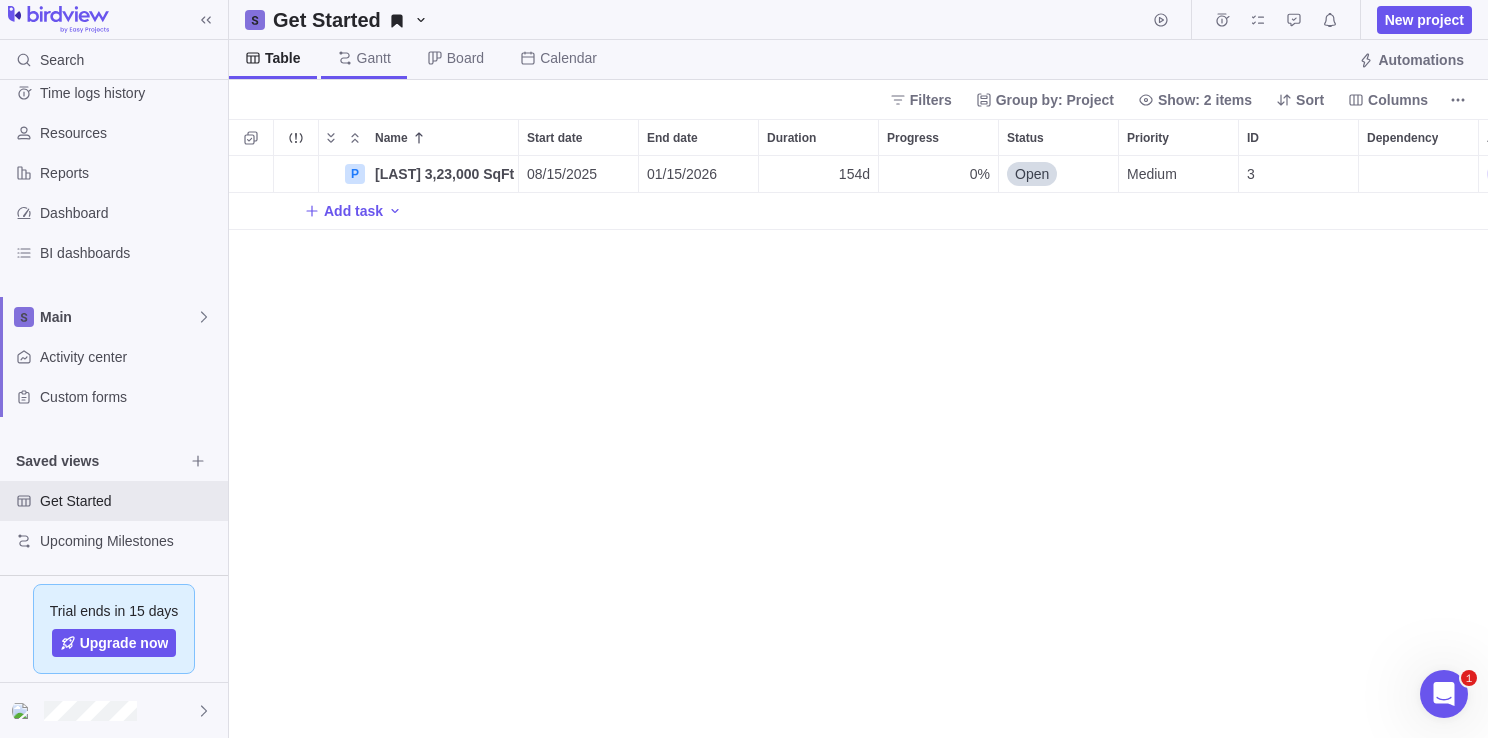 click on "Gantt" at bounding box center [374, 58] 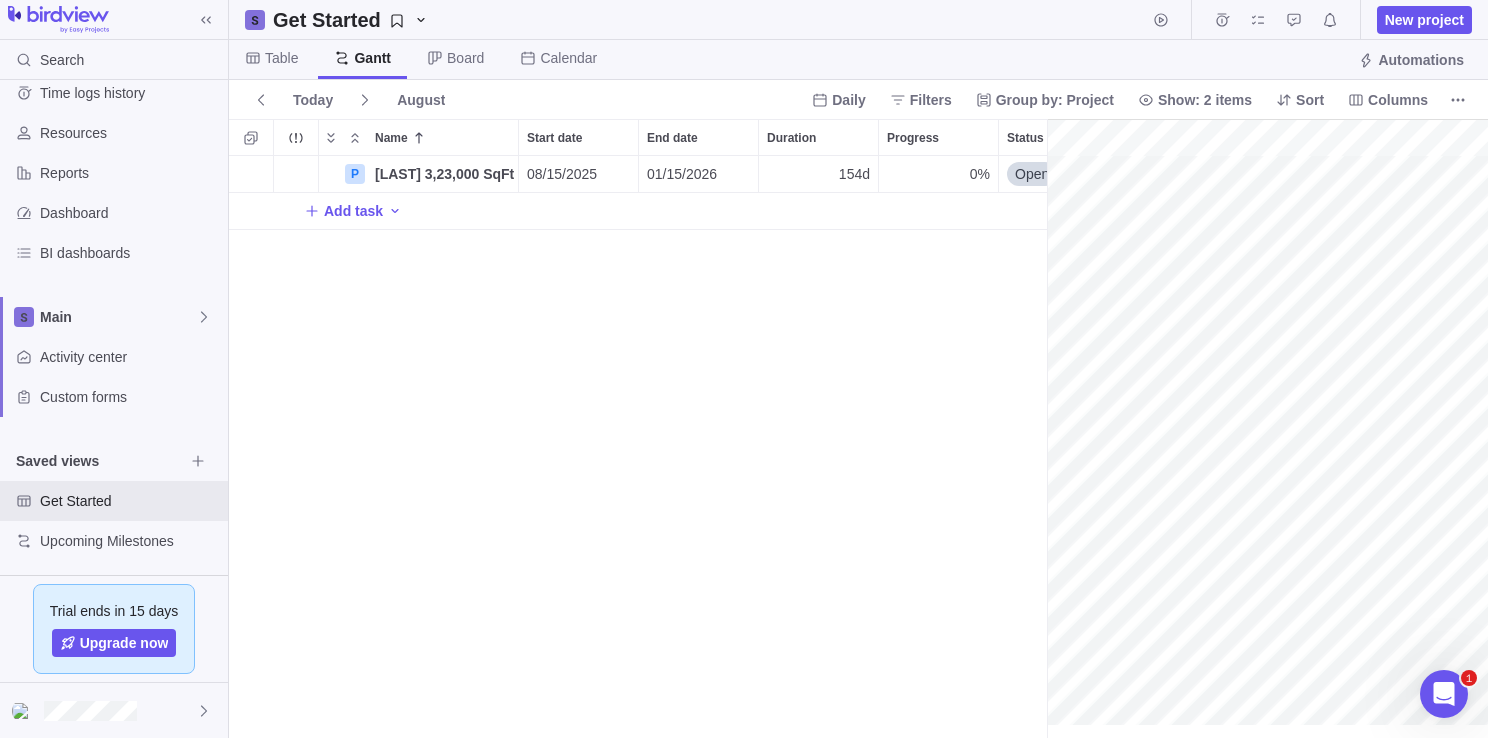 scroll, scrollTop: 567, scrollLeft: 803, axis: both 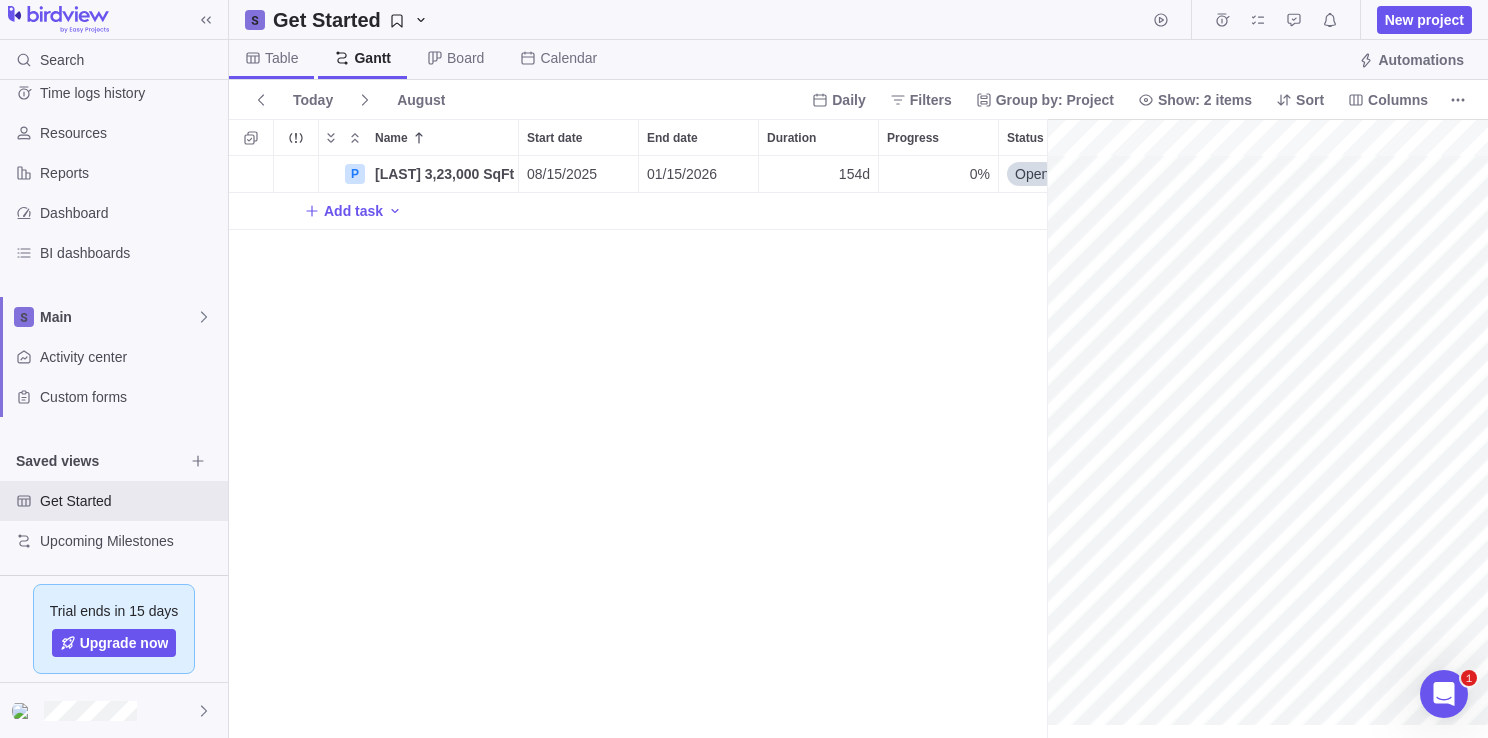 click on "Table" at bounding box center [271, 59] 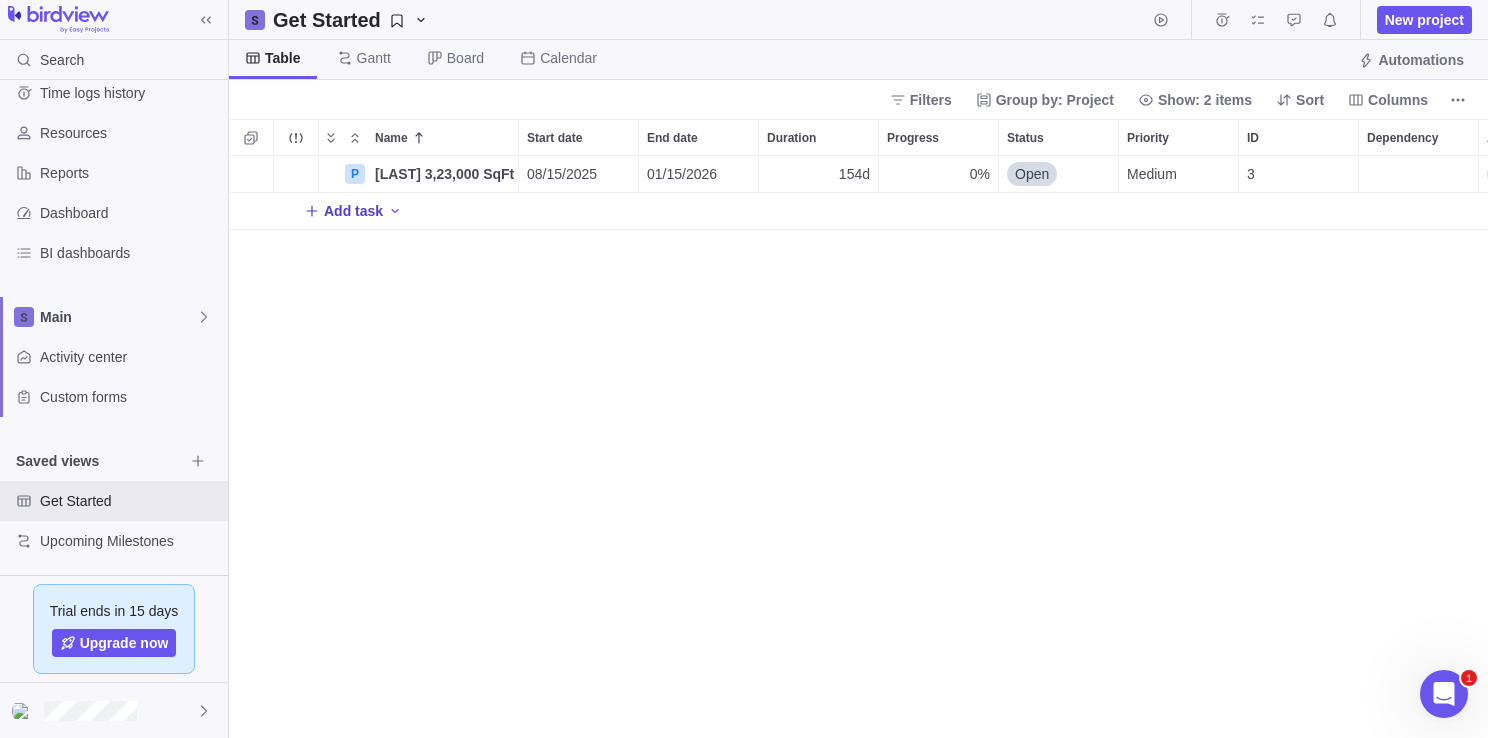 click on "Add task" at bounding box center [353, 211] 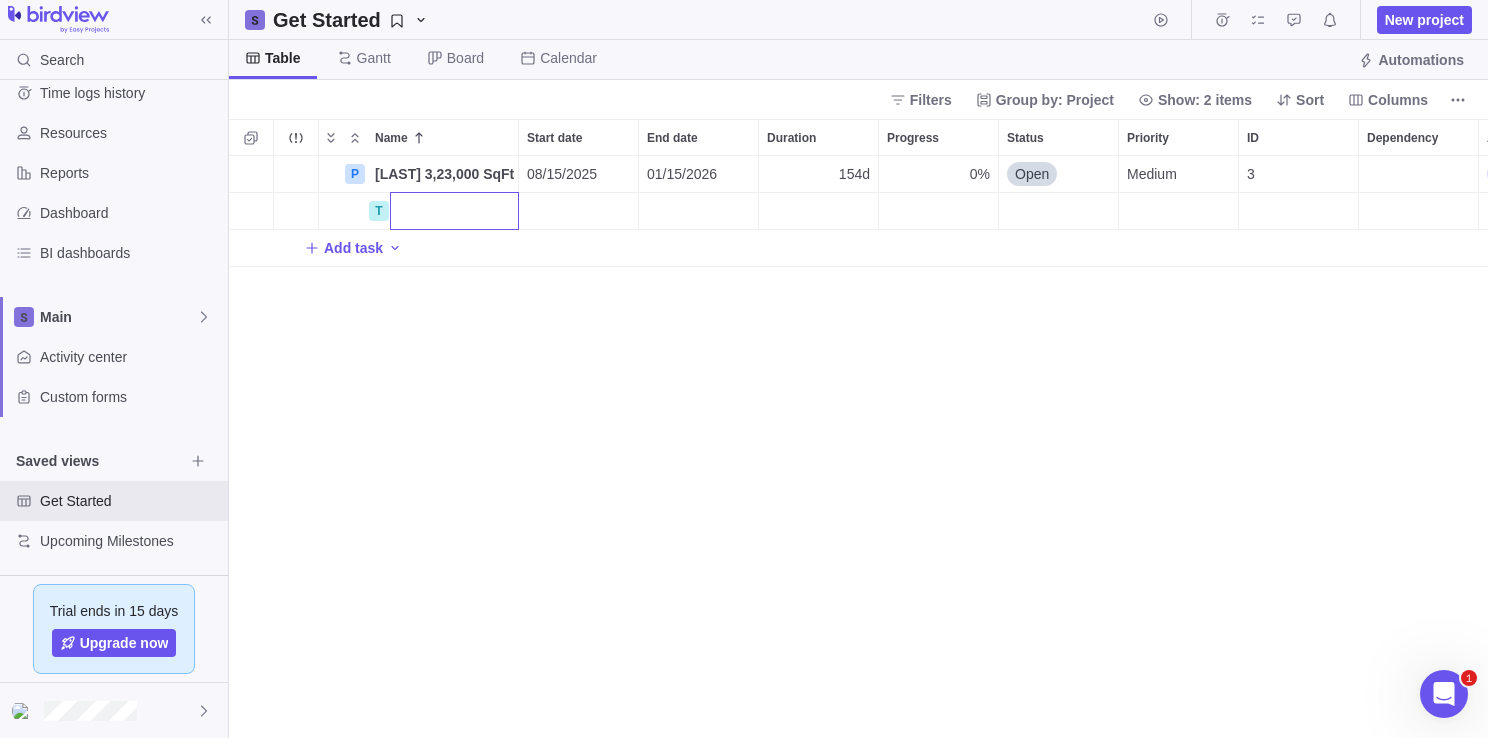 click on "P [LAST] 3,23,000 SqFt Details 08/15/2025 01/15/2026 154d 0% Open Medium 3 T Add task" at bounding box center [858, 447] 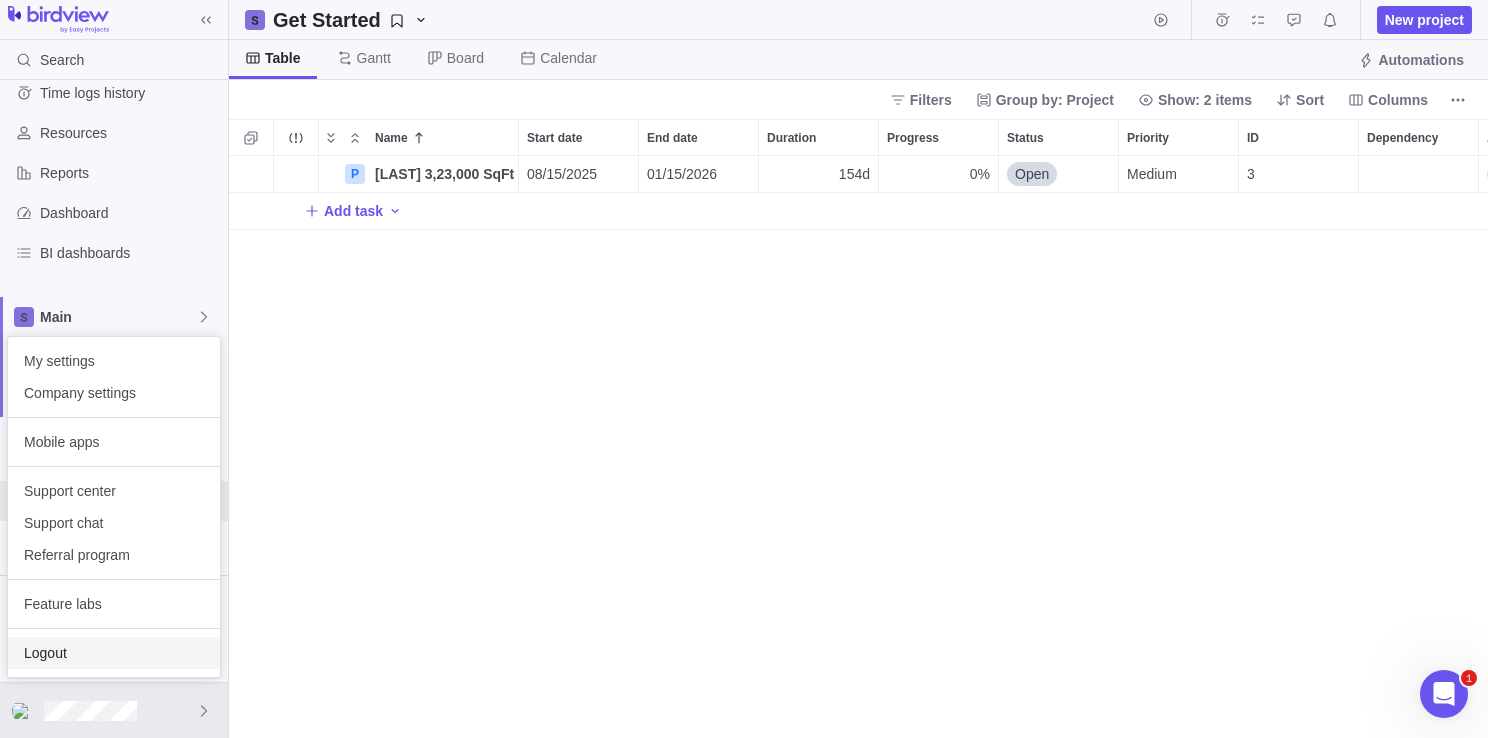 click on "Logout" at bounding box center (114, 653) 